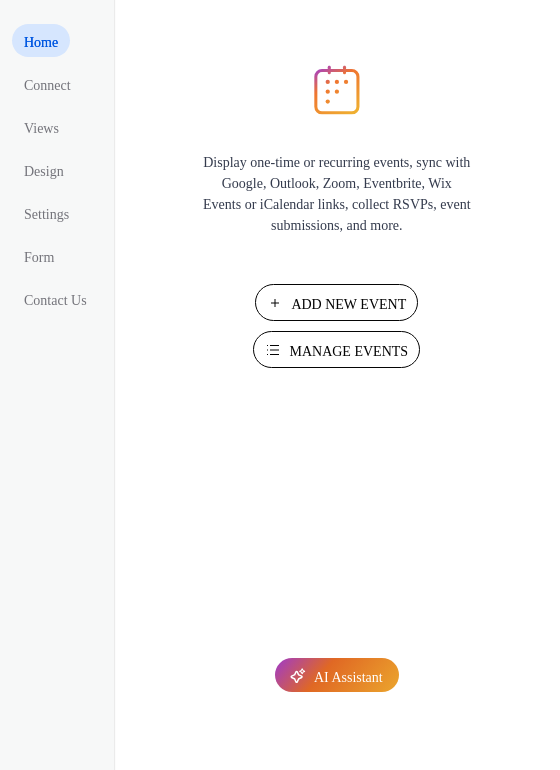 scroll, scrollTop: 0, scrollLeft: 0, axis: both 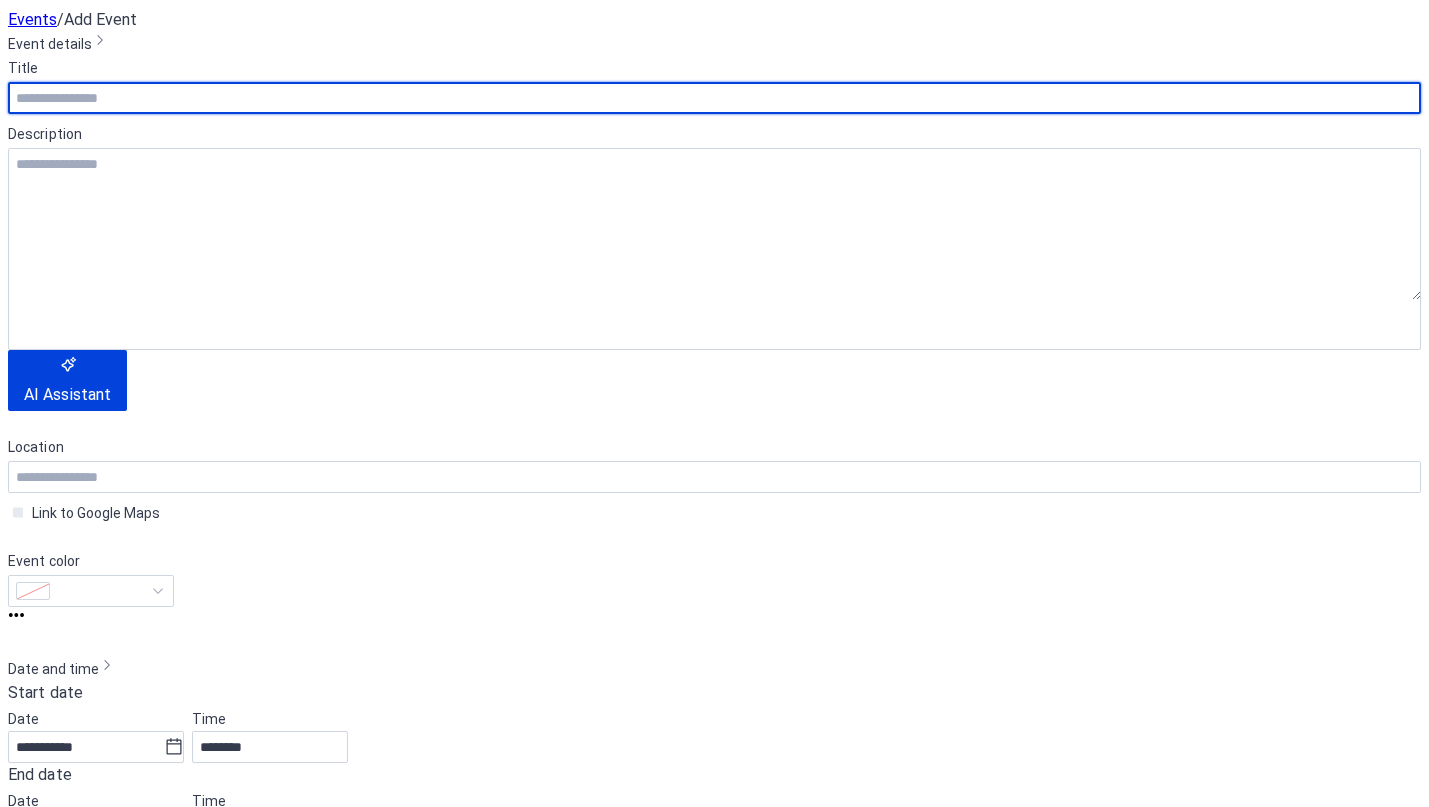 click at bounding box center [714, 98] 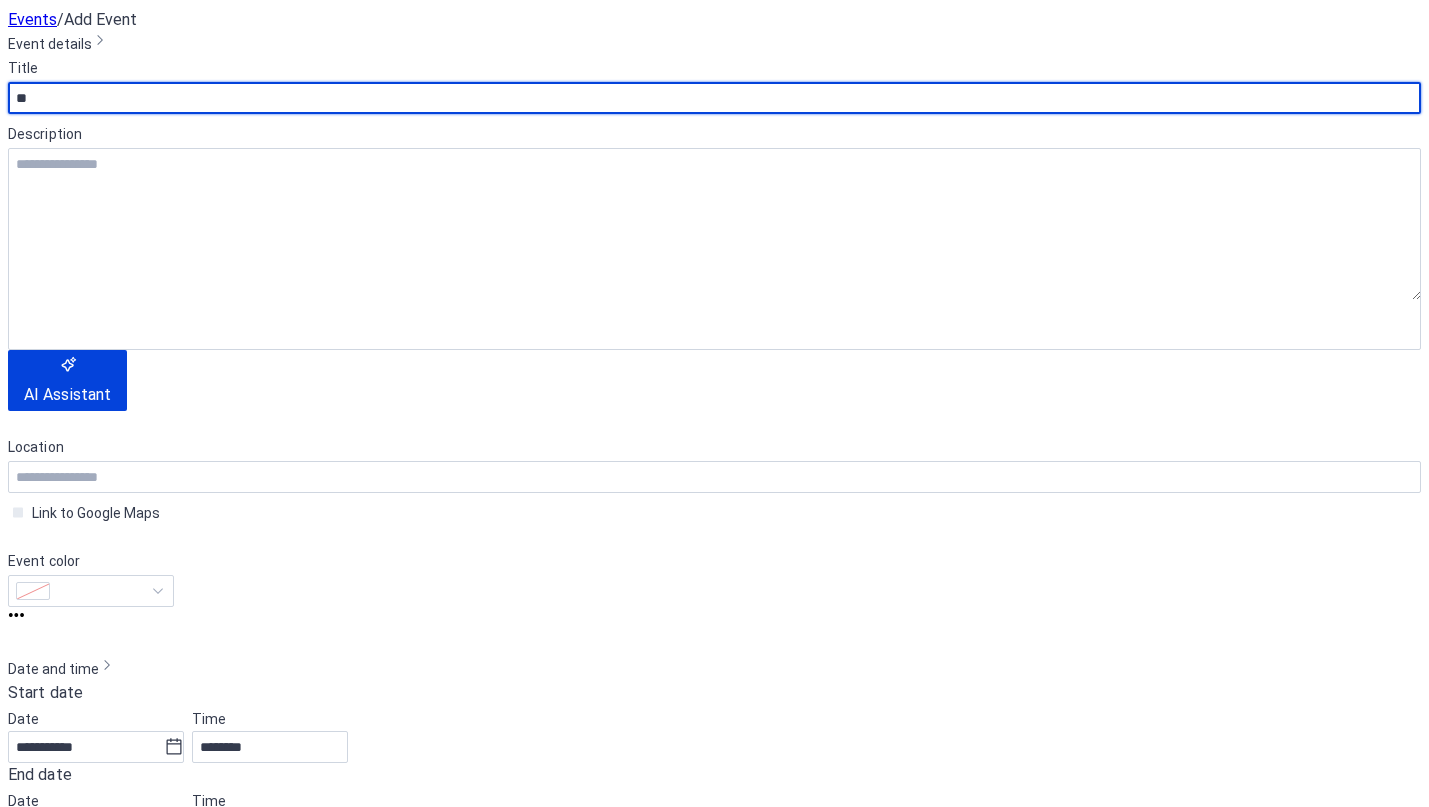 type on "*" 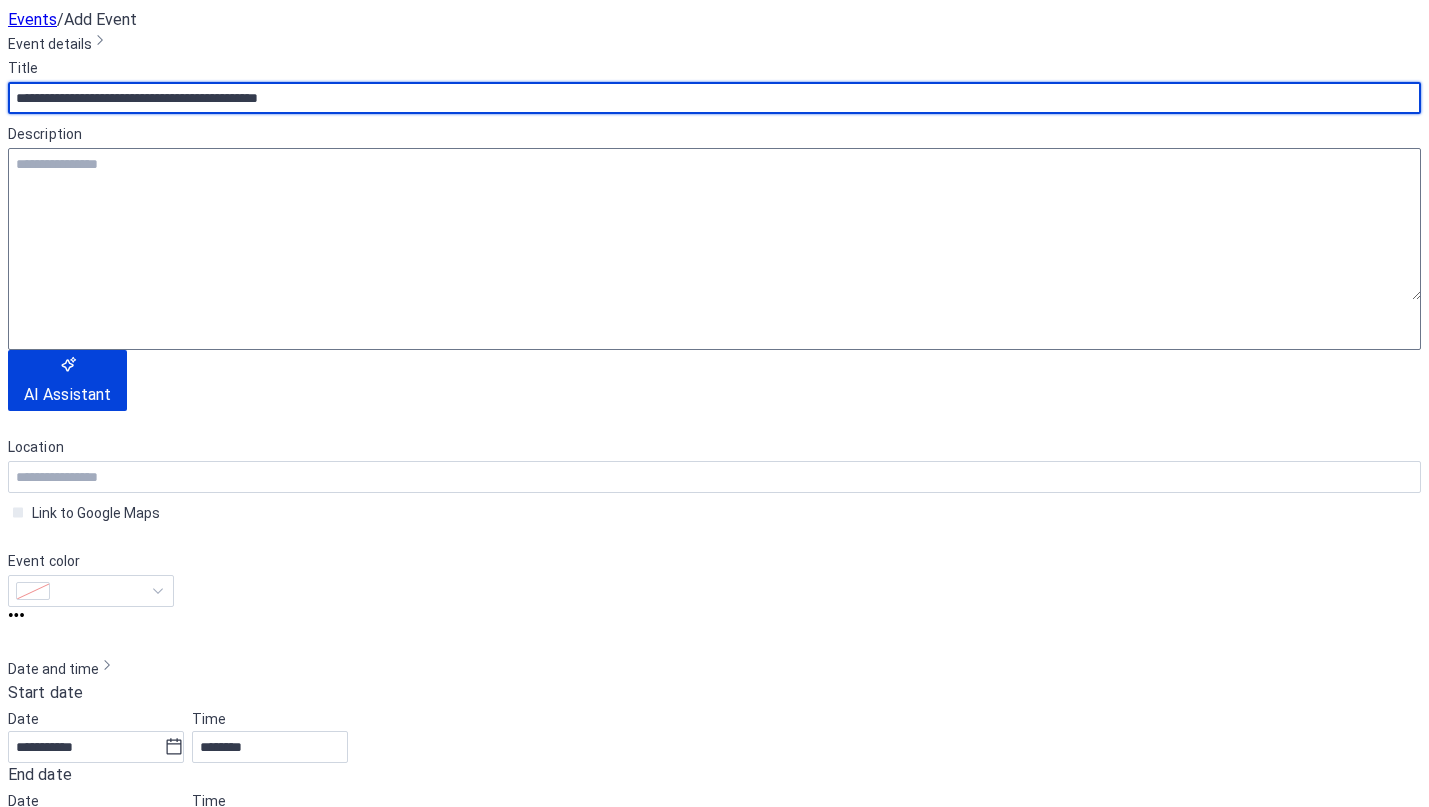 type on "**********" 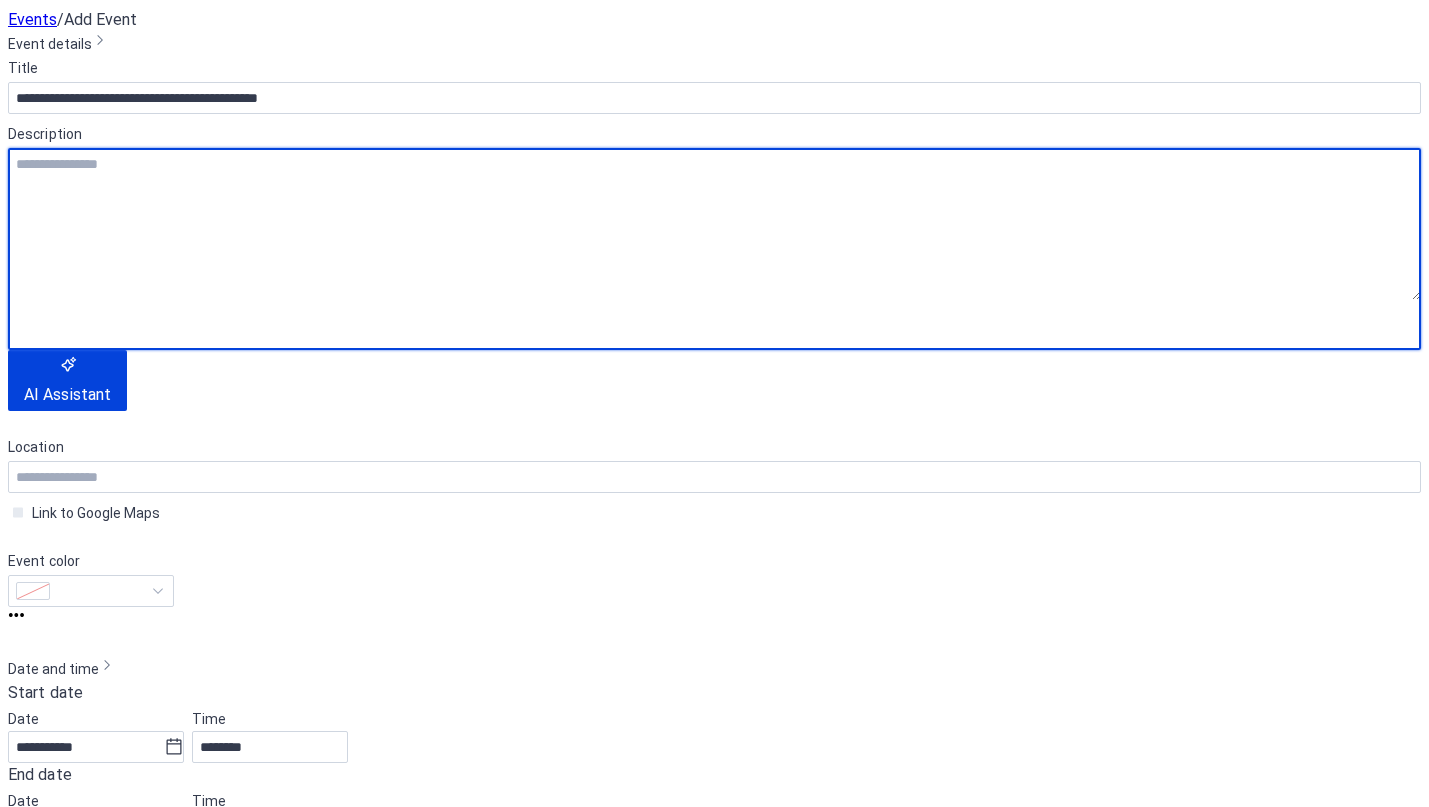 click at bounding box center (714, 224) 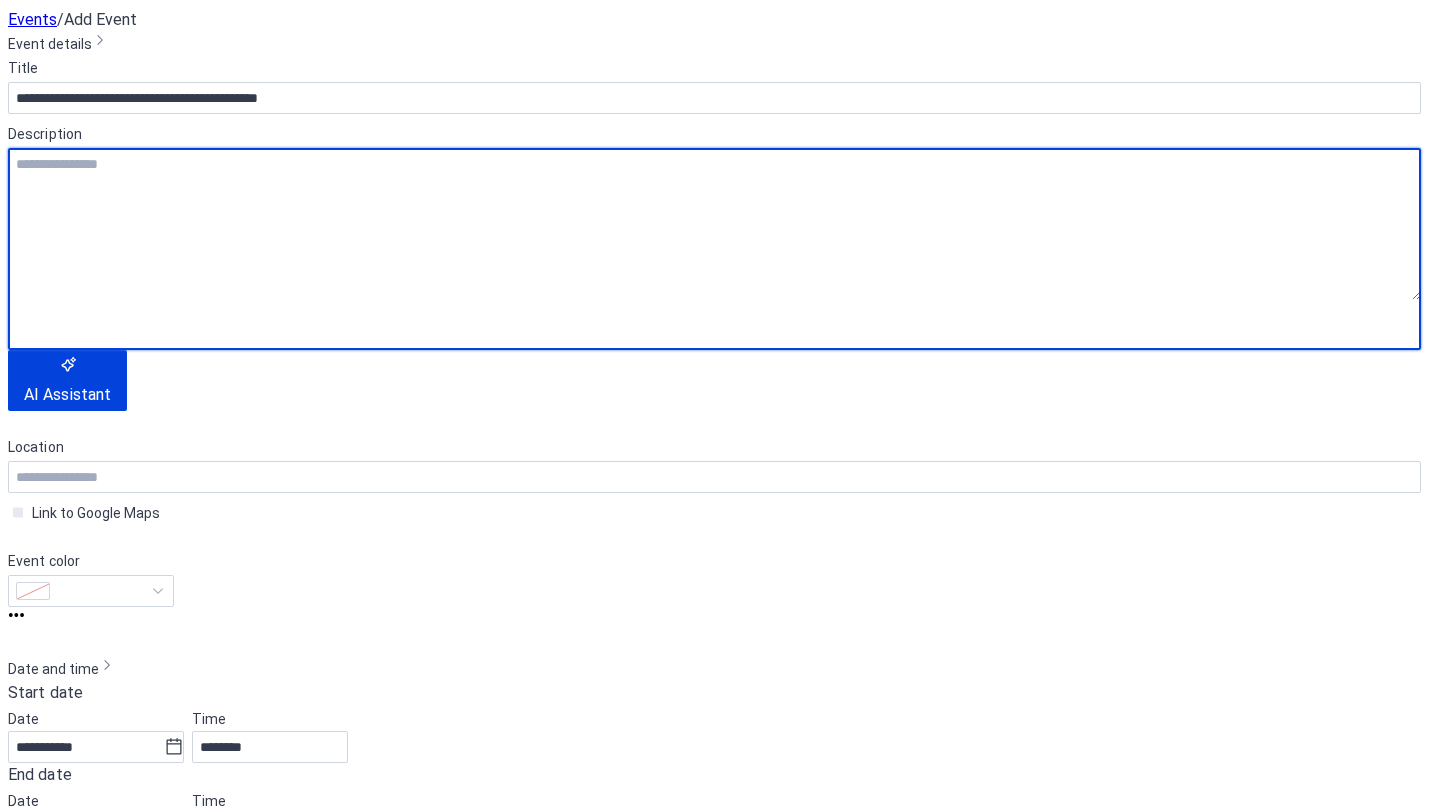 paste on "**********" 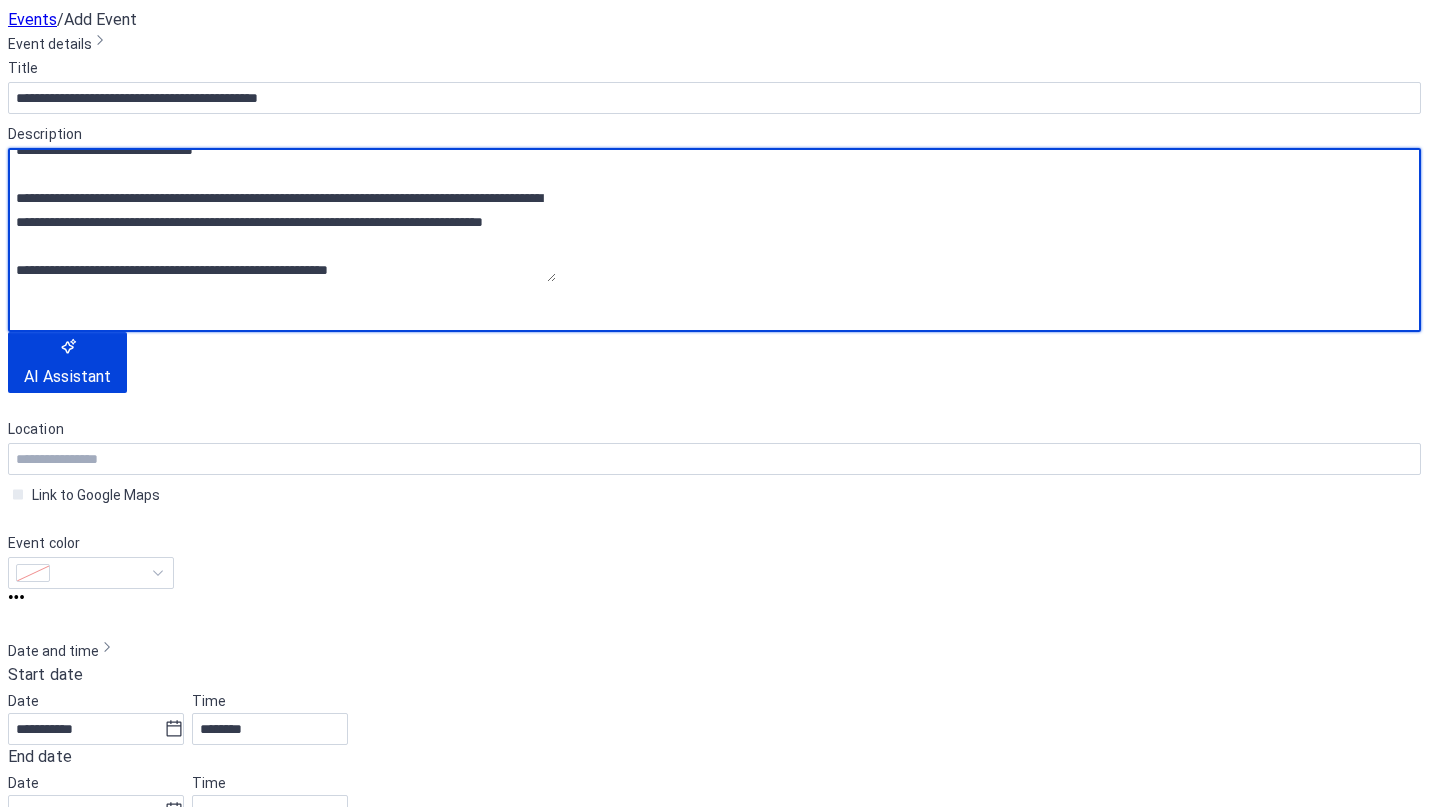 scroll, scrollTop: 45, scrollLeft: 0, axis: vertical 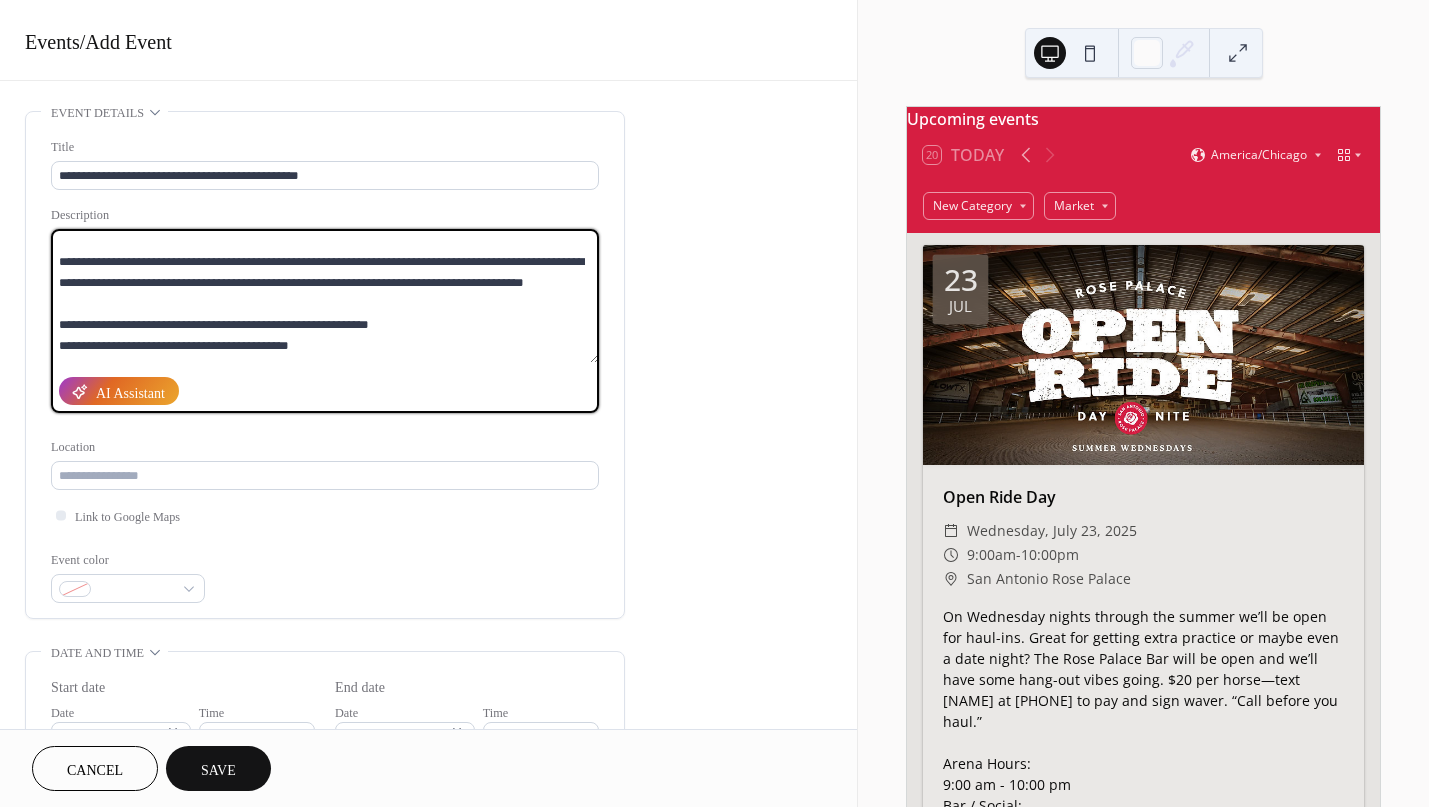 click on "**********" at bounding box center (325, 296) 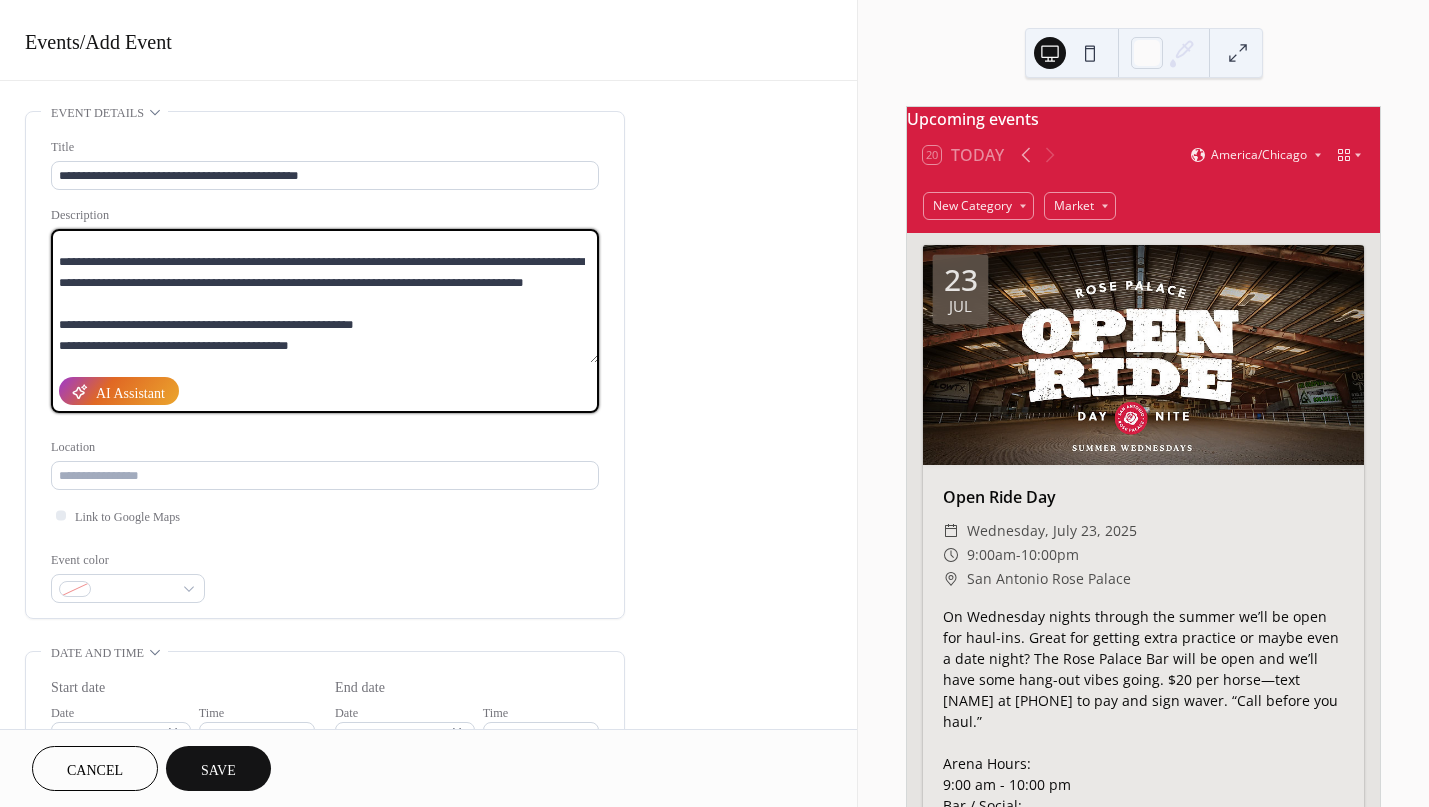 click on "**********" at bounding box center [325, 296] 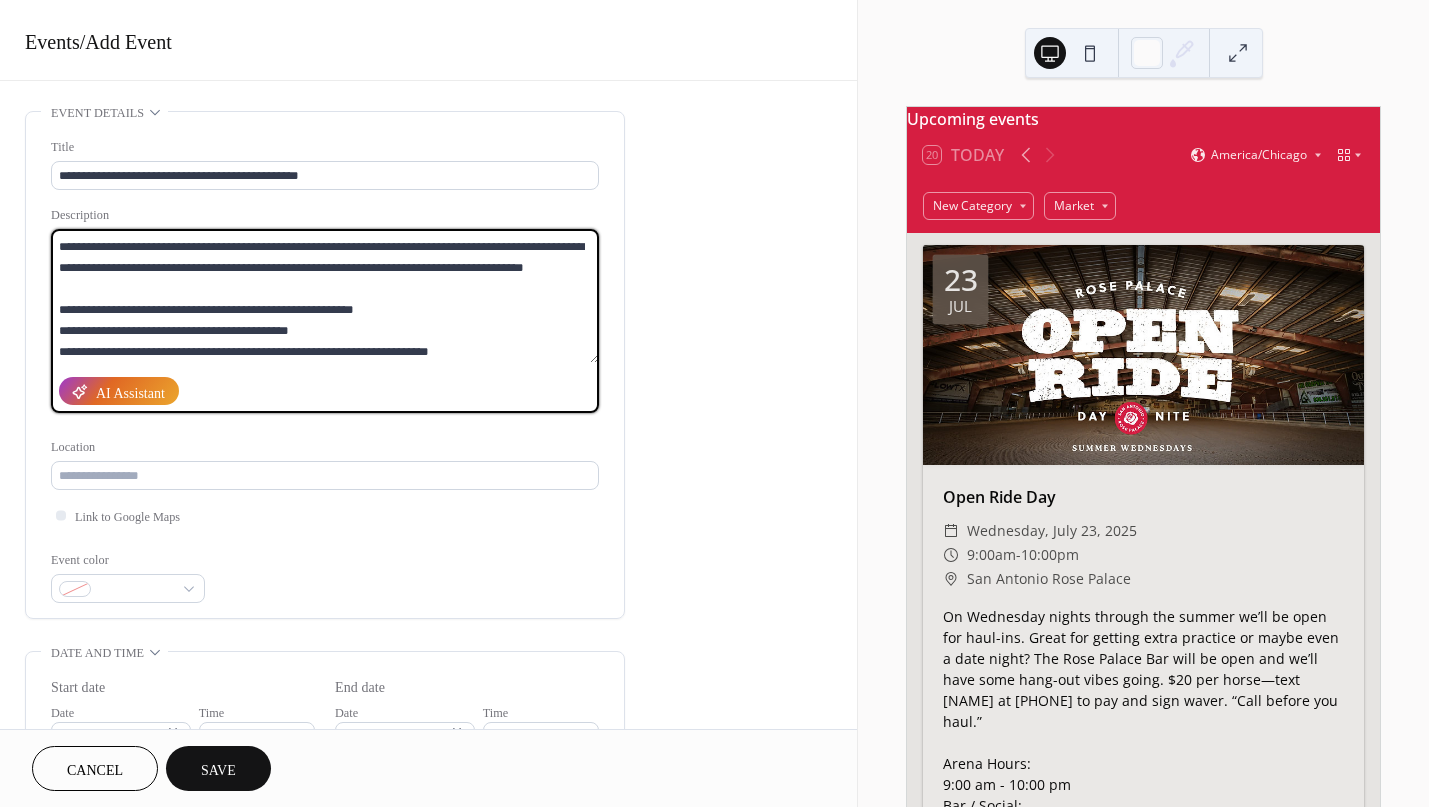 click on "**********" at bounding box center [325, 296] 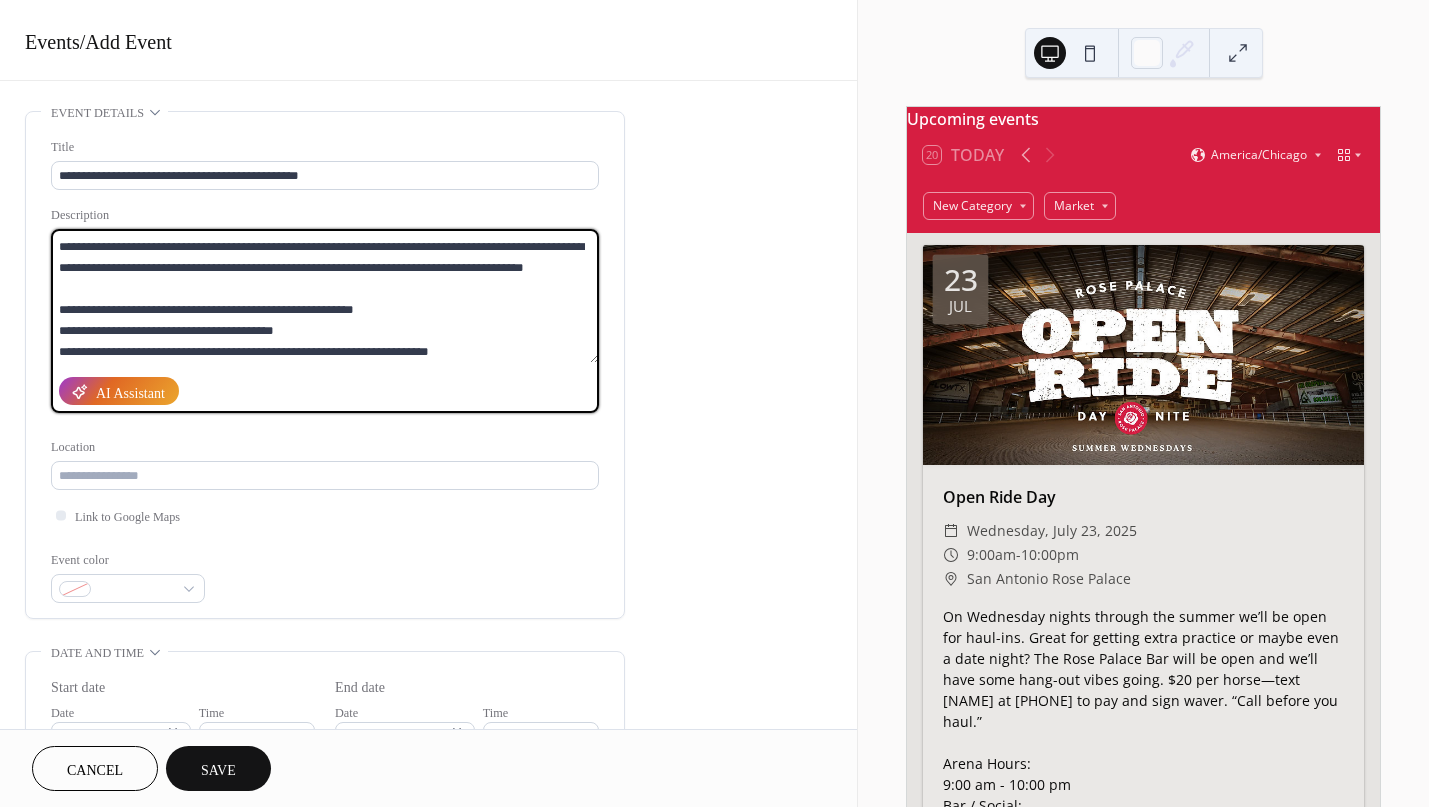 click on "**********" at bounding box center (325, 296) 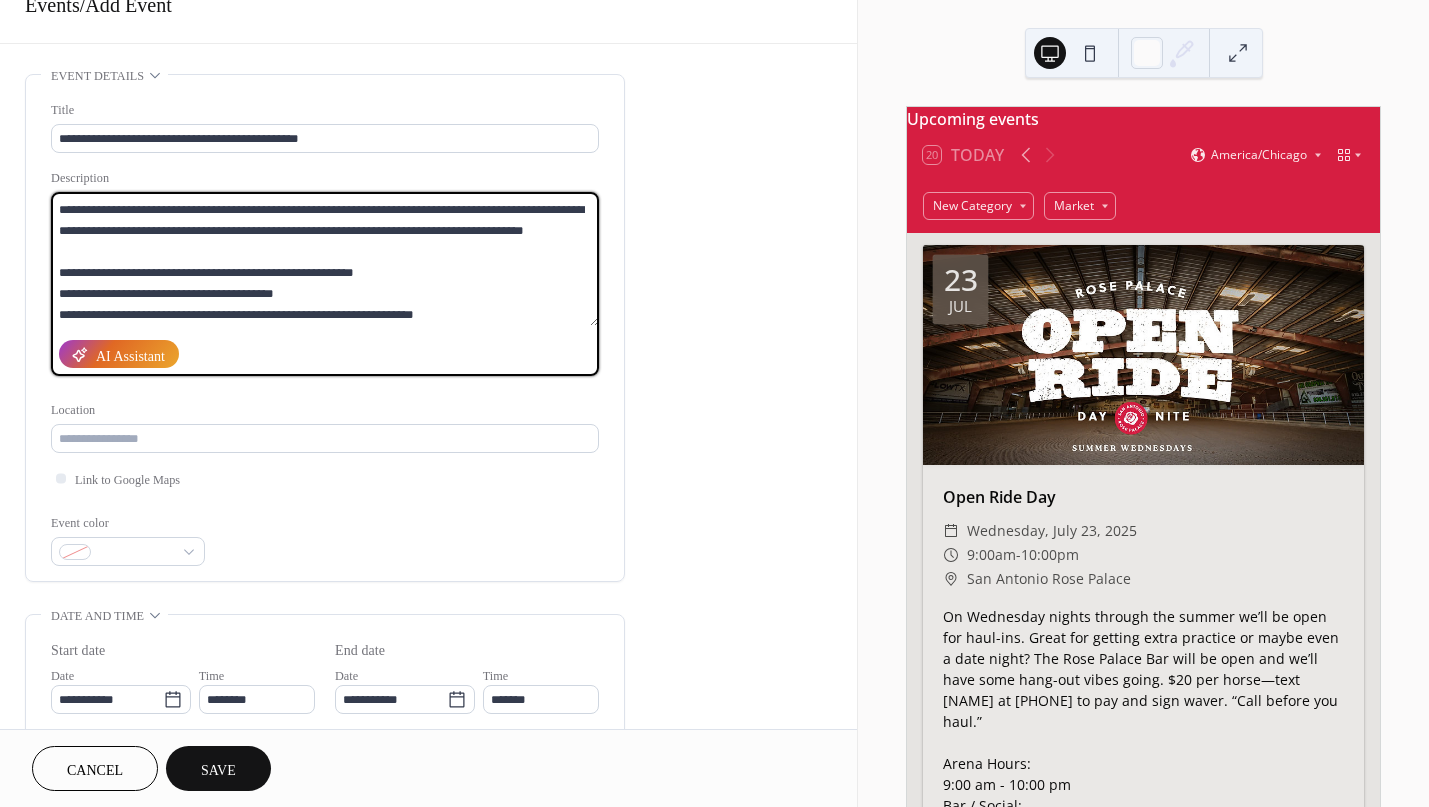 scroll, scrollTop: 38, scrollLeft: 0, axis: vertical 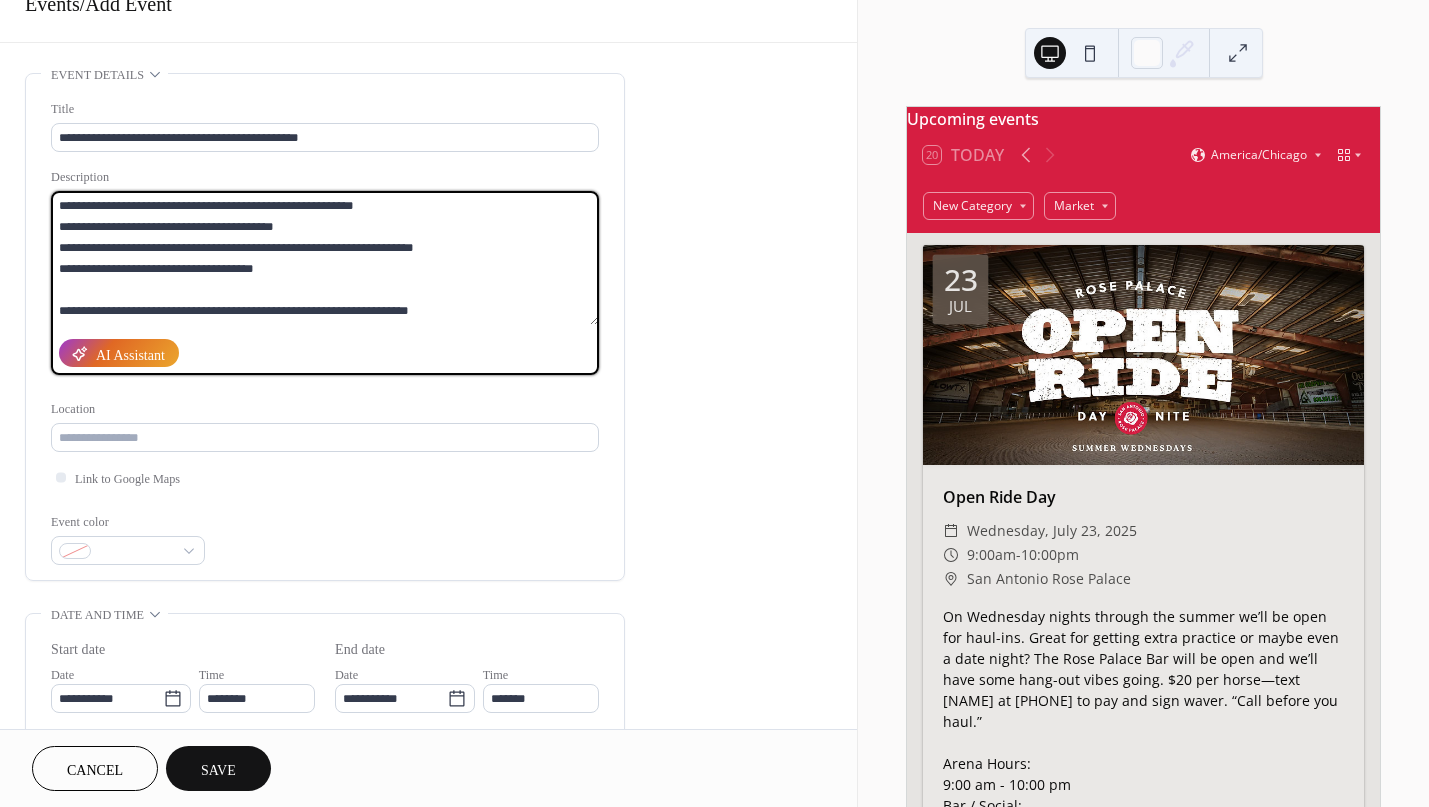 click on "**********" at bounding box center [325, 258] 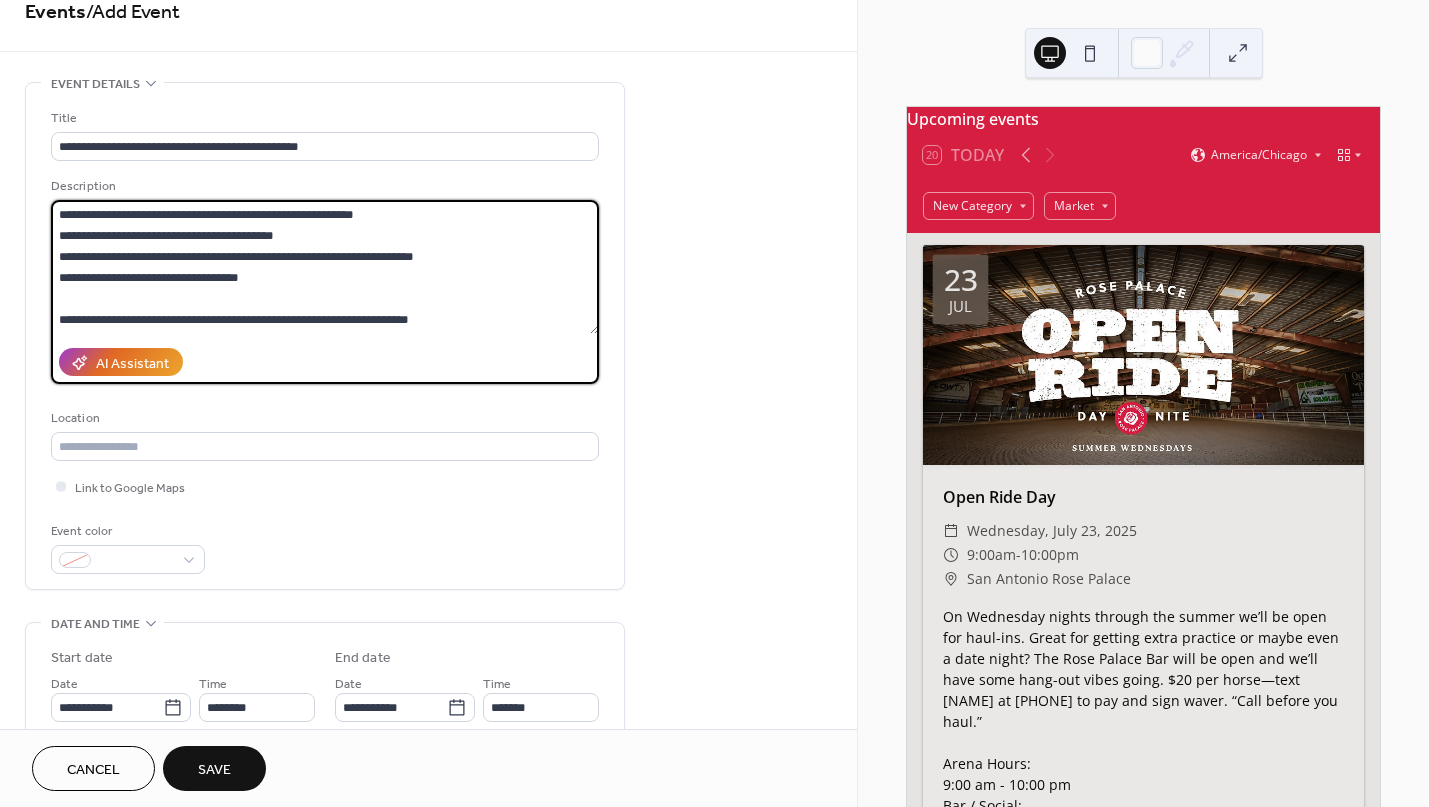 click on "**********" at bounding box center [325, 267] 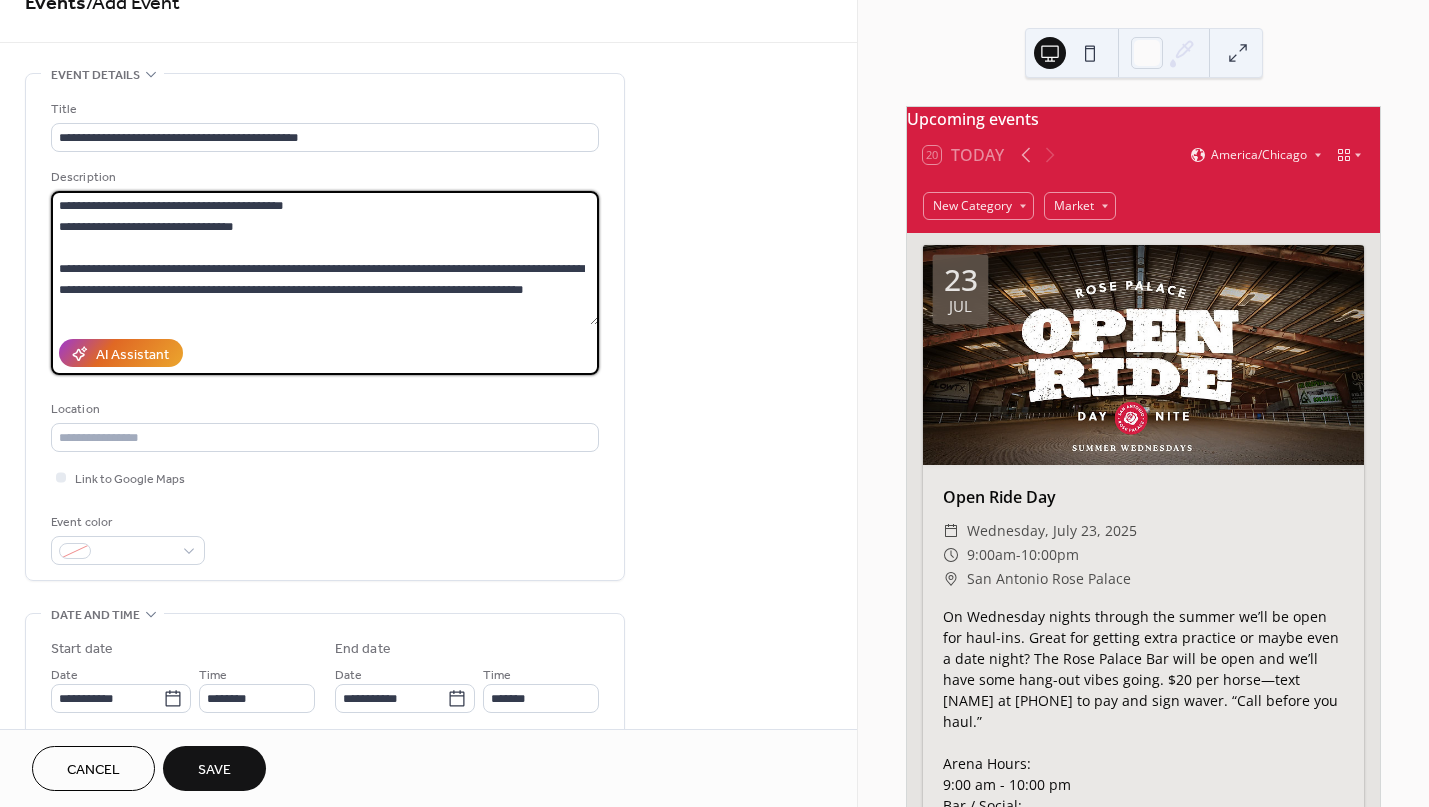 scroll, scrollTop: 4, scrollLeft: 0, axis: vertical 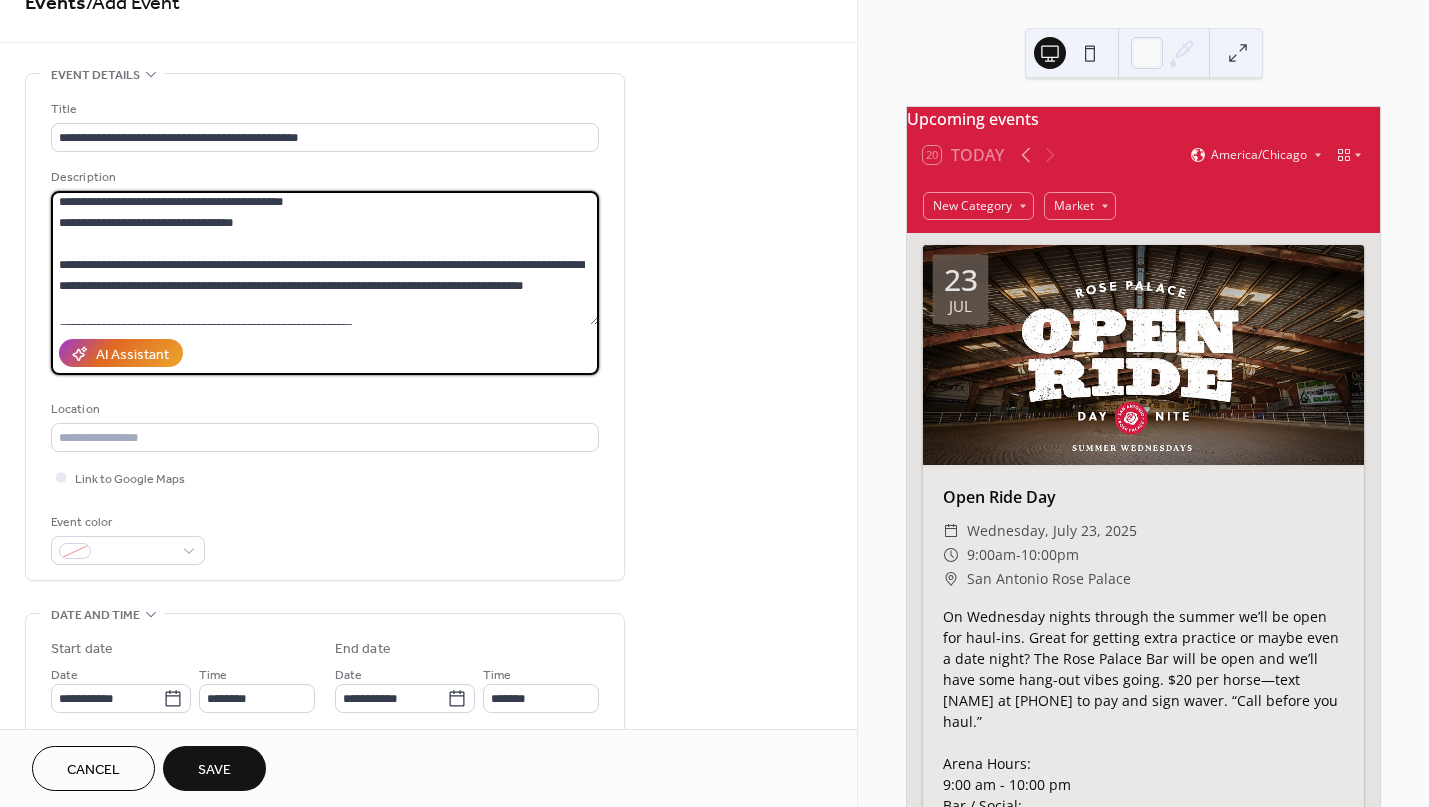 click on "**********" at bounding box center [325, 258] 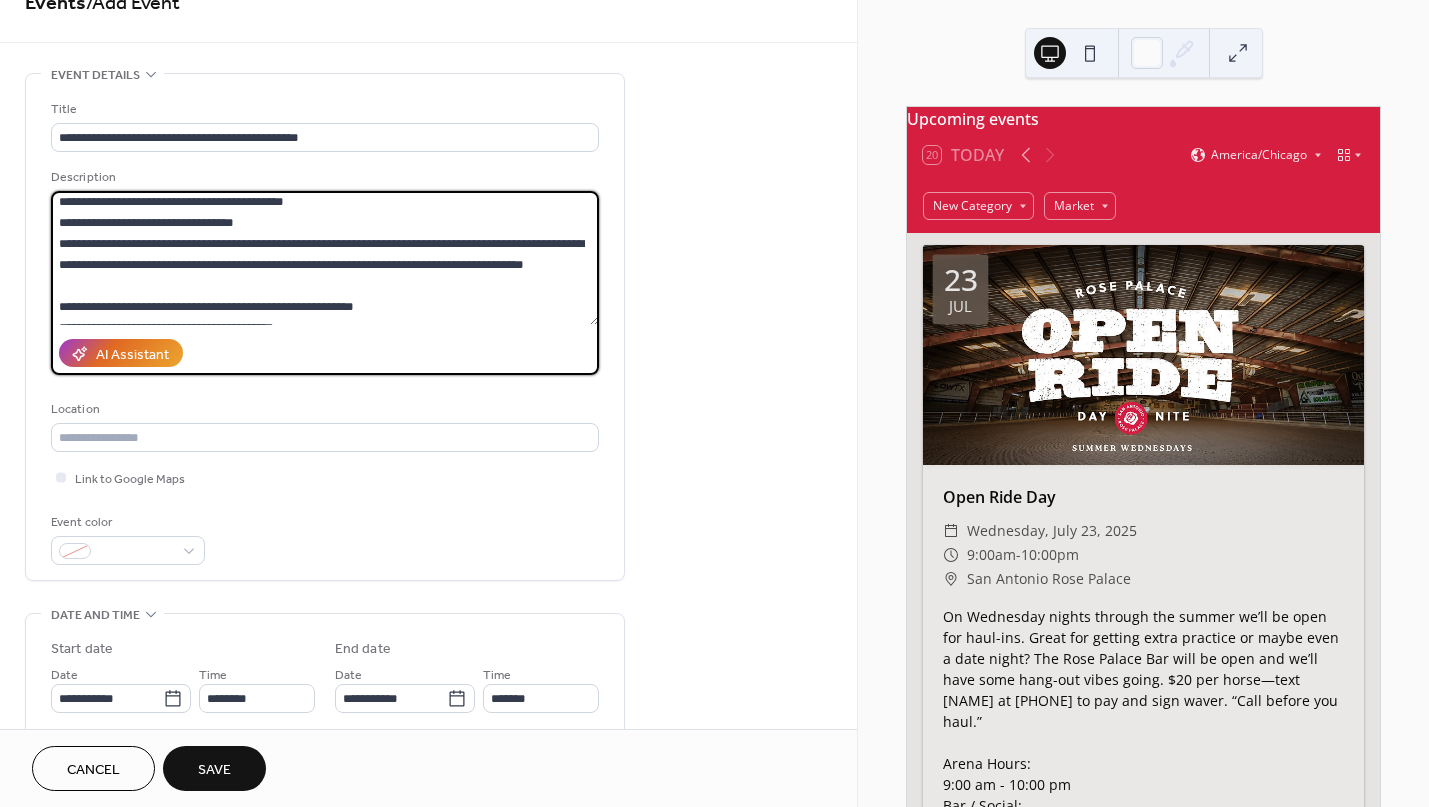 click on "**********" at bounding box center [325, 258] 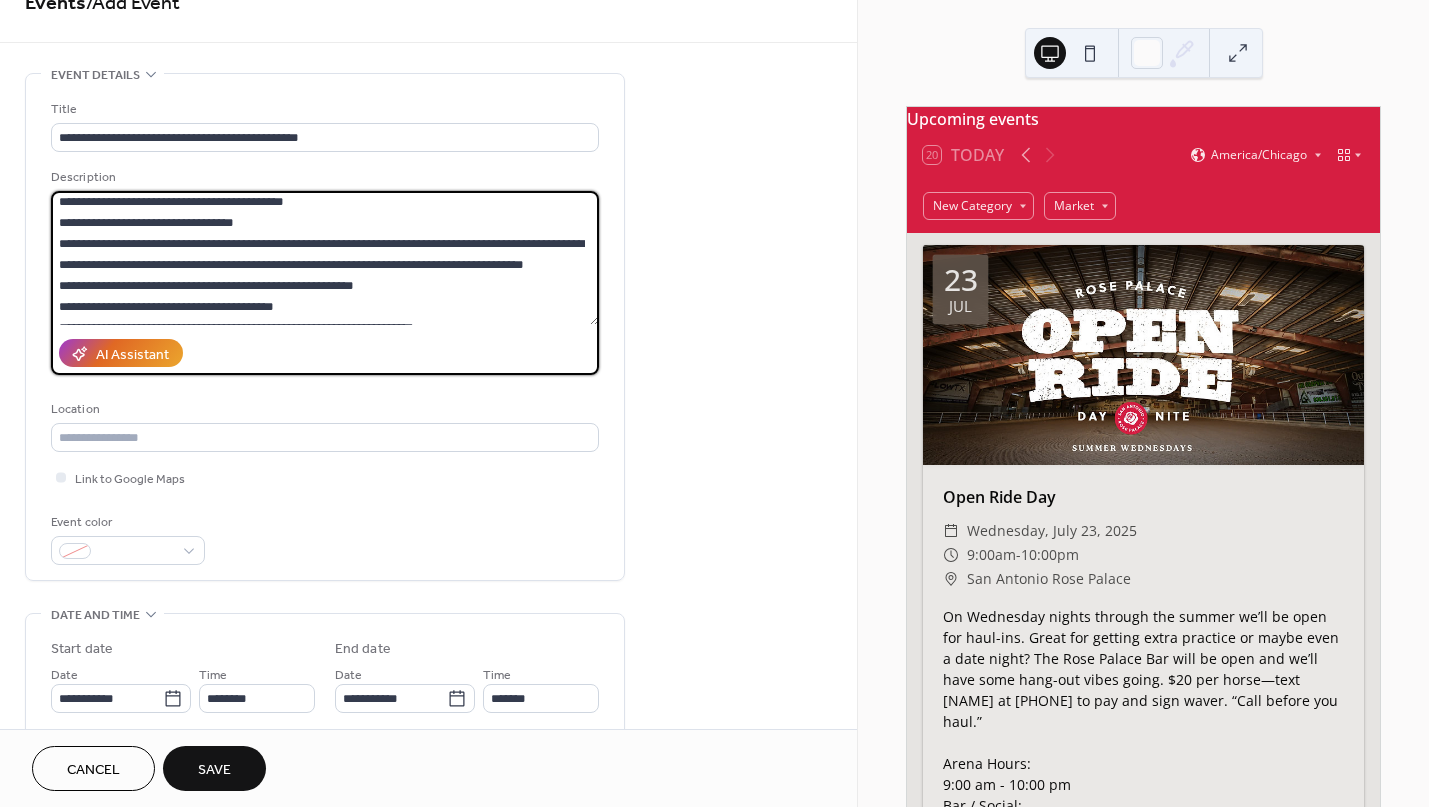 scroll, scrollTop: 63, scrollLeft: 0, axis: vertical 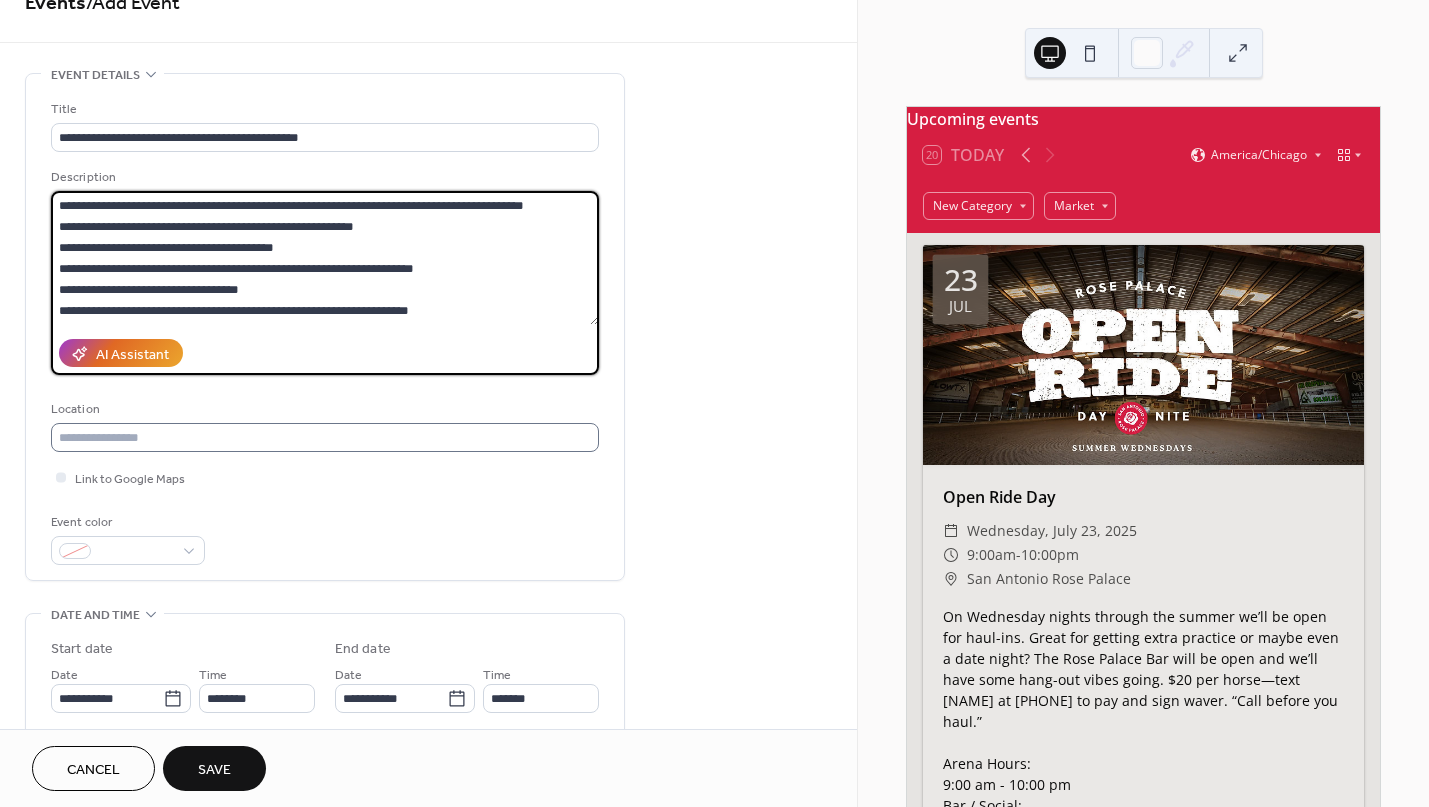 type on "**********" 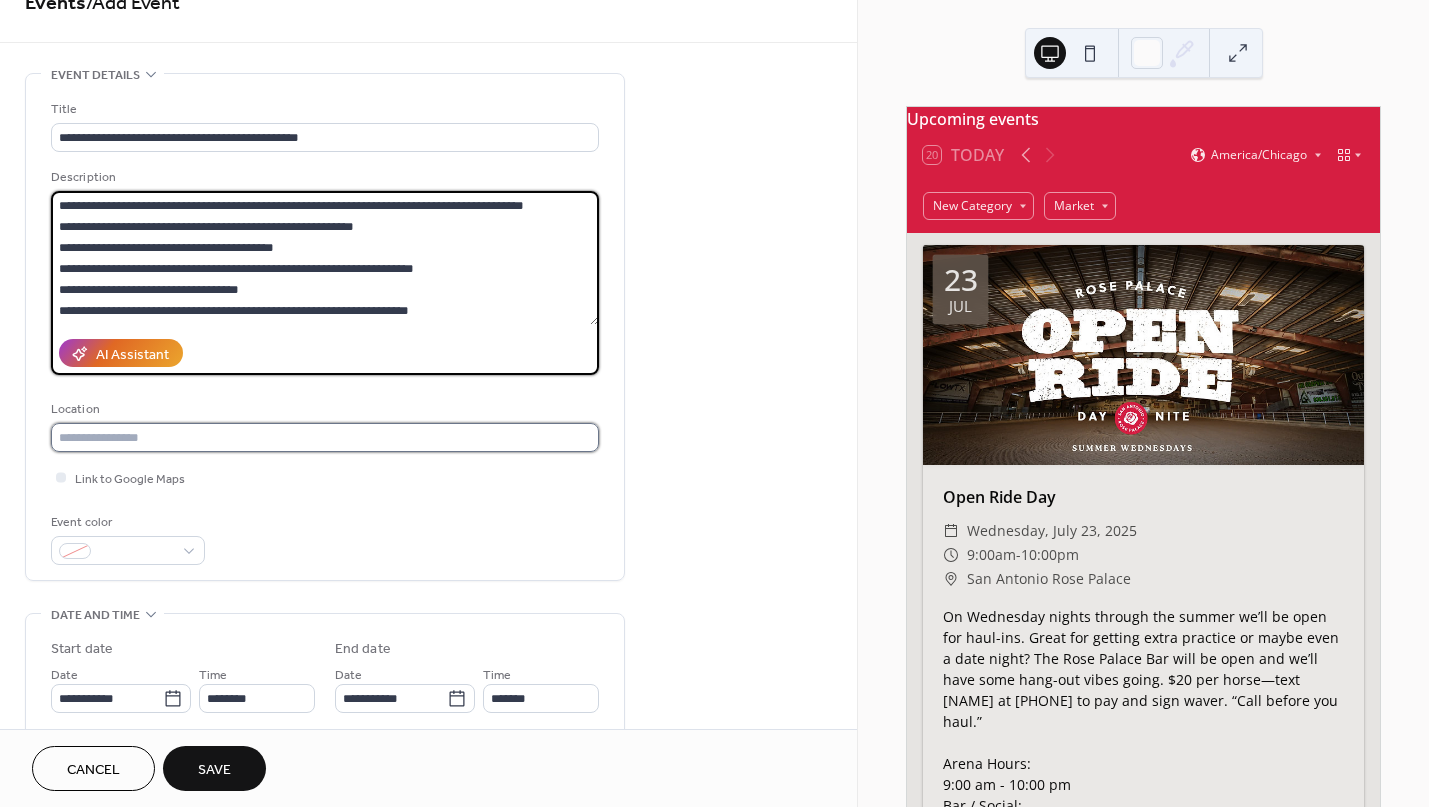 click at bounding box center (325, 437) 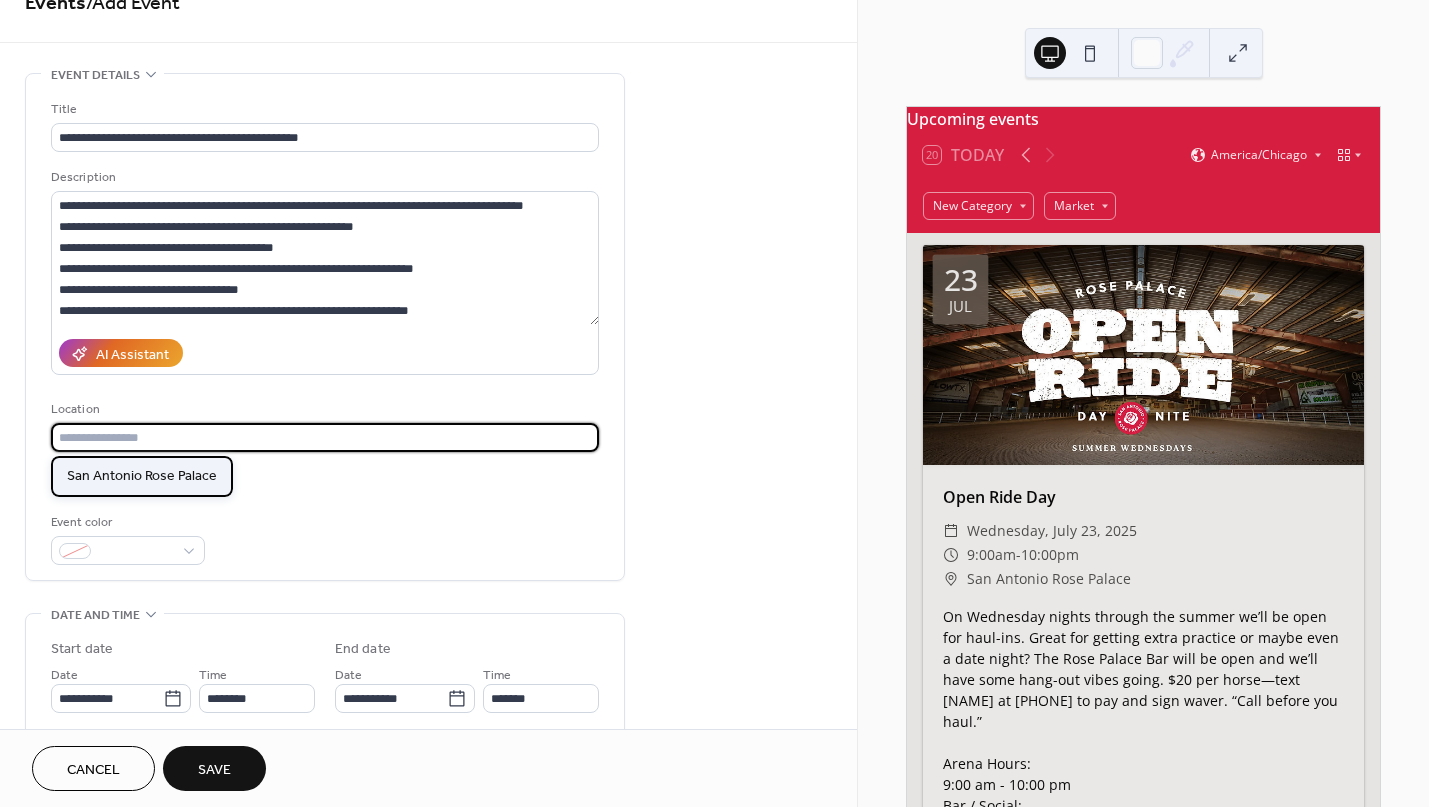 click on "San Antonio Rose Palace" at bounding box center [142, 476] 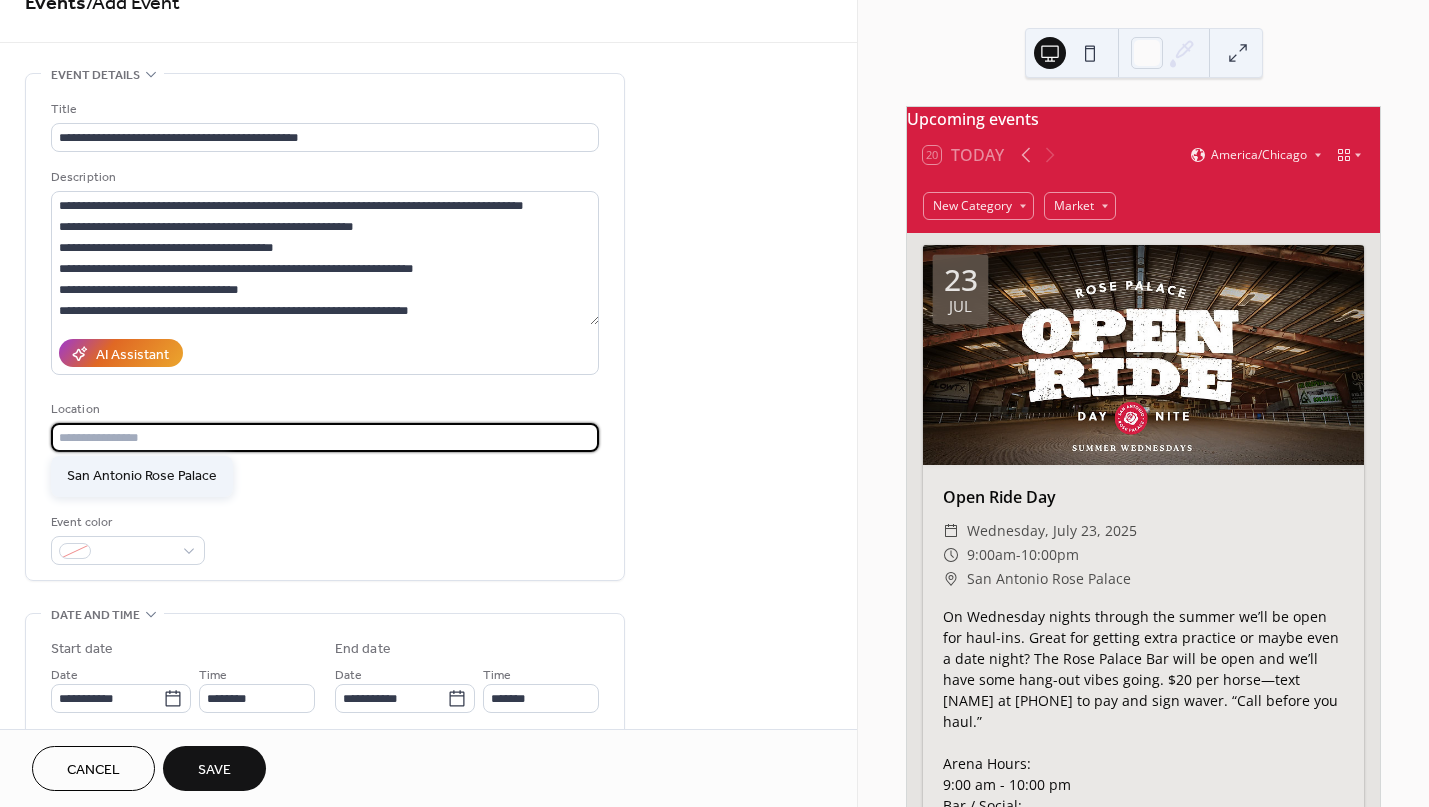 type on "**********" 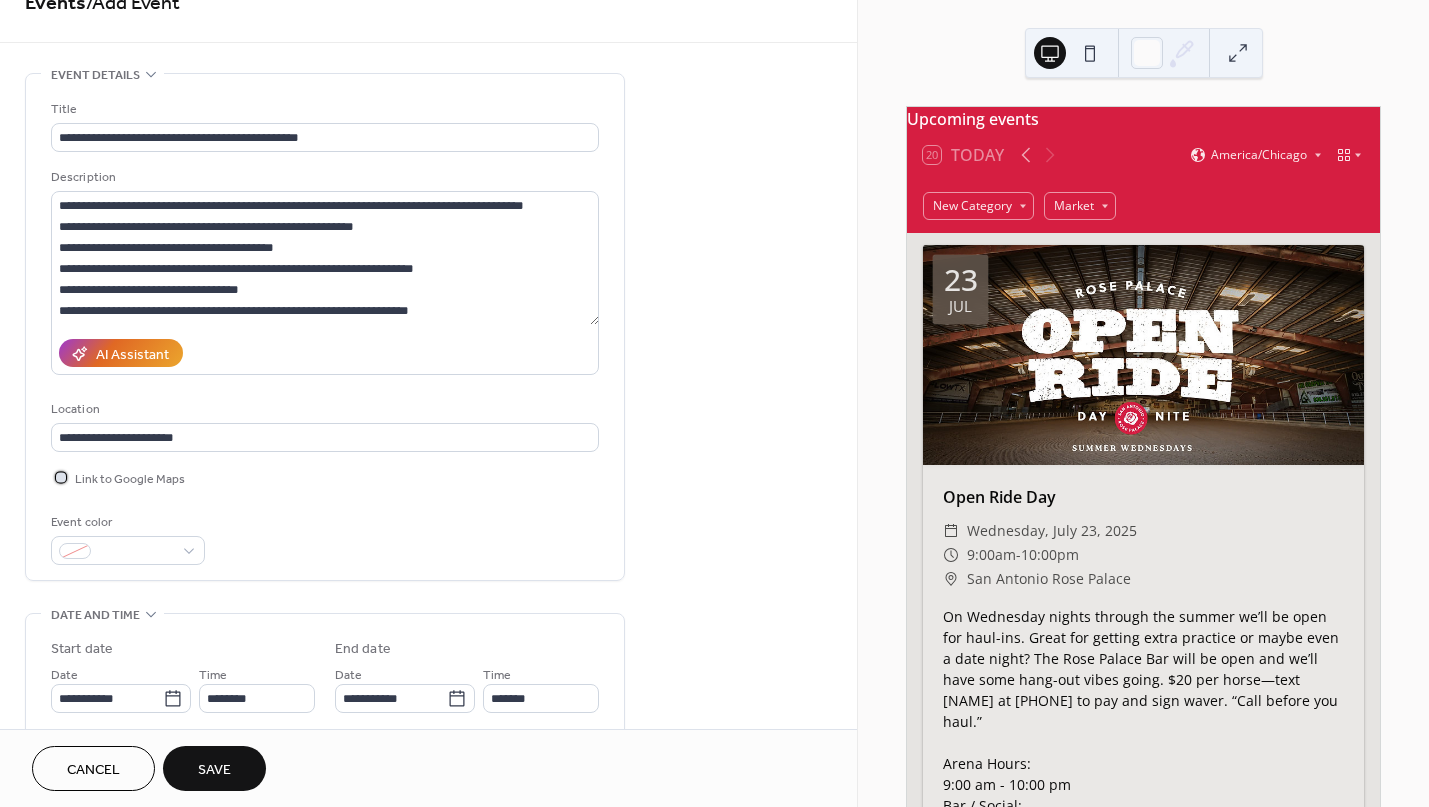 click at bounding box center (61, 477) 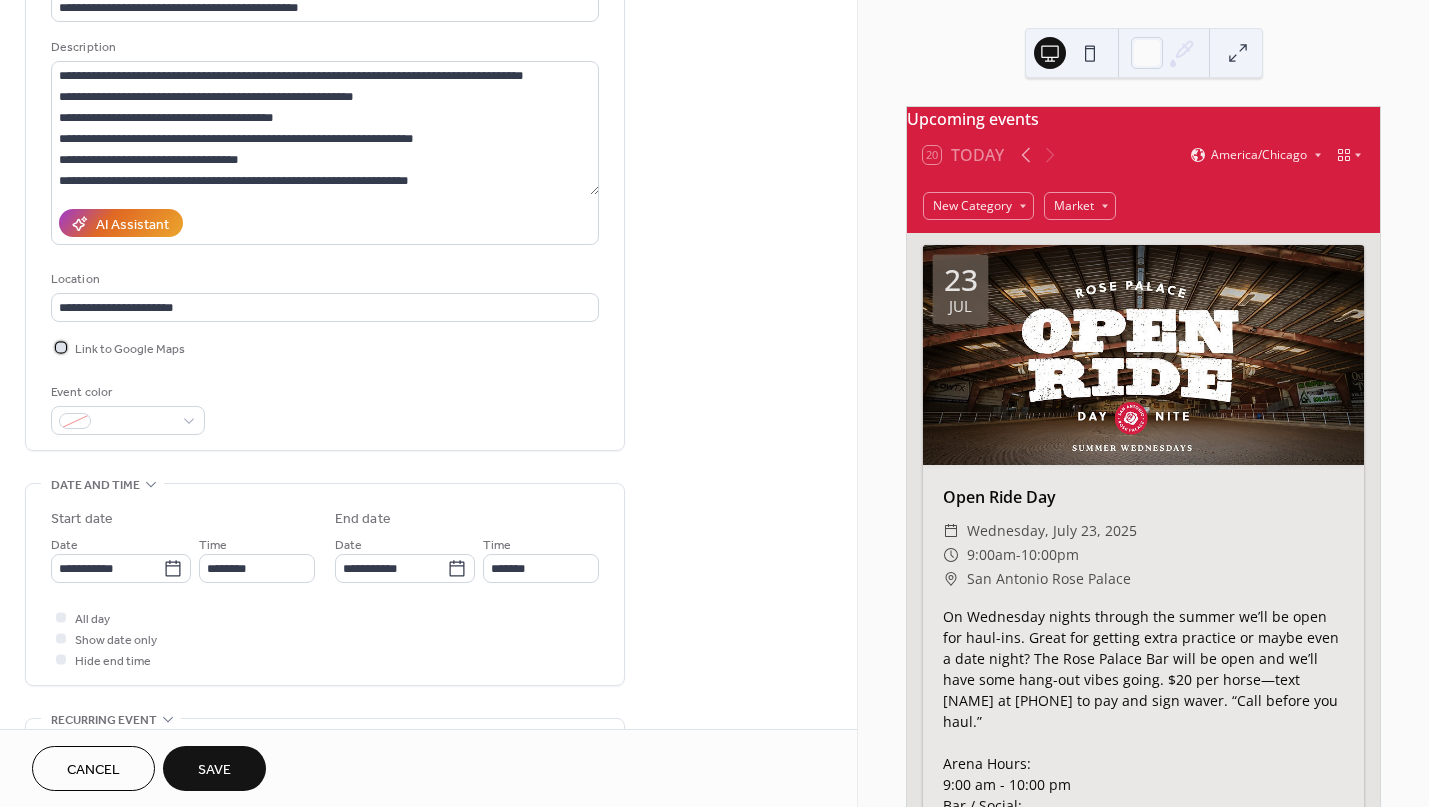 scroll, scrollTop: 217, scrollLeft: 0, axis: vertical 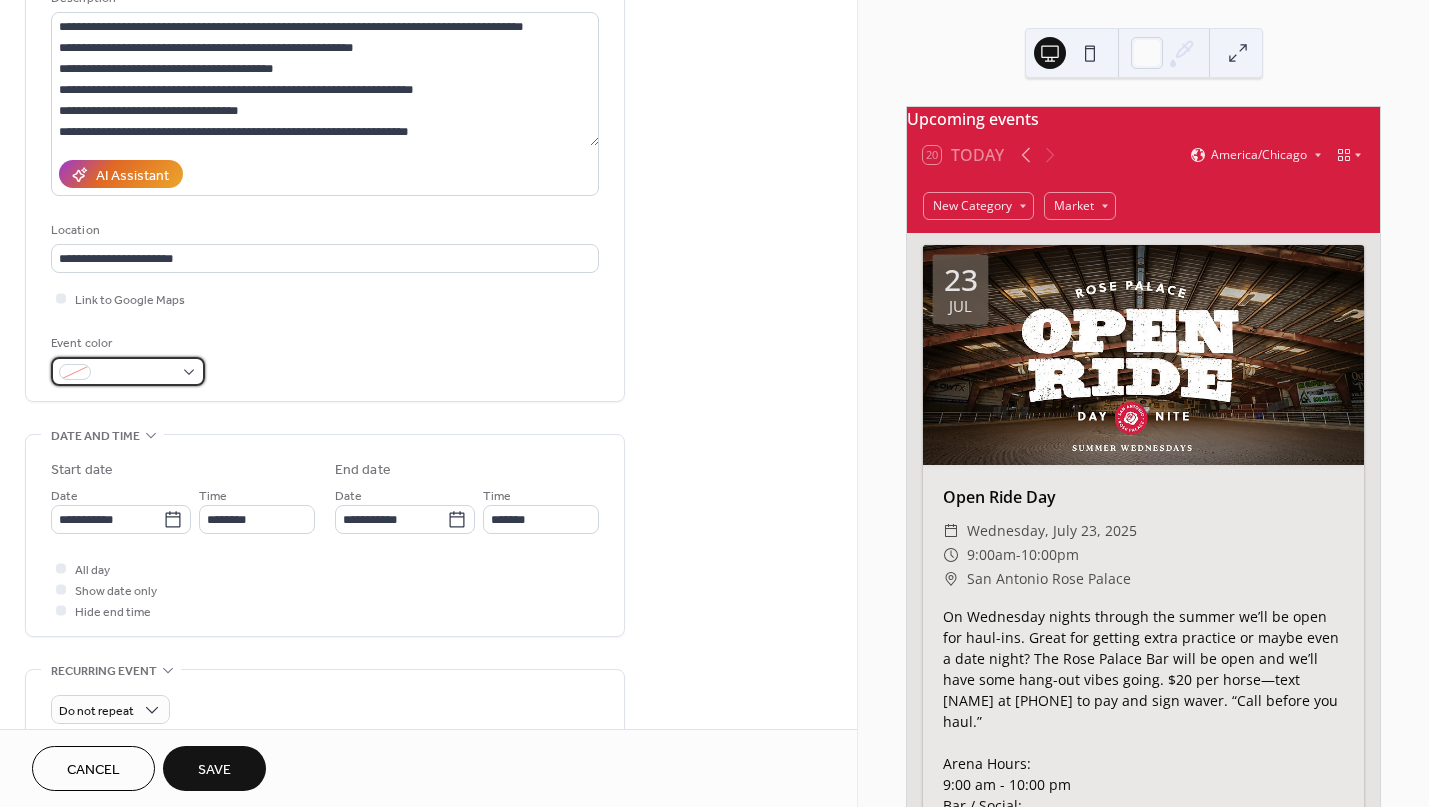 click at bounding box center (128, 371) 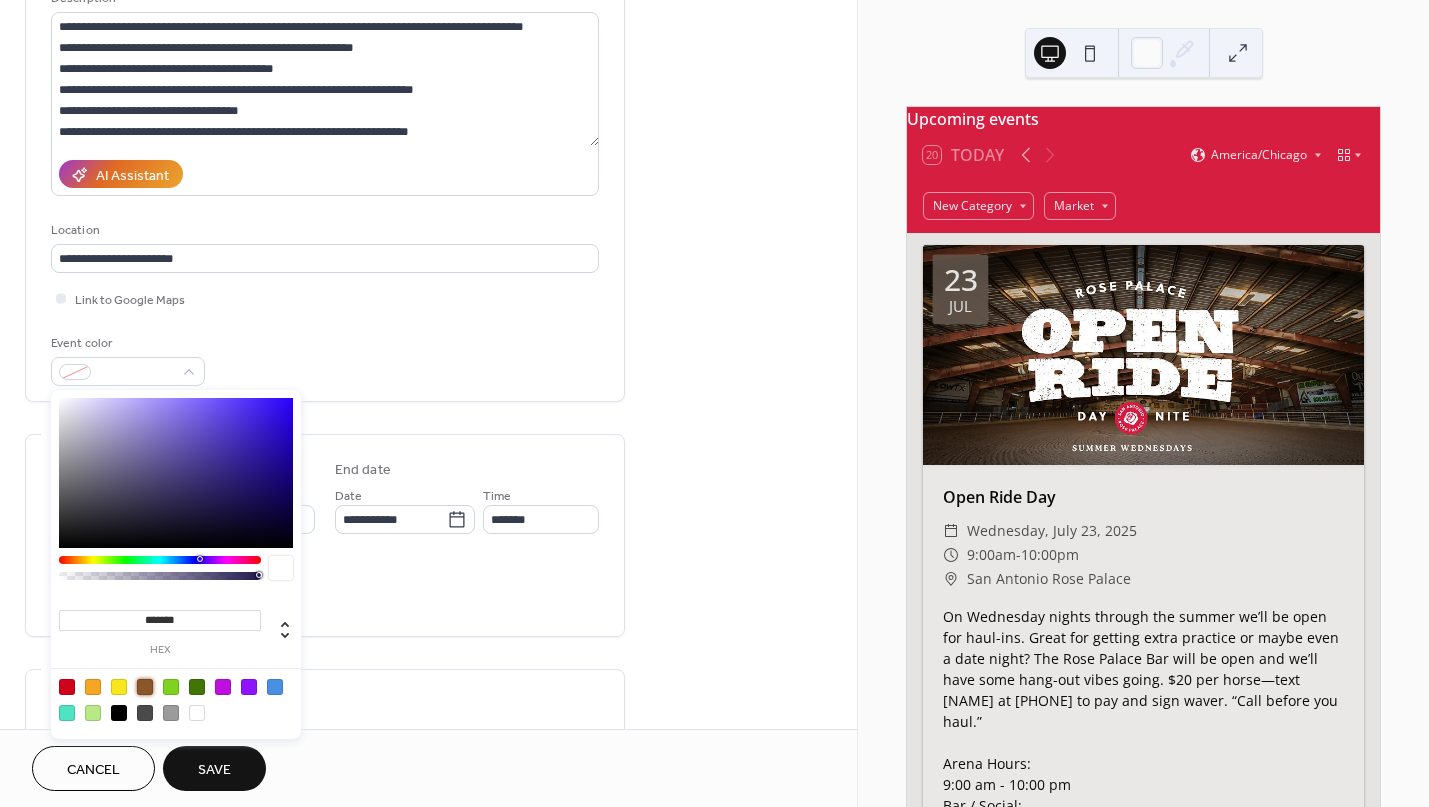 click at bounding box center (145, 687) 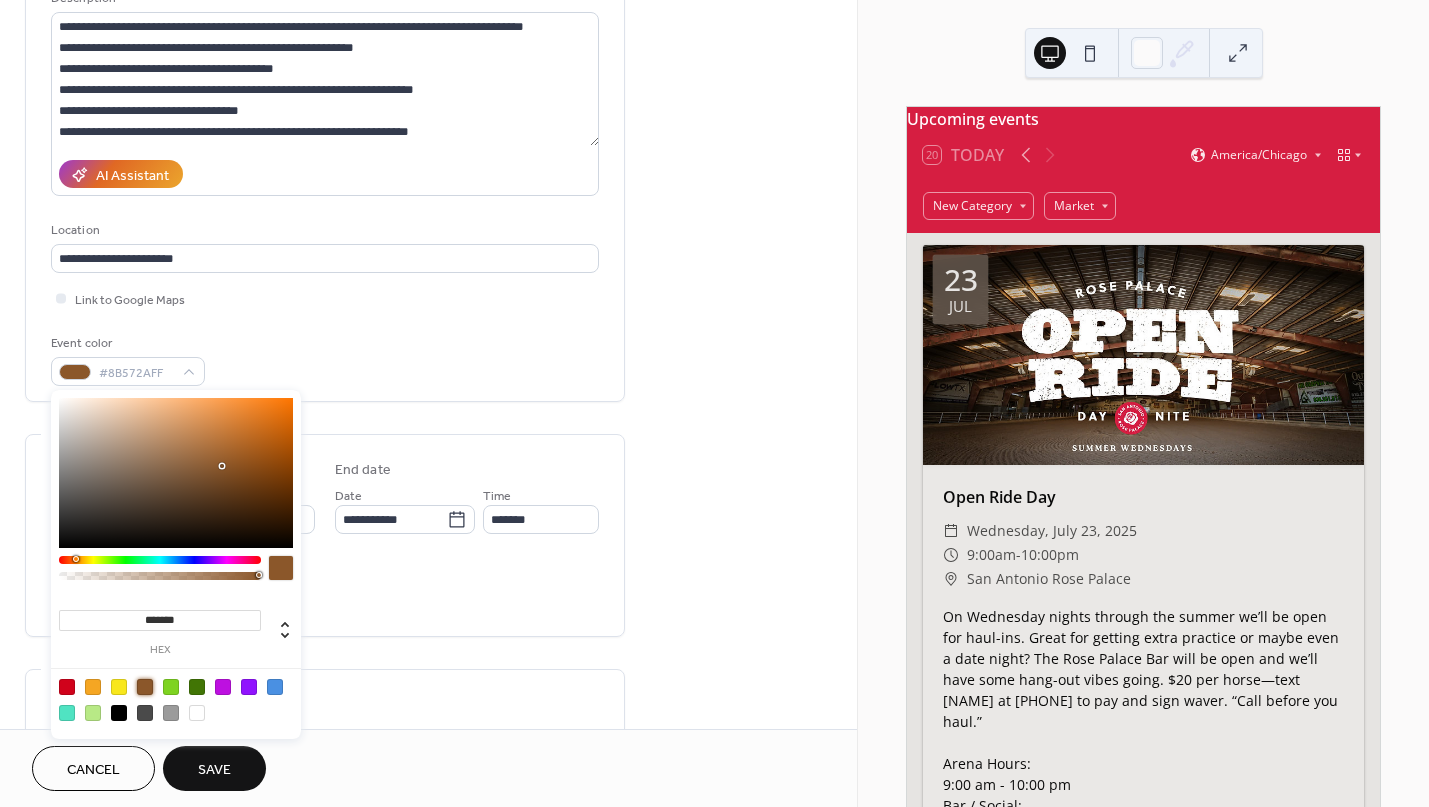 click on "**********" at bounding box center [325, 153] 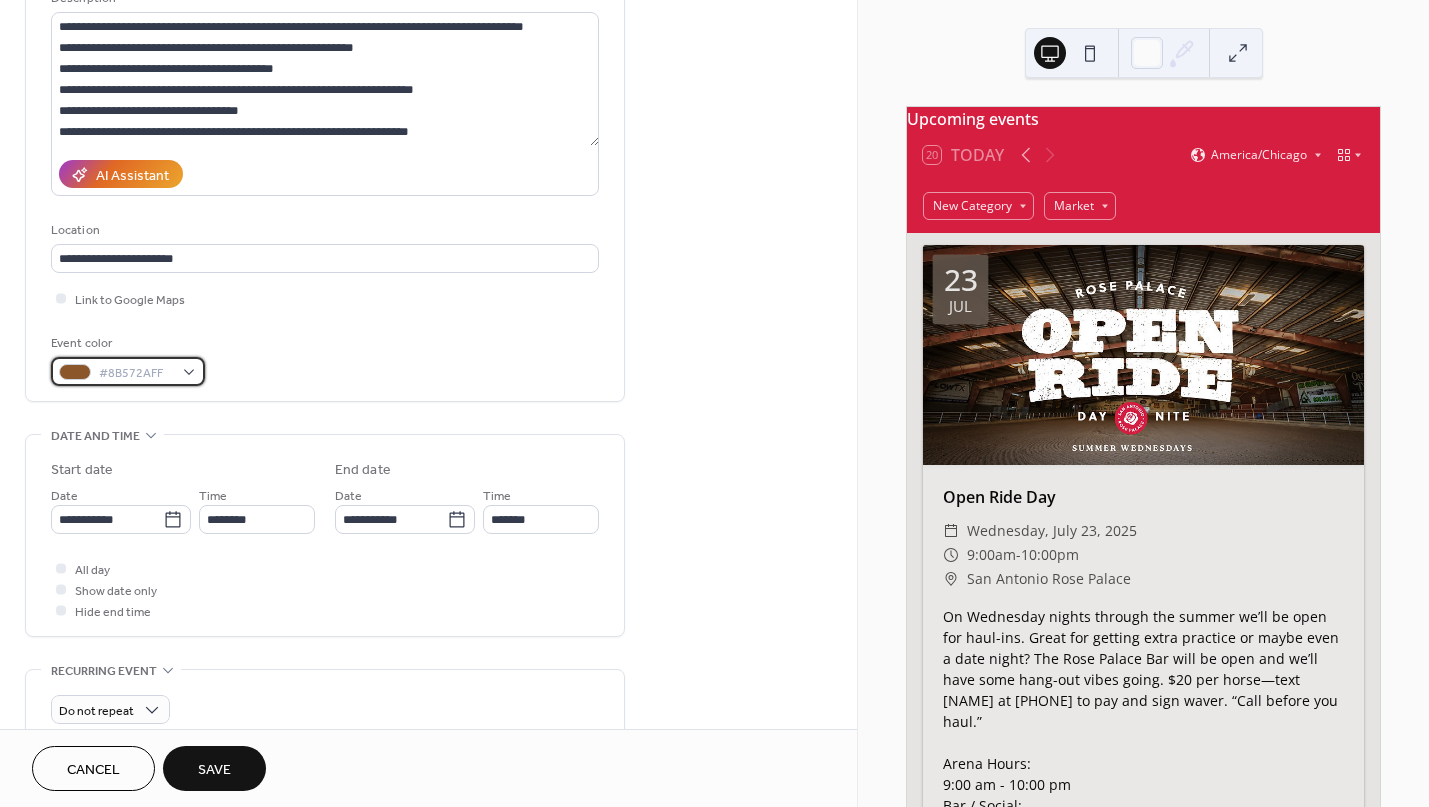 click on "#8B572AFF" at bounding box center [128, 371] 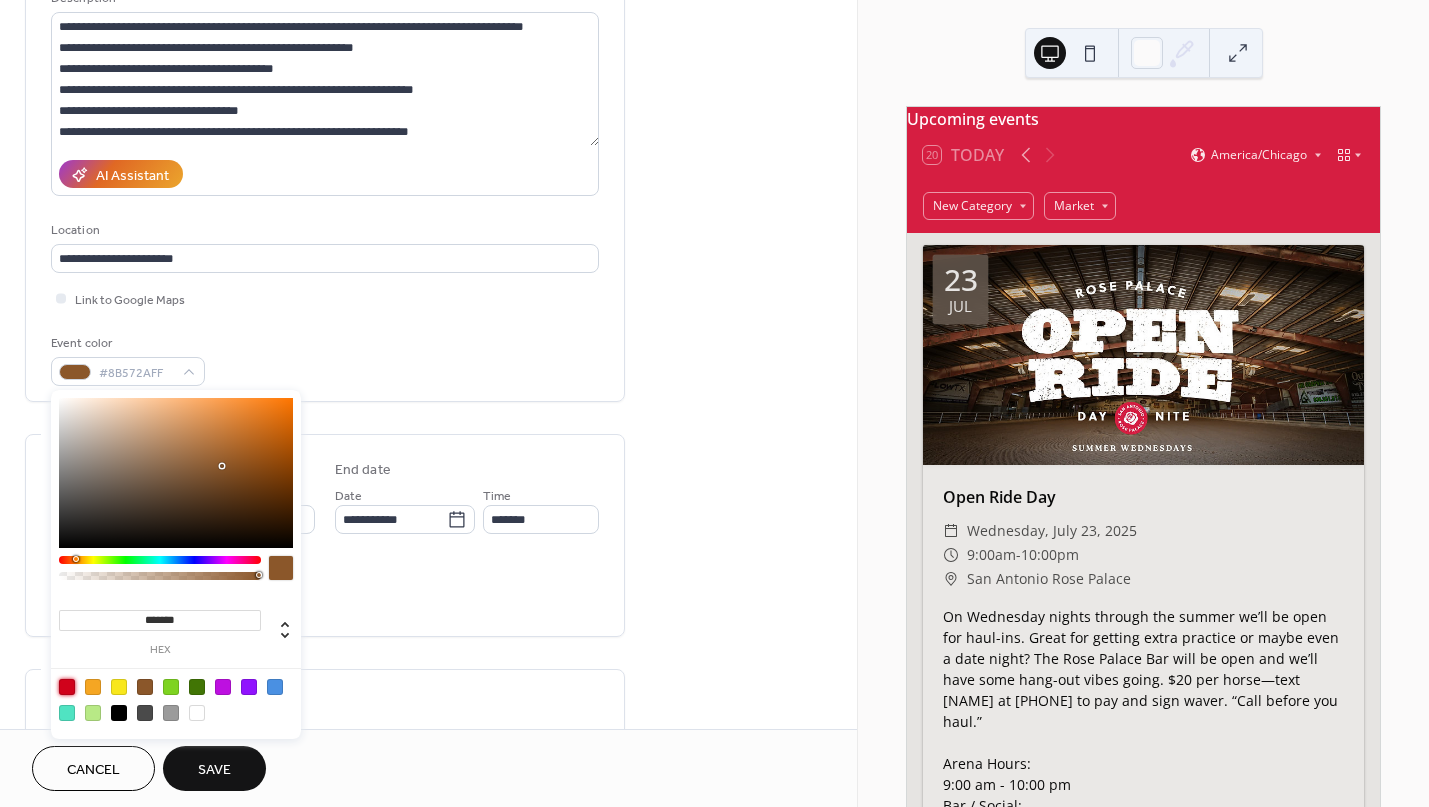 click at bounding box center (67, 687) 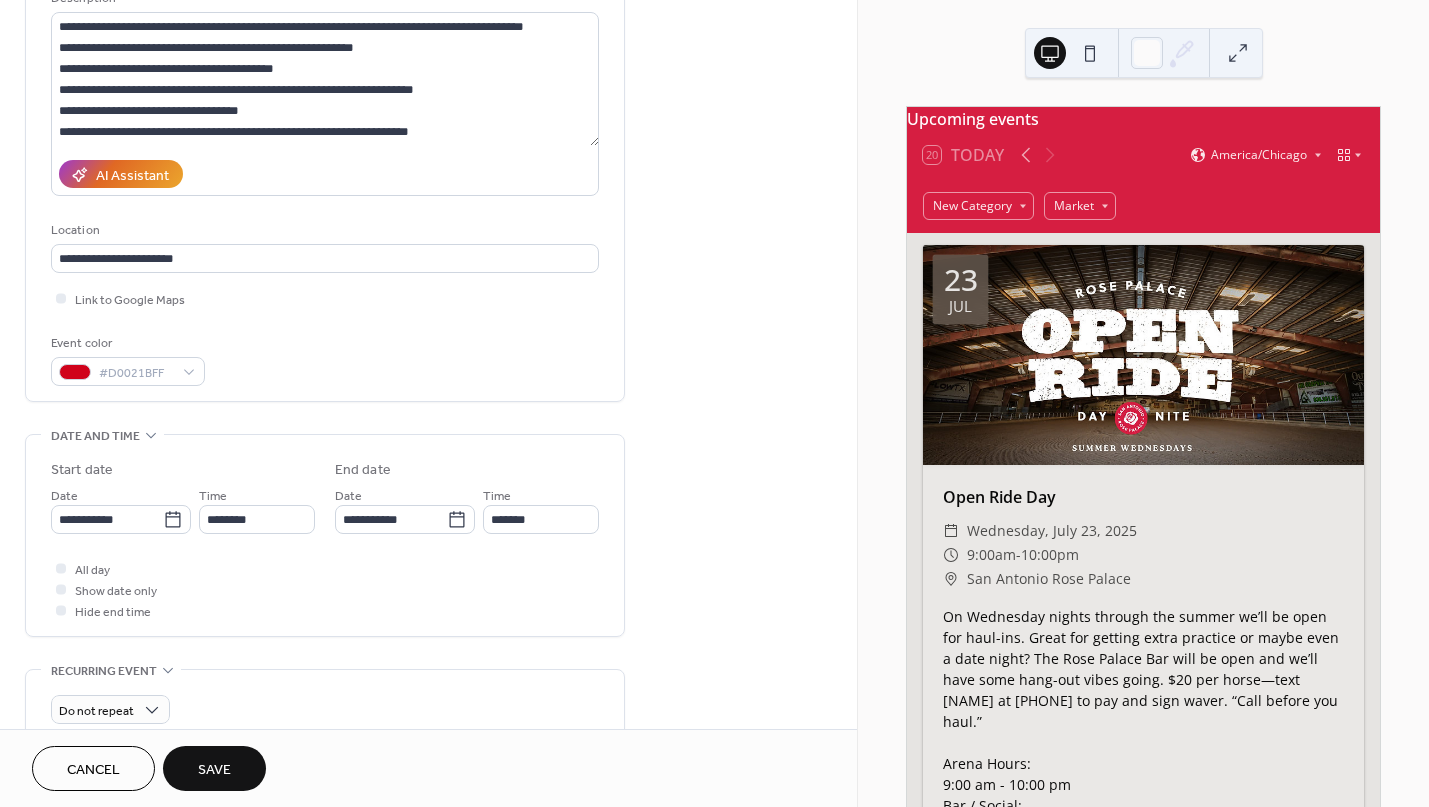 click on "Event color #D0021BFF" at bounding box center (325, 359) 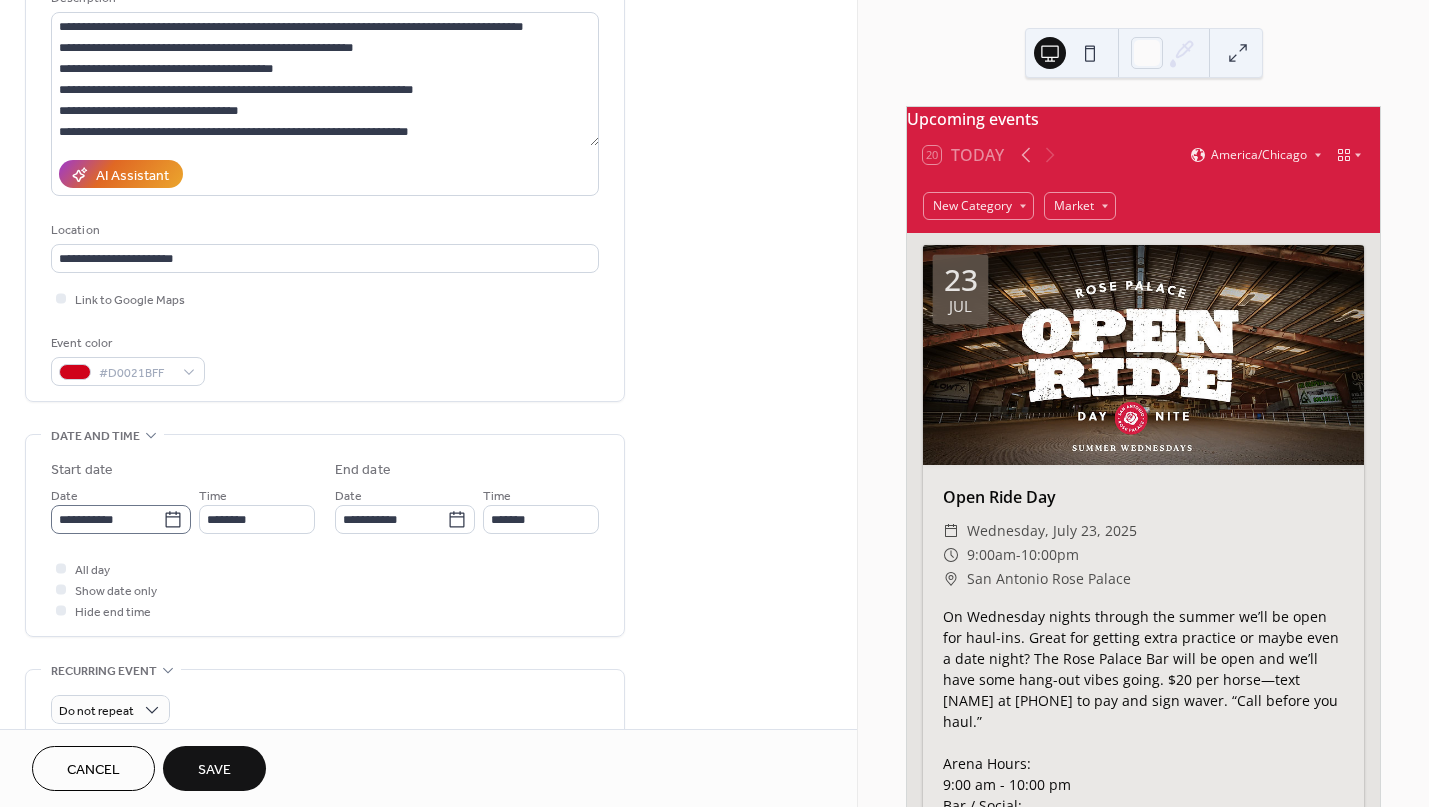 click 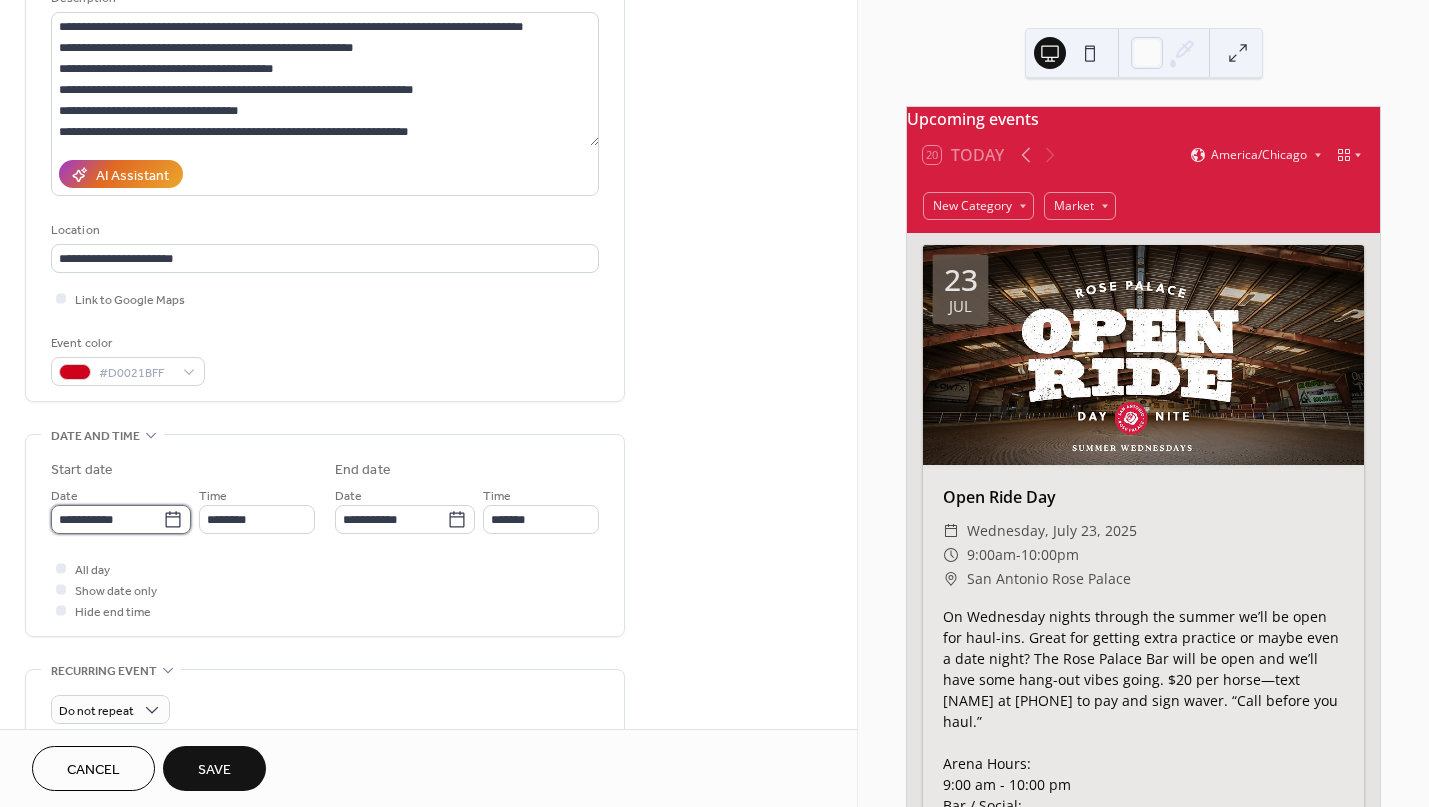 click on "**********" at bounding box center (107, 519) 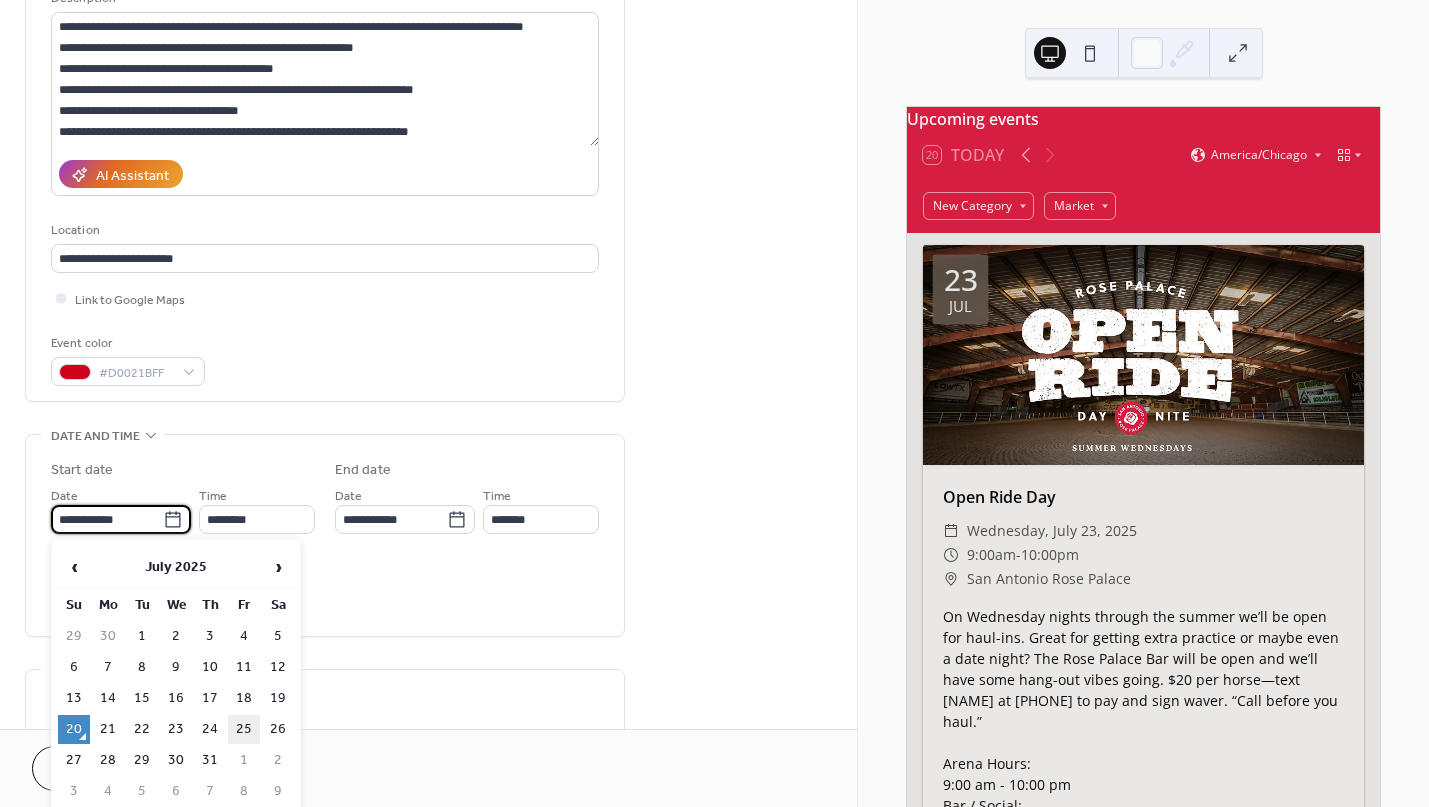 click on "25" at bounding box center (244, 729) 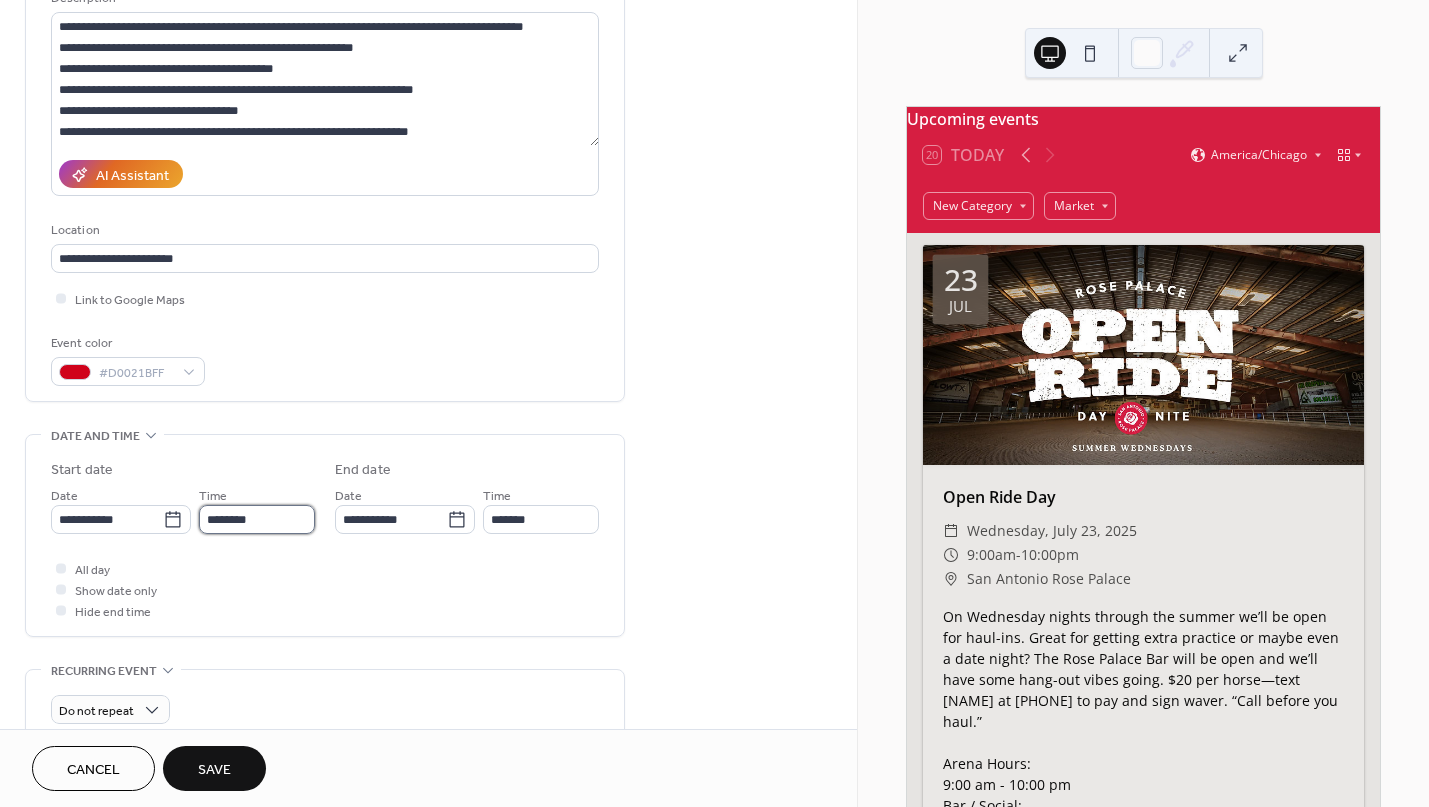 click on "********" at bounding box center (257, 519) 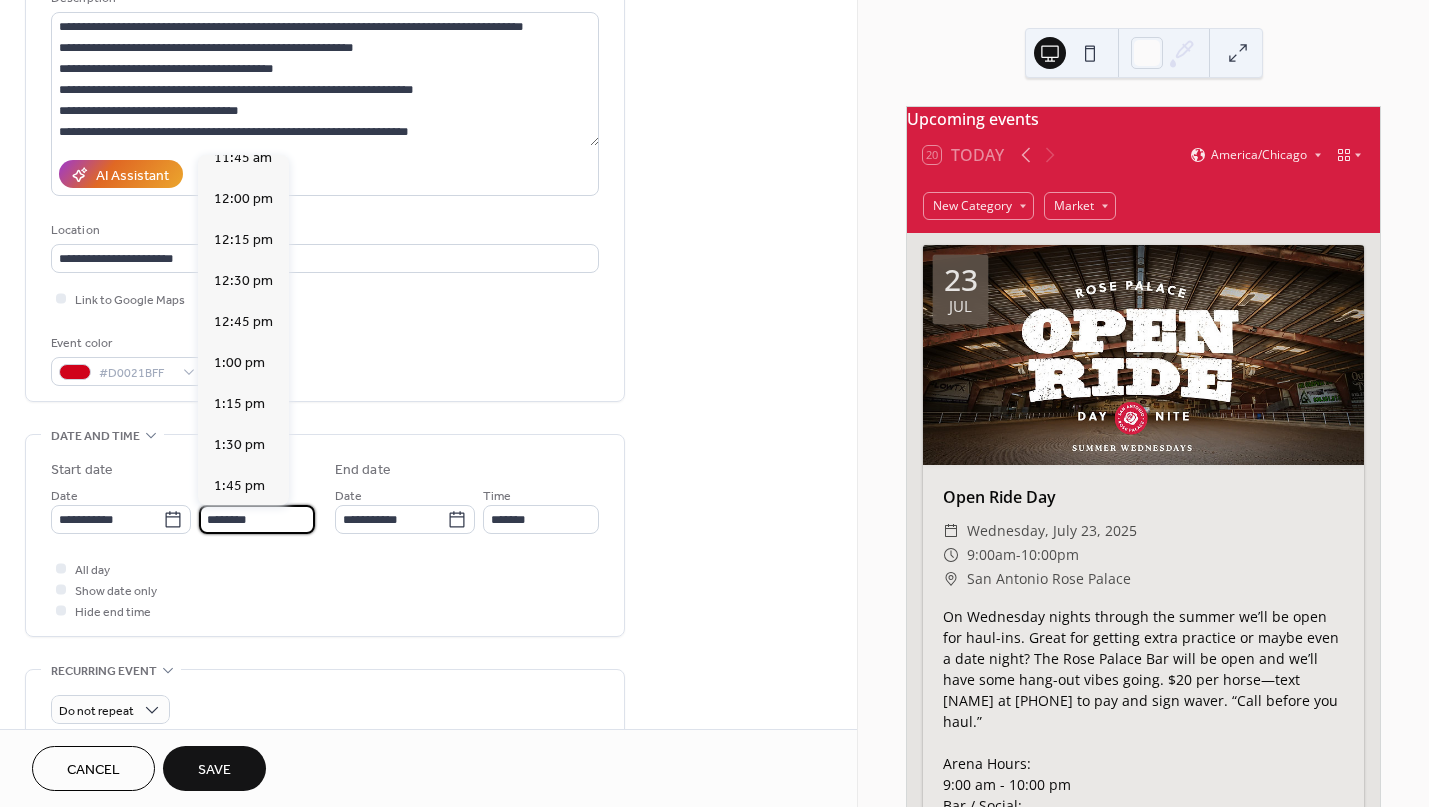 scroll, scrollTop: 2916, scrollLeft: 0, axis: vertical 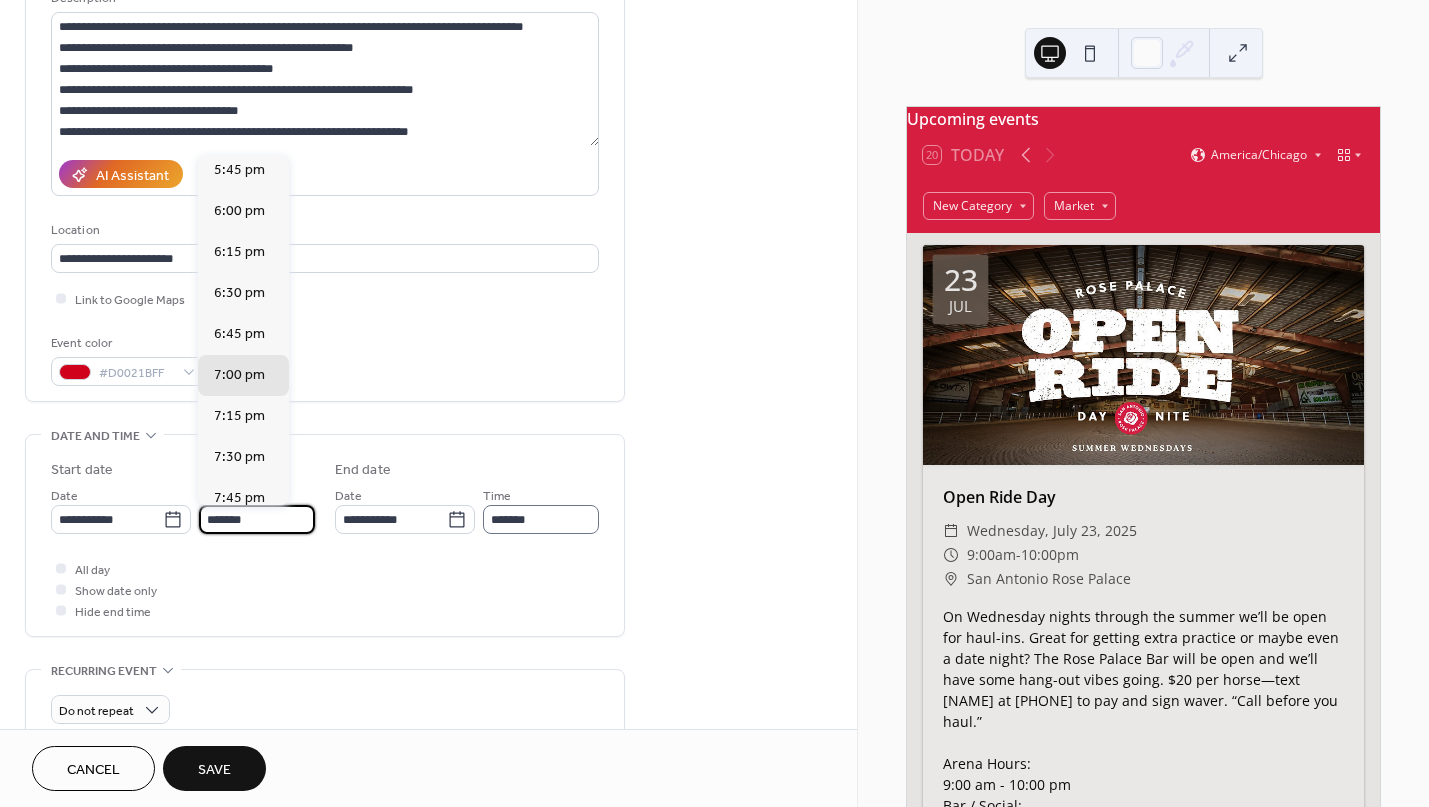 type on "*******" 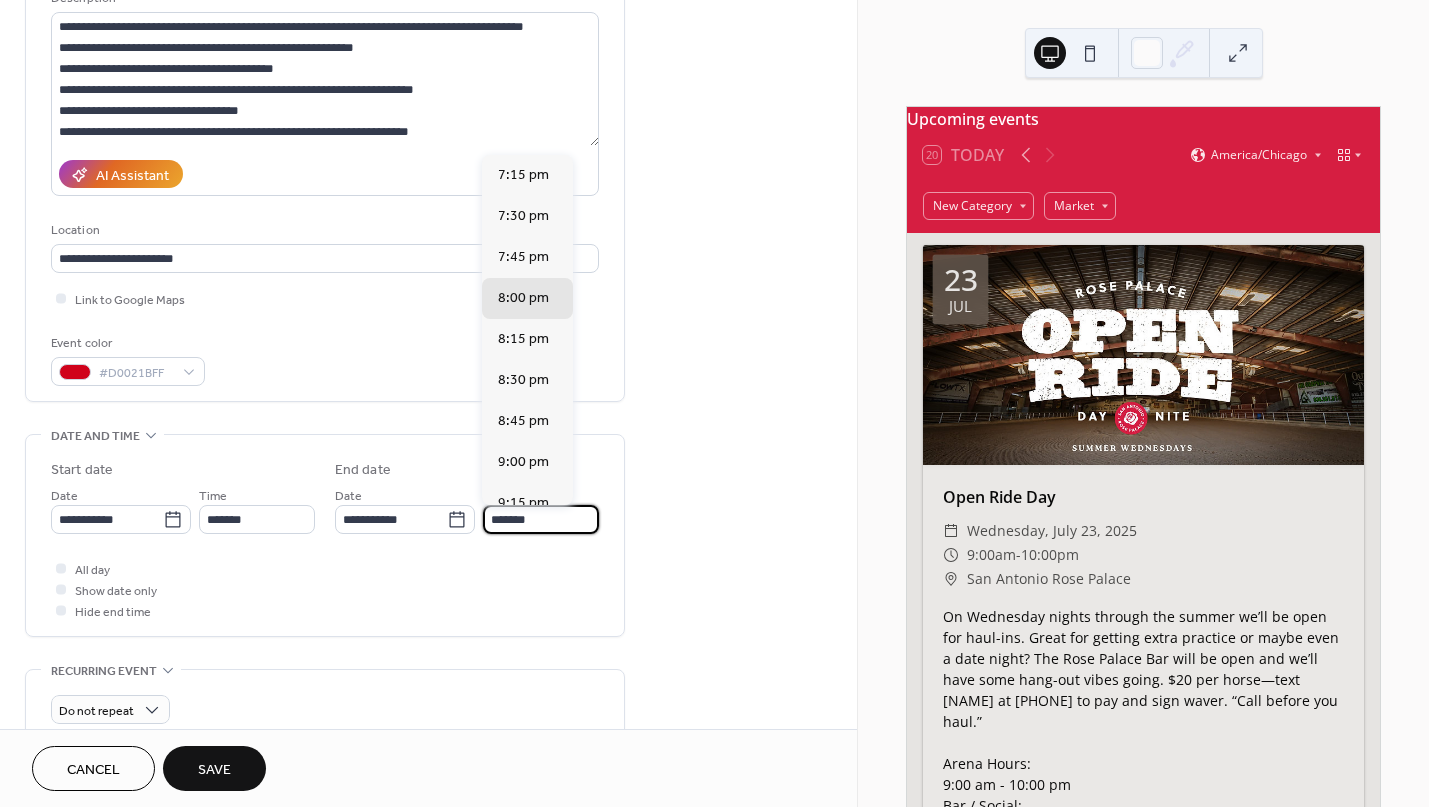 click on "*******" at bounding box center [541, 519] 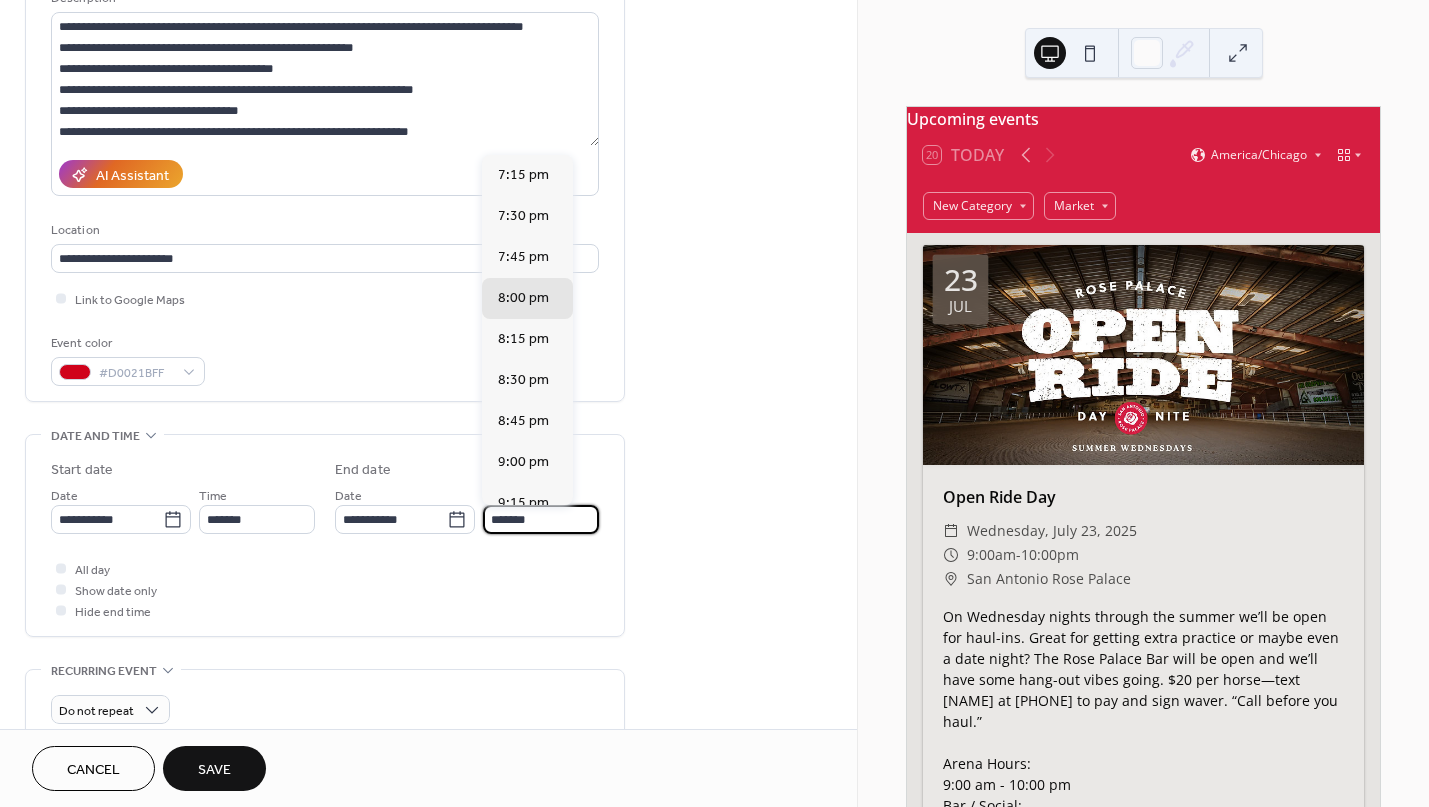 click on "*******" at bounding box center [541, 519] 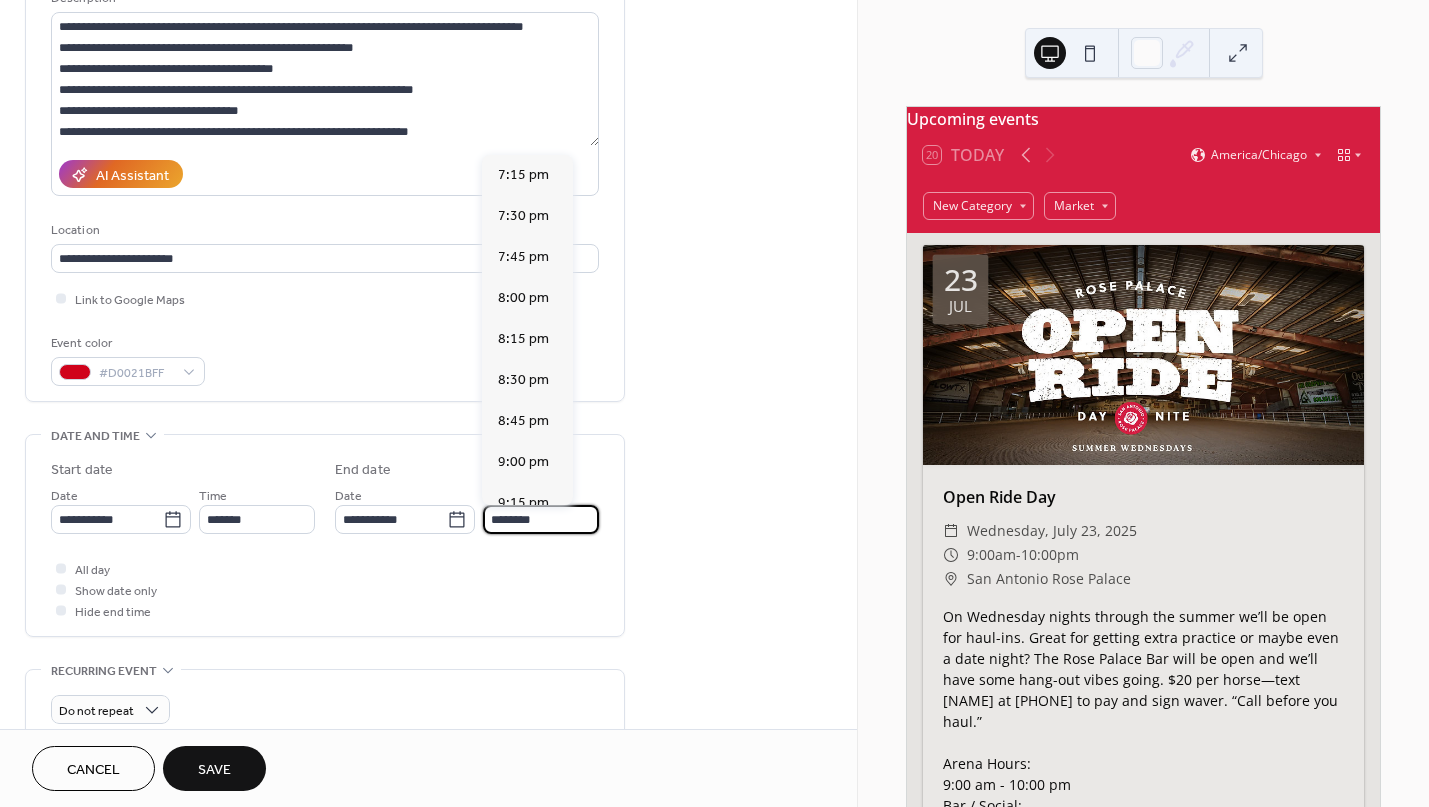 scroll, scrollTop: 419, scrollLeft: 0, axis: vertical 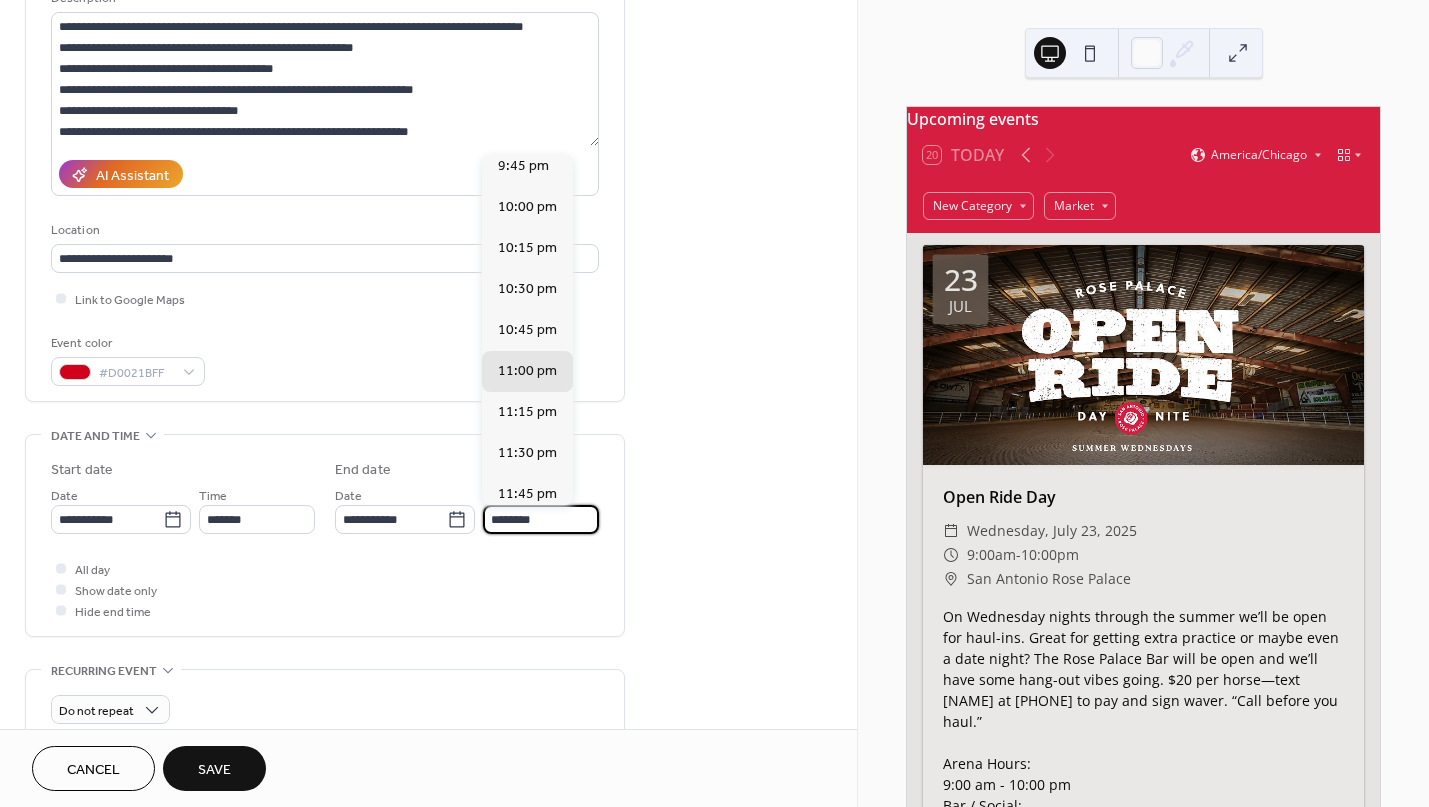 type on "********" 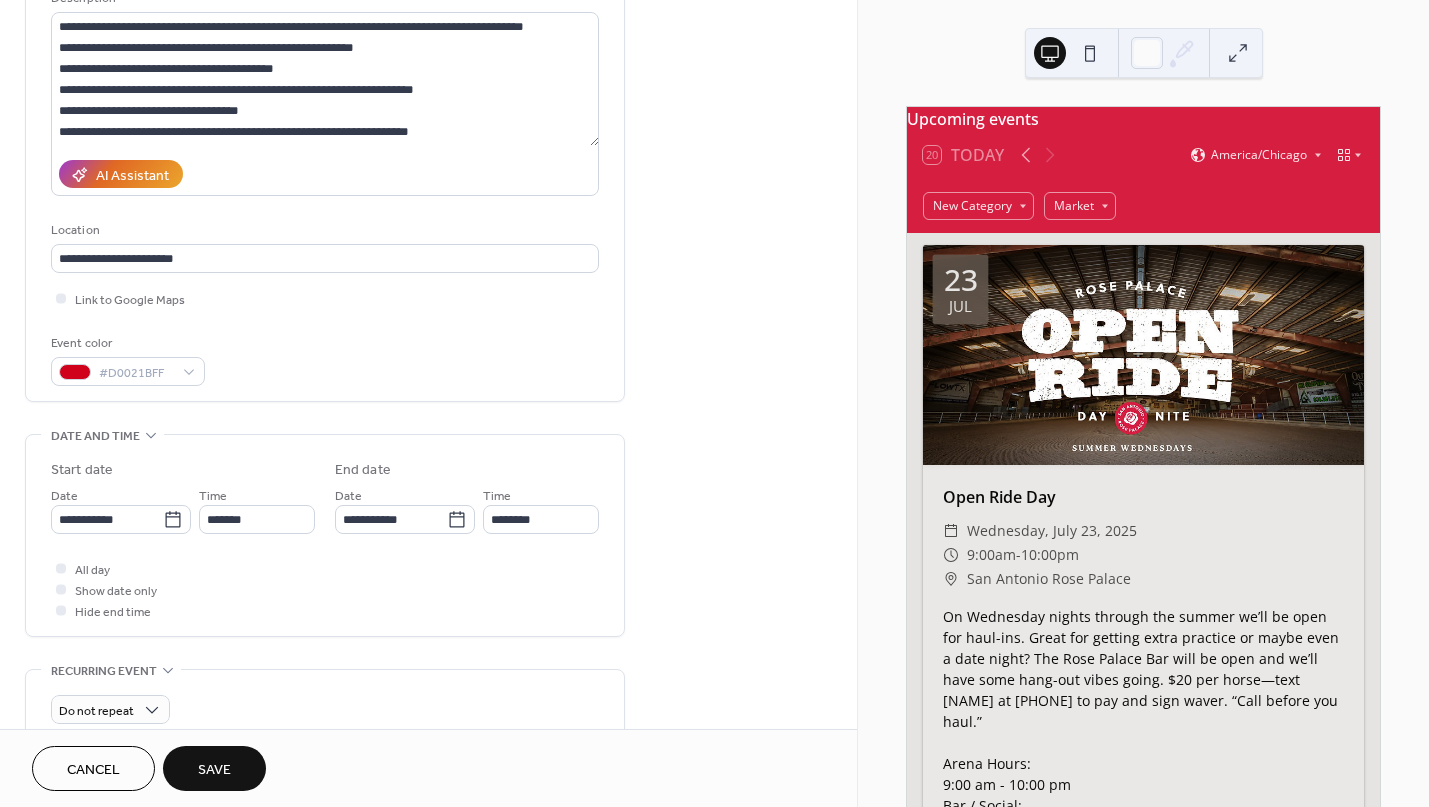 click on "All day Show date only Hide end time" at bounding box center (325, 589) 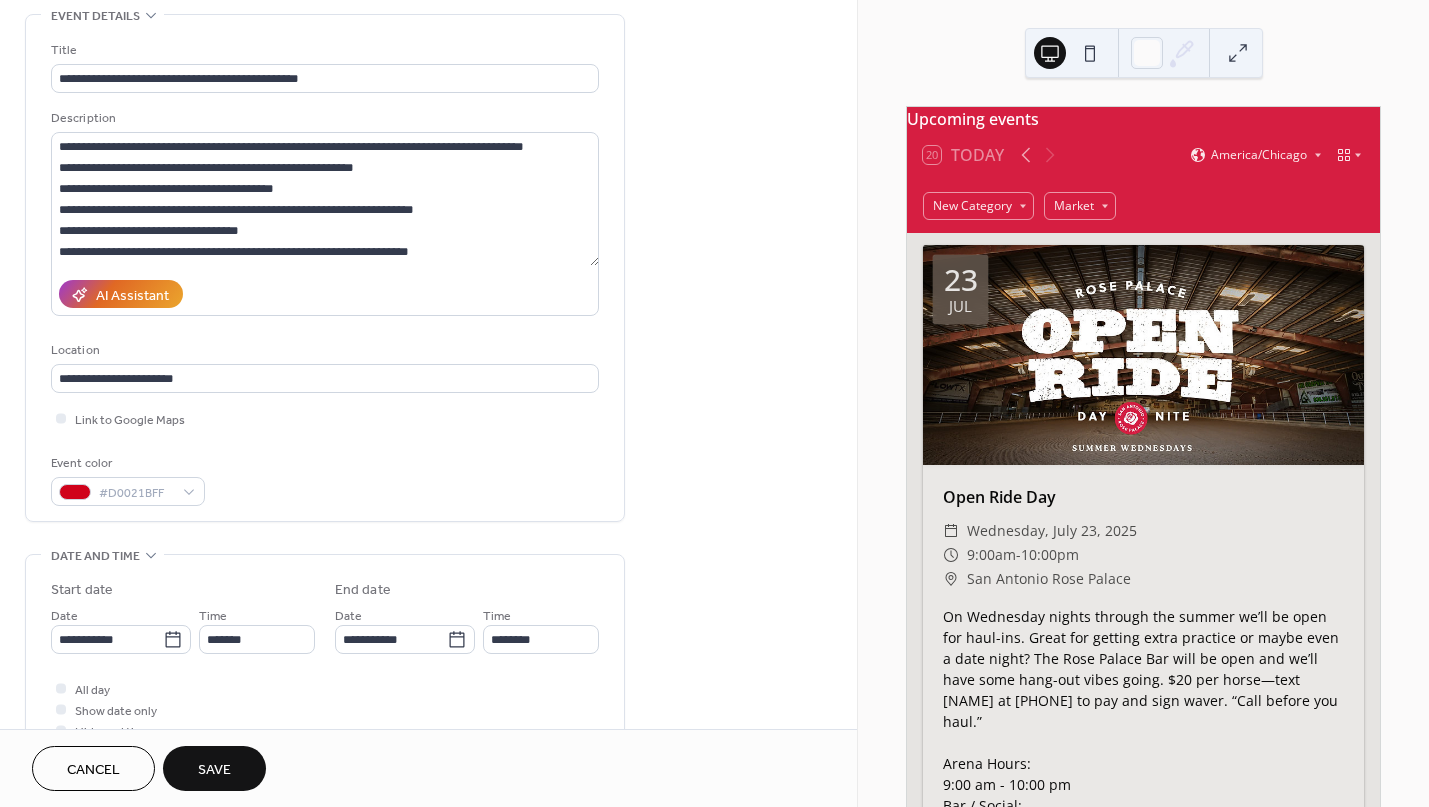 scroll, scrollTop: 82, scrollLeft: 0, axis: vertical 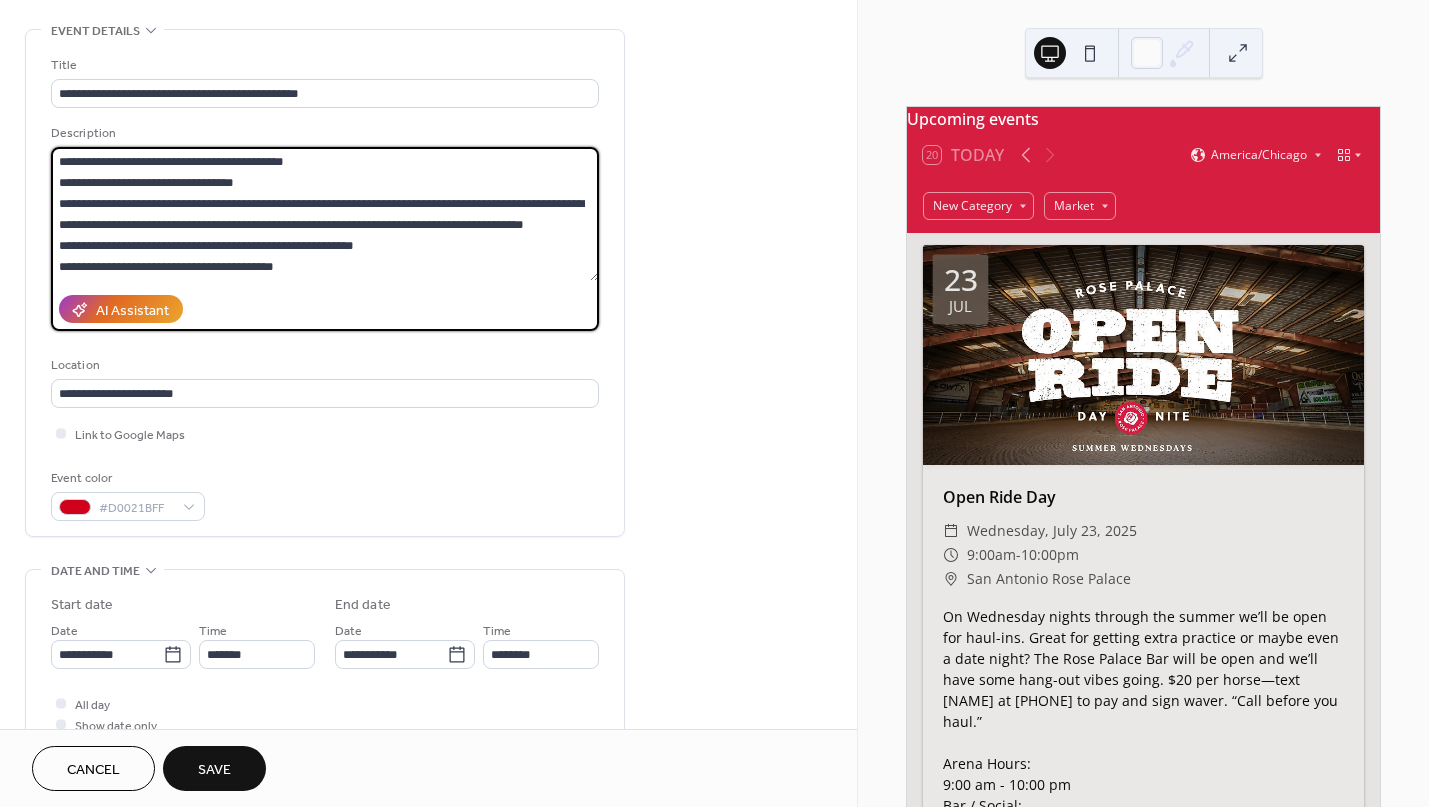 click on "**********" at bounding box center (325, 214) 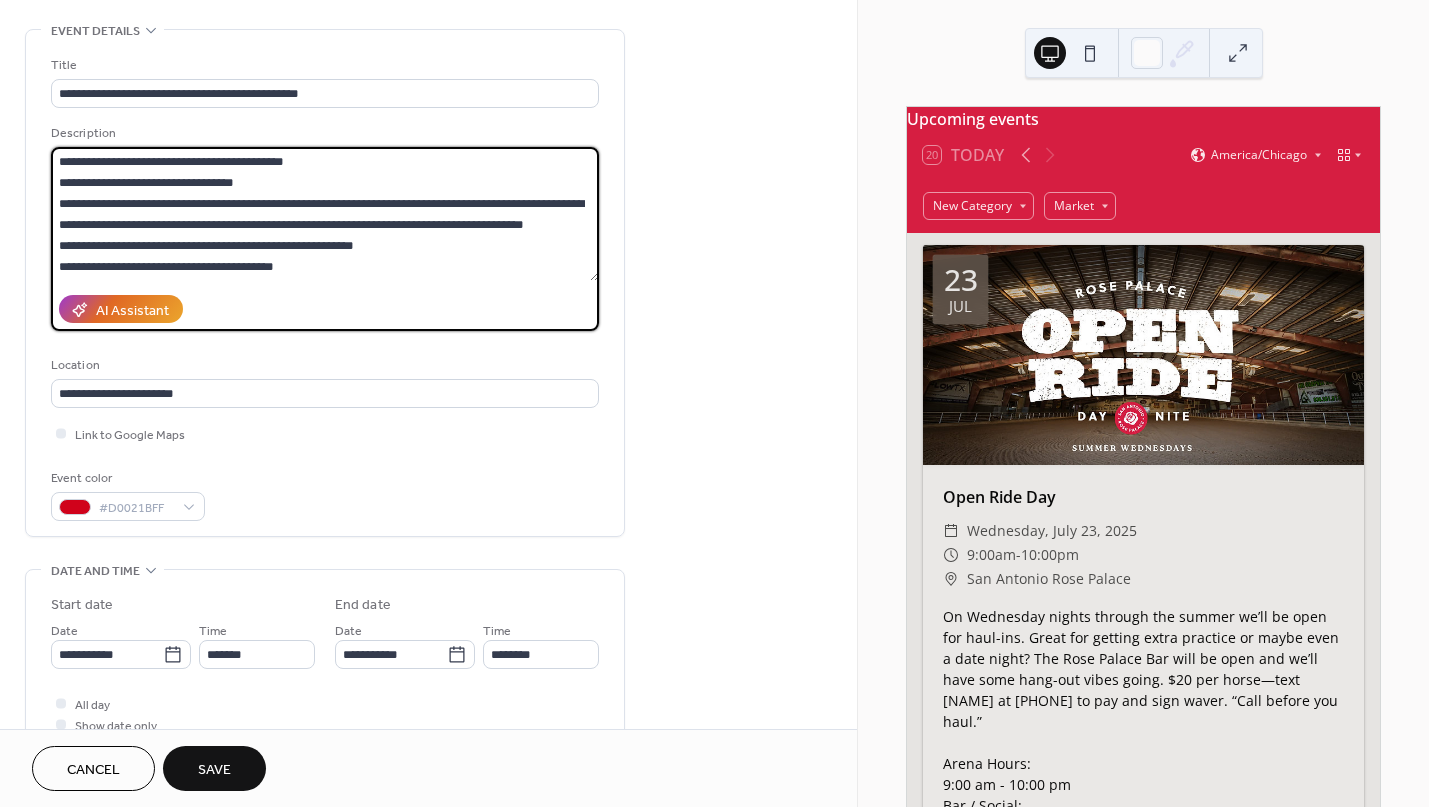 click on "**********" at bounding box center [325, 214] 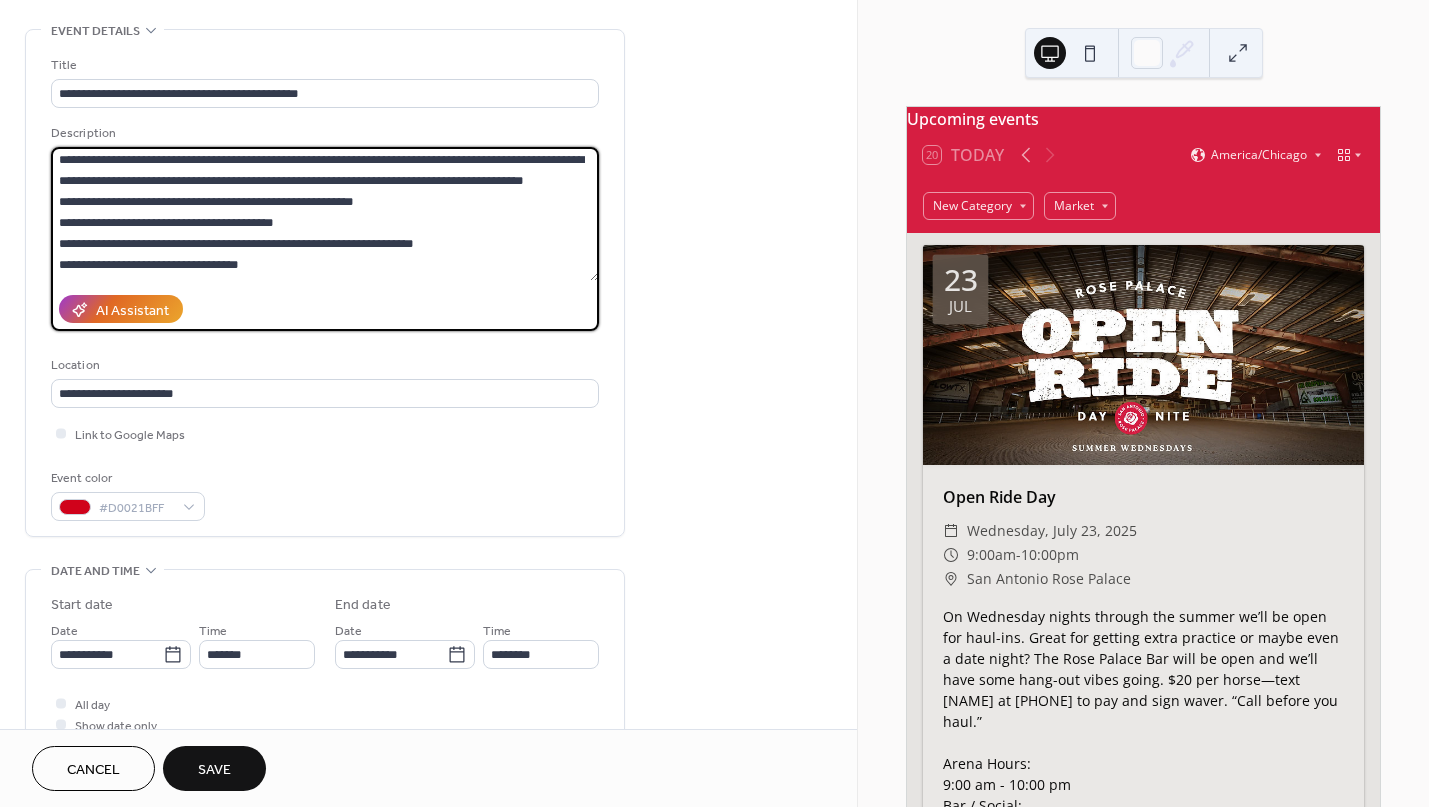 scroll, scrollTop: 0, scrollLeft: 0, axis: both 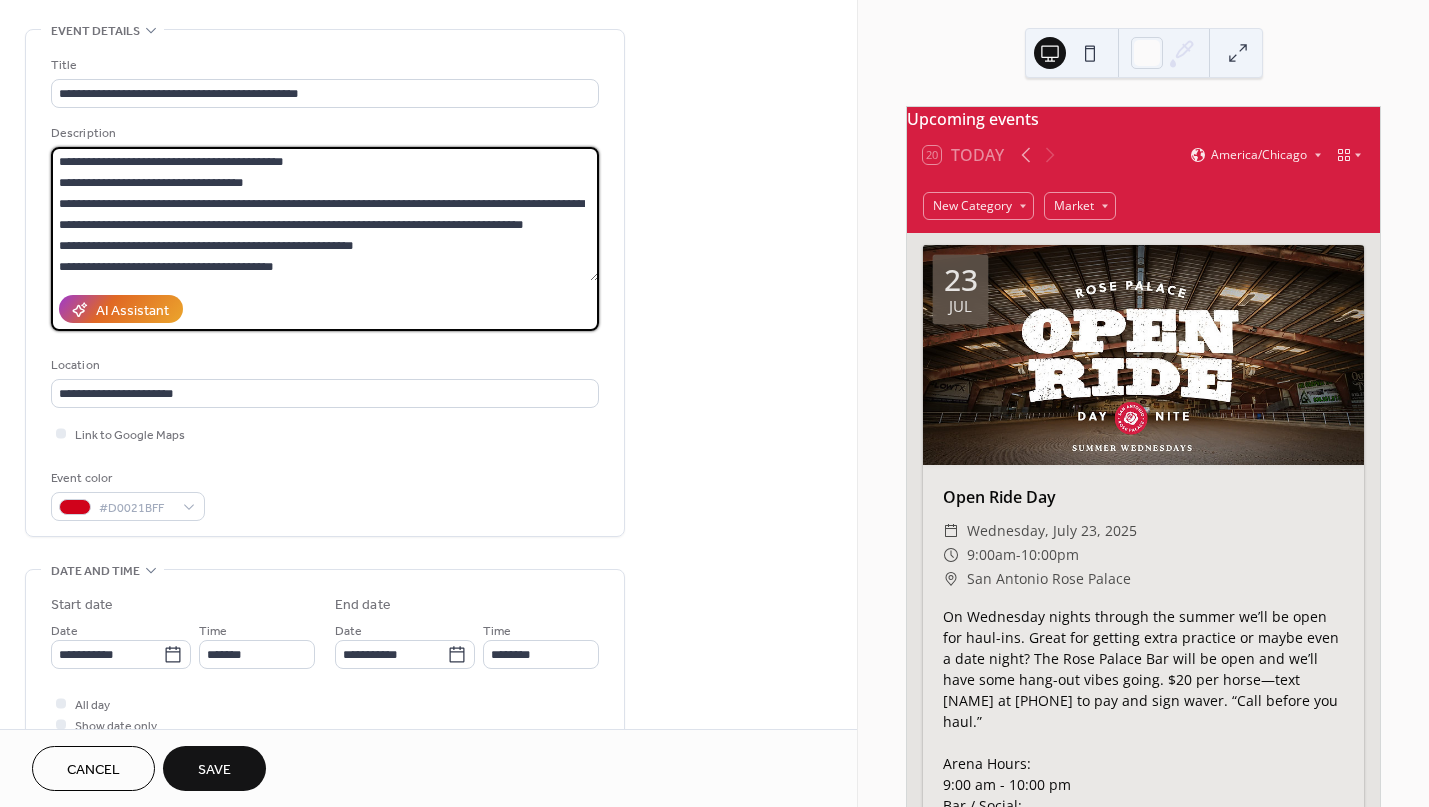 click on "**********" at bounding box center (325, 214) 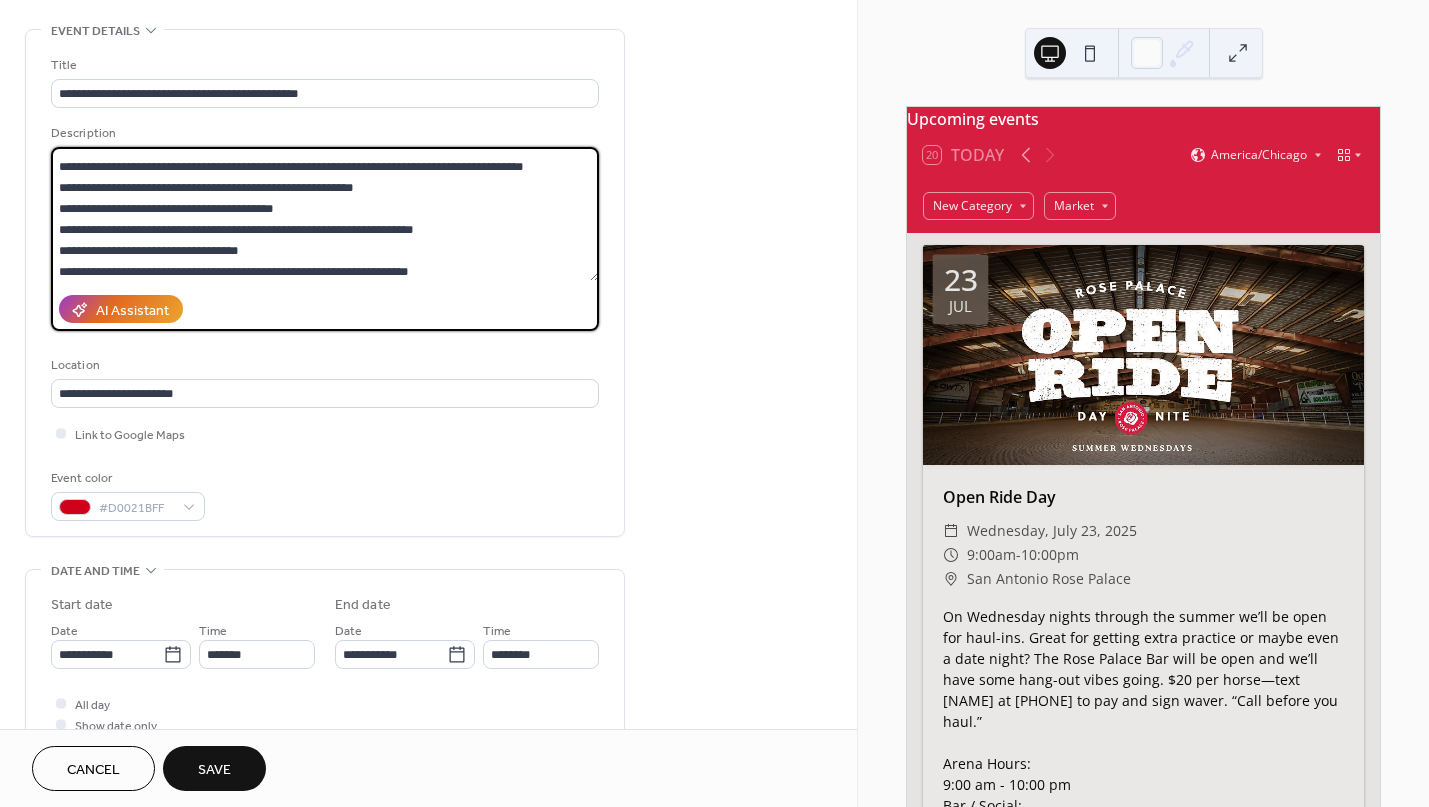 scroll, scrollTop: 63, scrollLeft: 0, axis: vertical 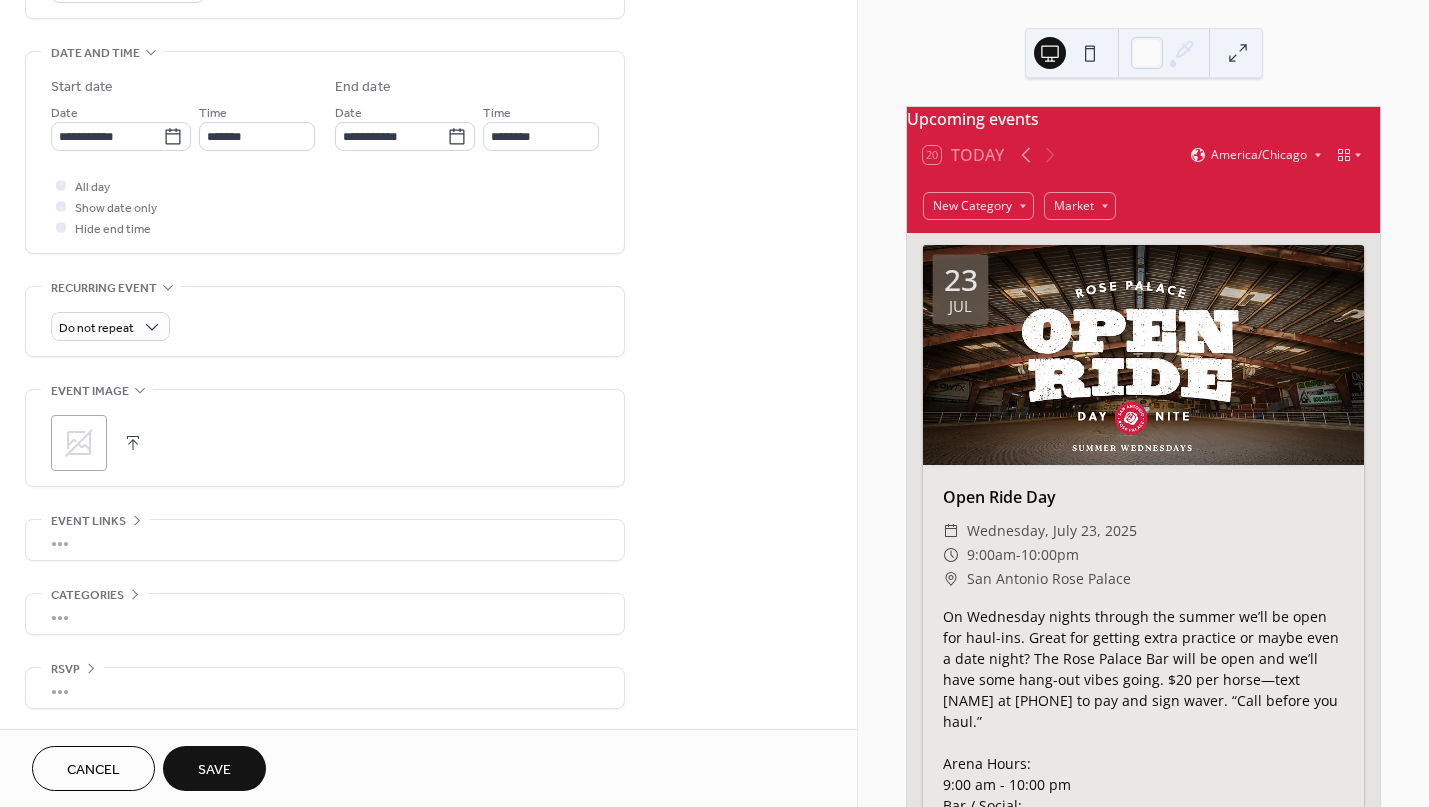 type on "**********" 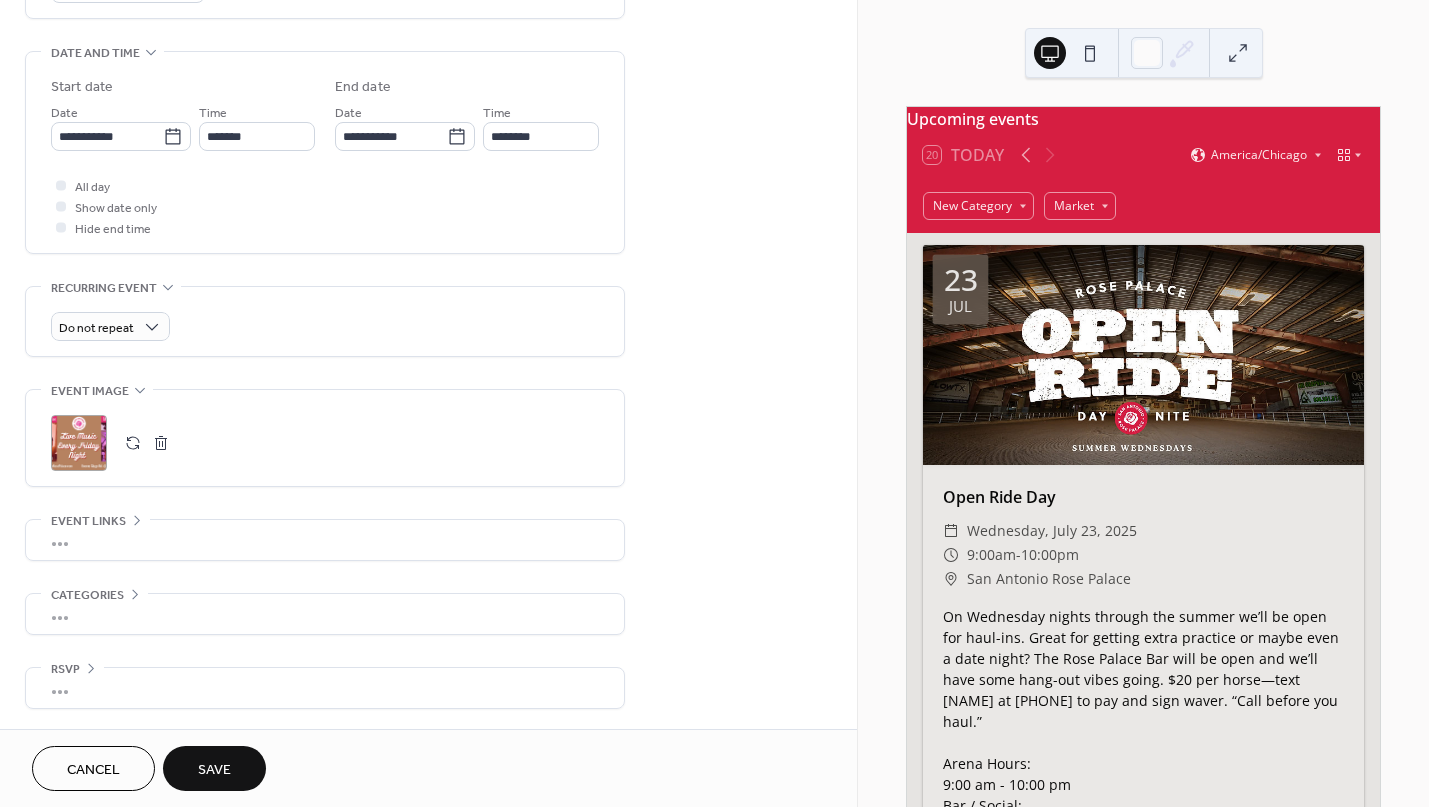 click 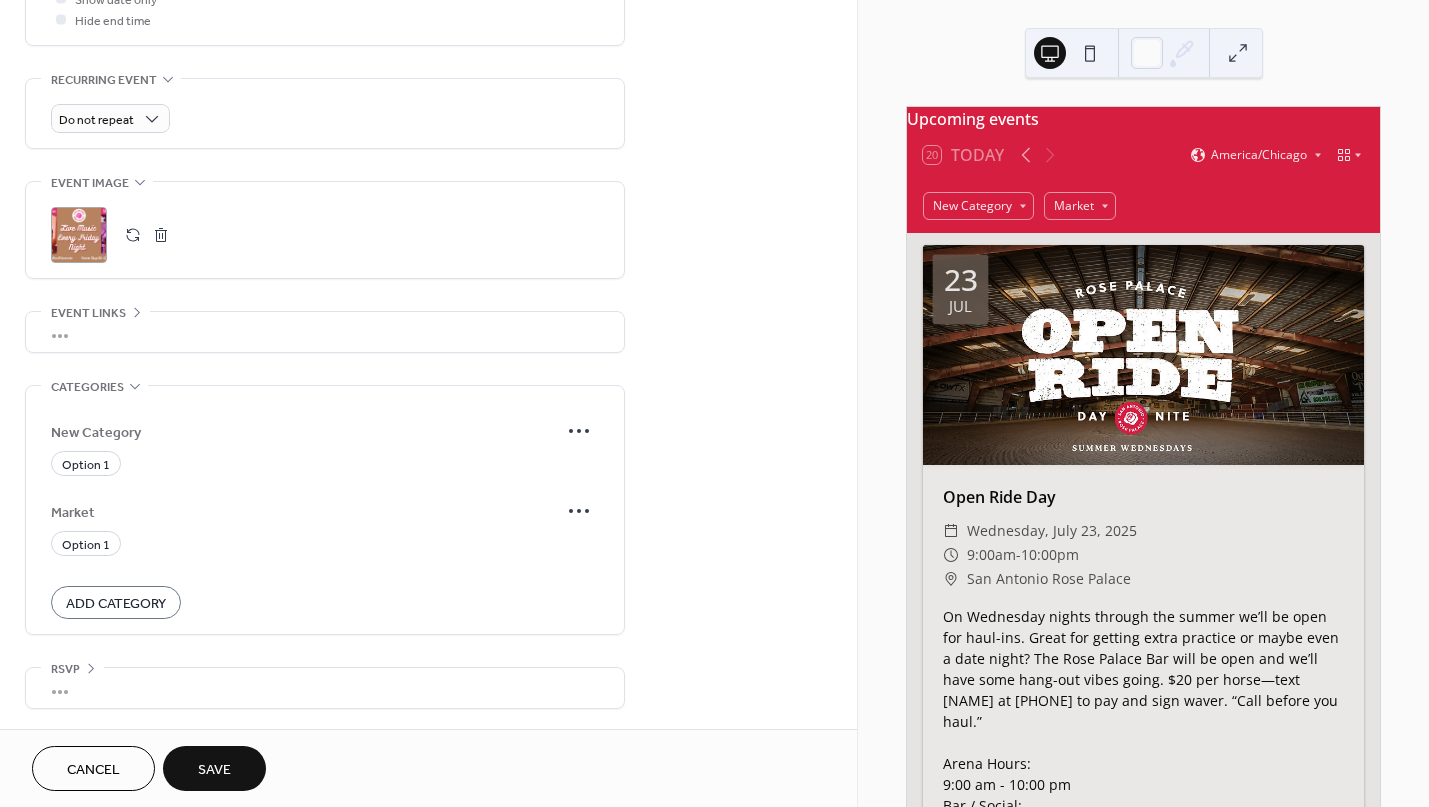 scroll, scrollTop: 807, scrollLeft: 0, axis: vertical 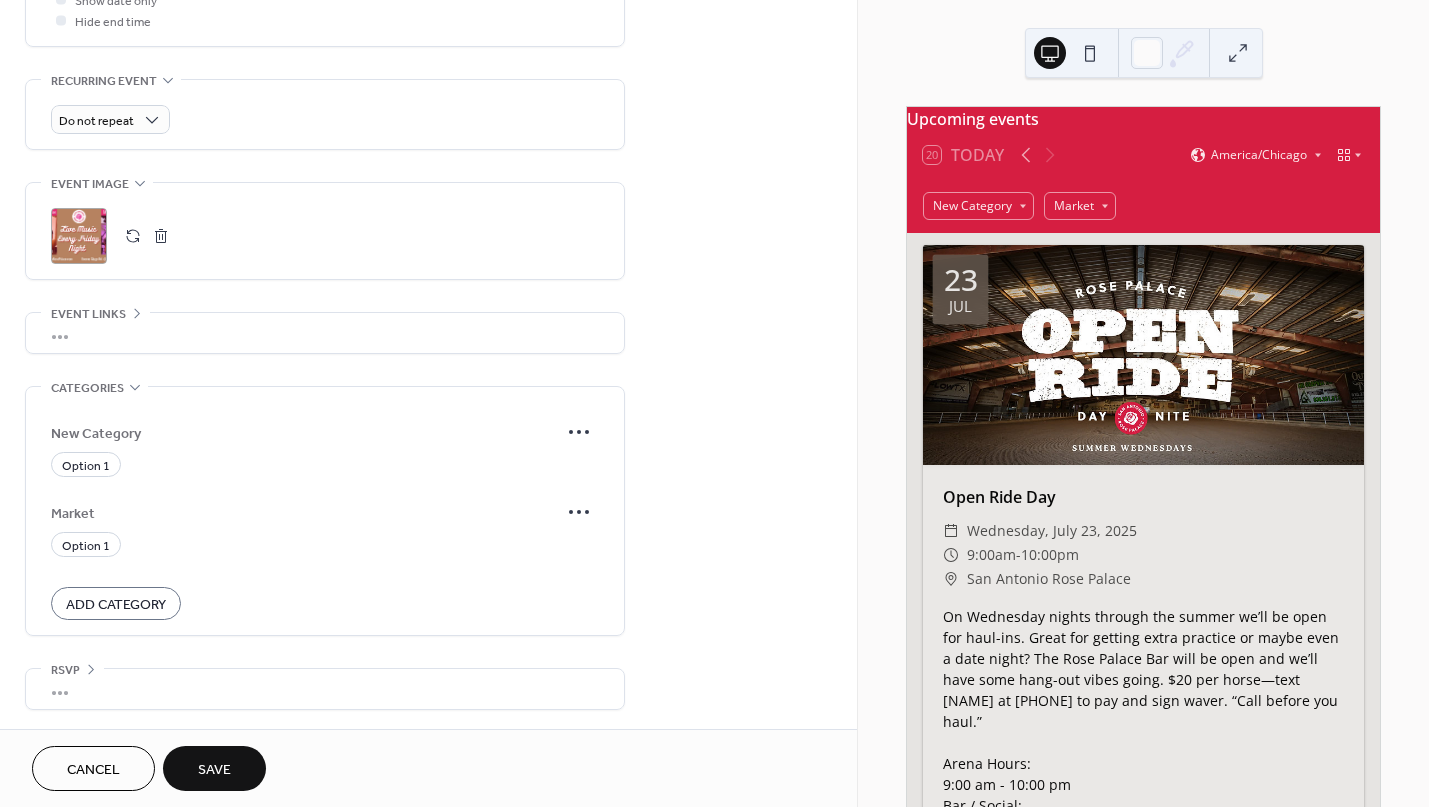 click on "Add Category" at bounding box center (116, 605) 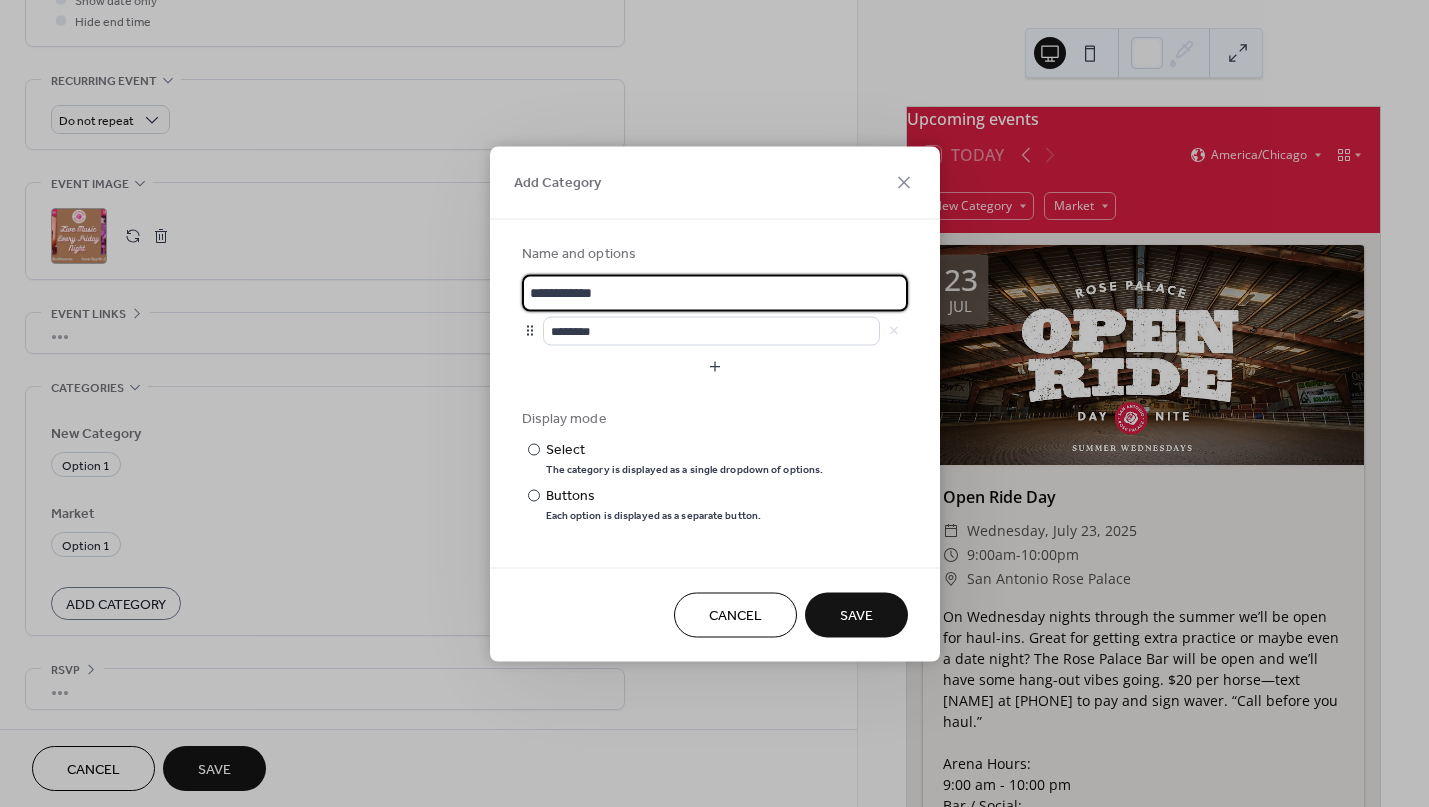 drag, startPoint x: 636, startPoint y: 293, endPoint x: 500, endPoint y: 277, distance: 136.93794 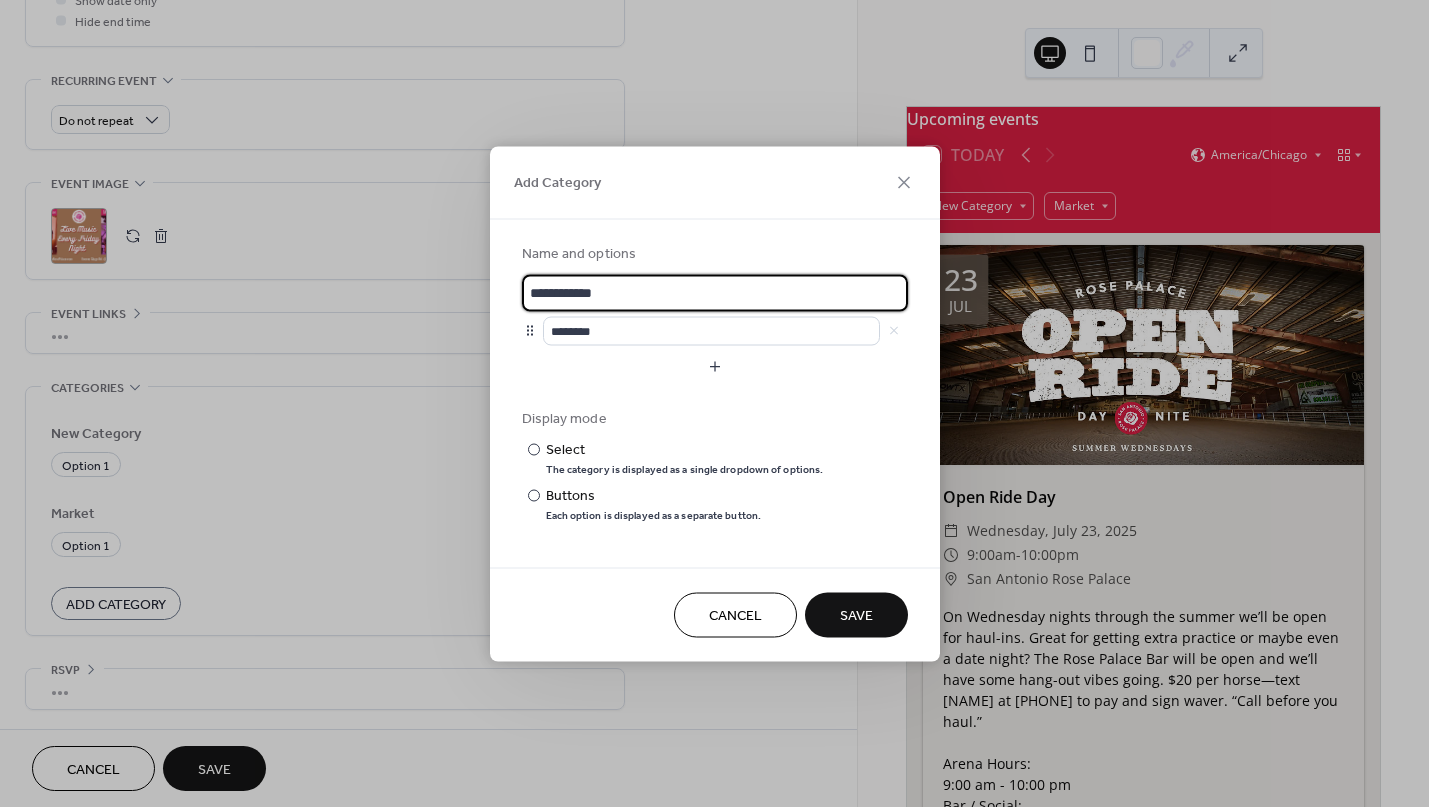click on "**********" at bounding box center [715, 381] 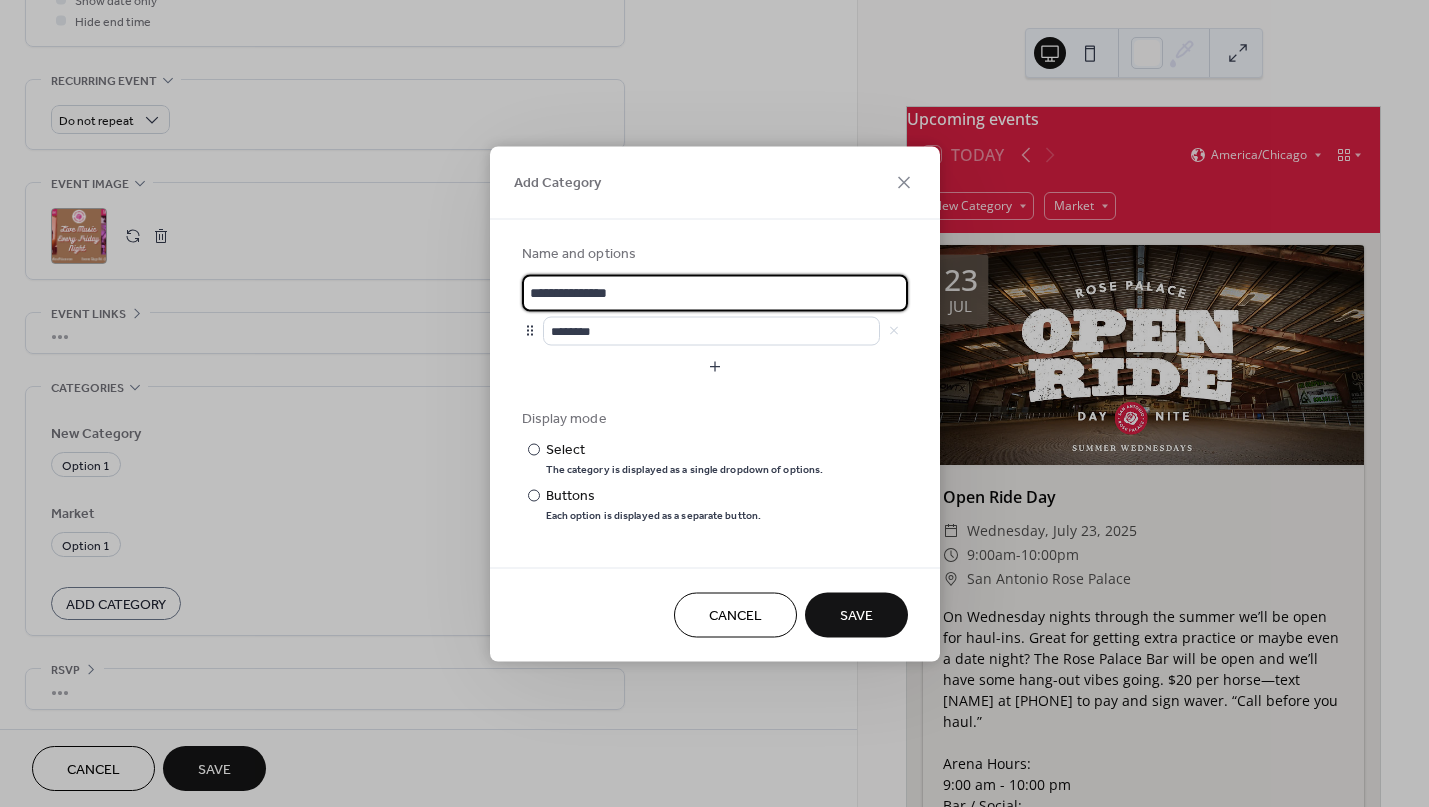 type on "**********" 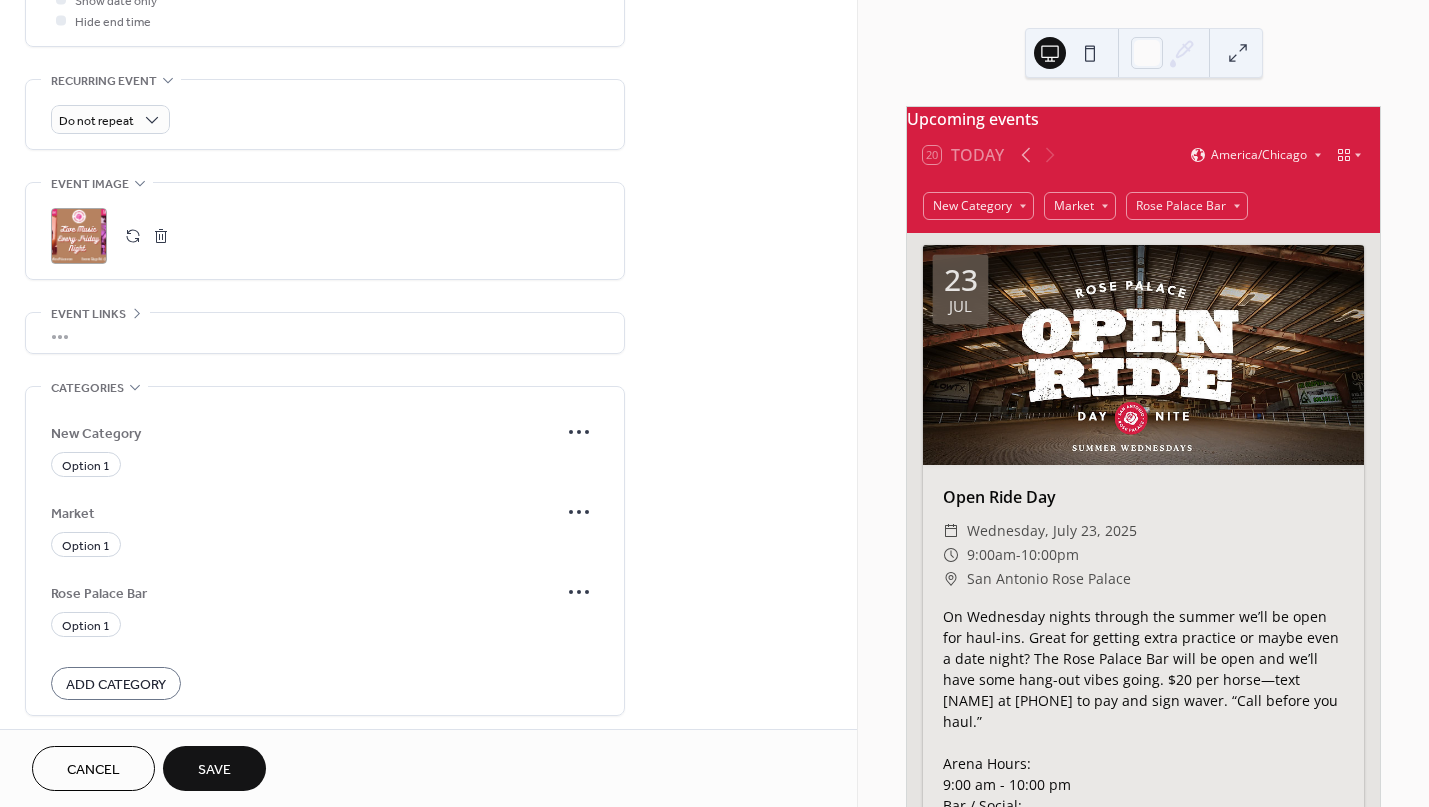 scroll, scrollTop: 888, scrollLeft: 0, axis: vertical 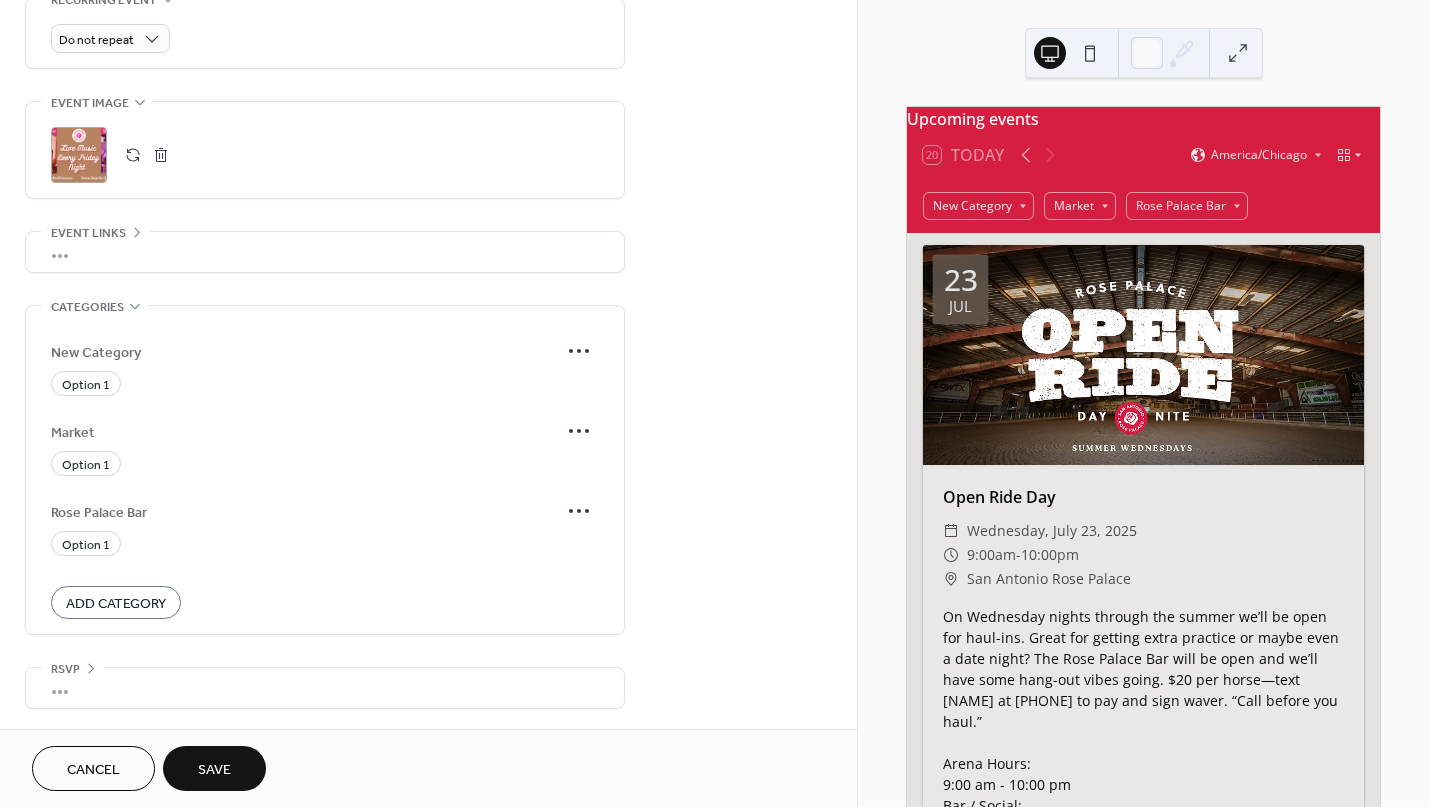 click on "Save" at bounding box center [214, 770] 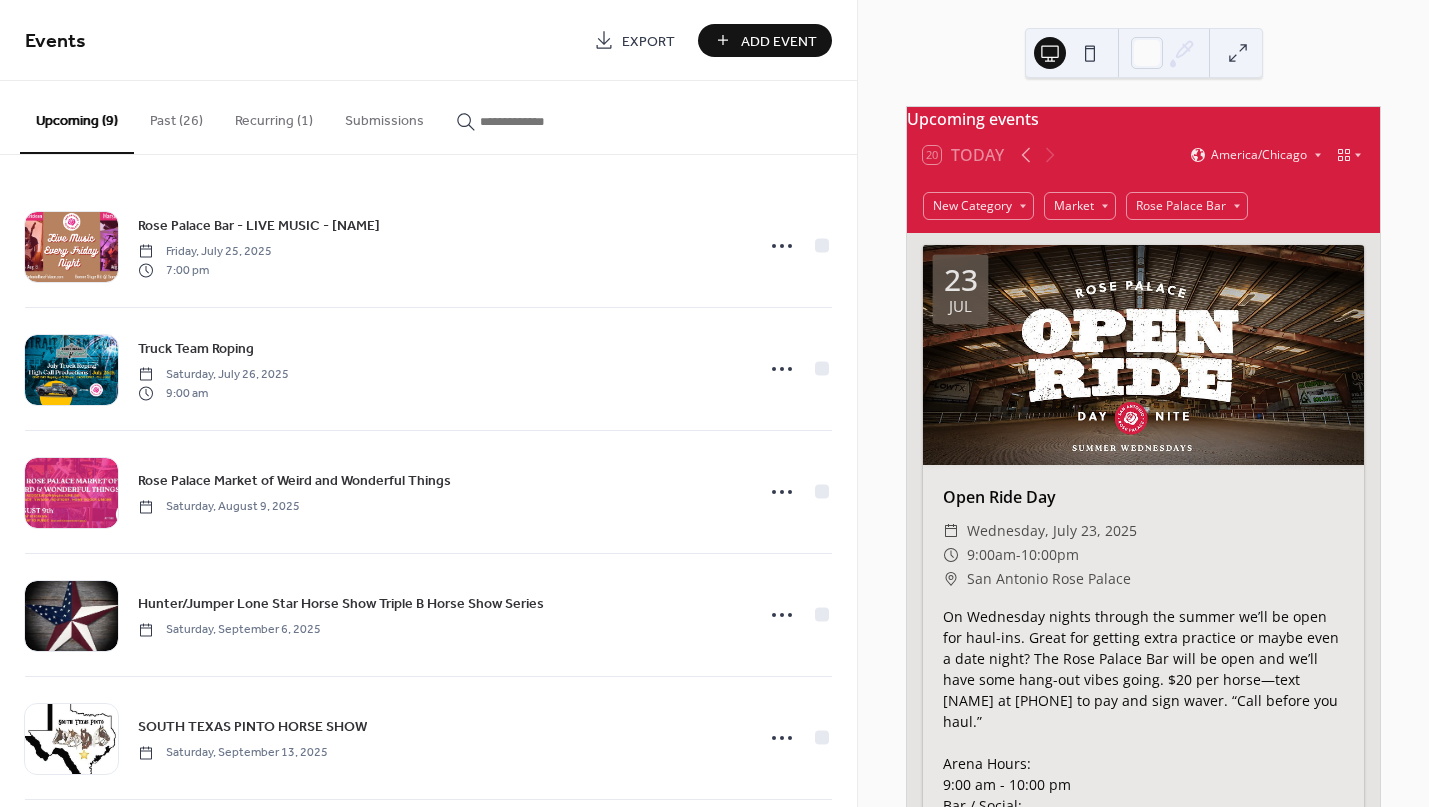 click on "Add Event" at bounding box center (779, 41) 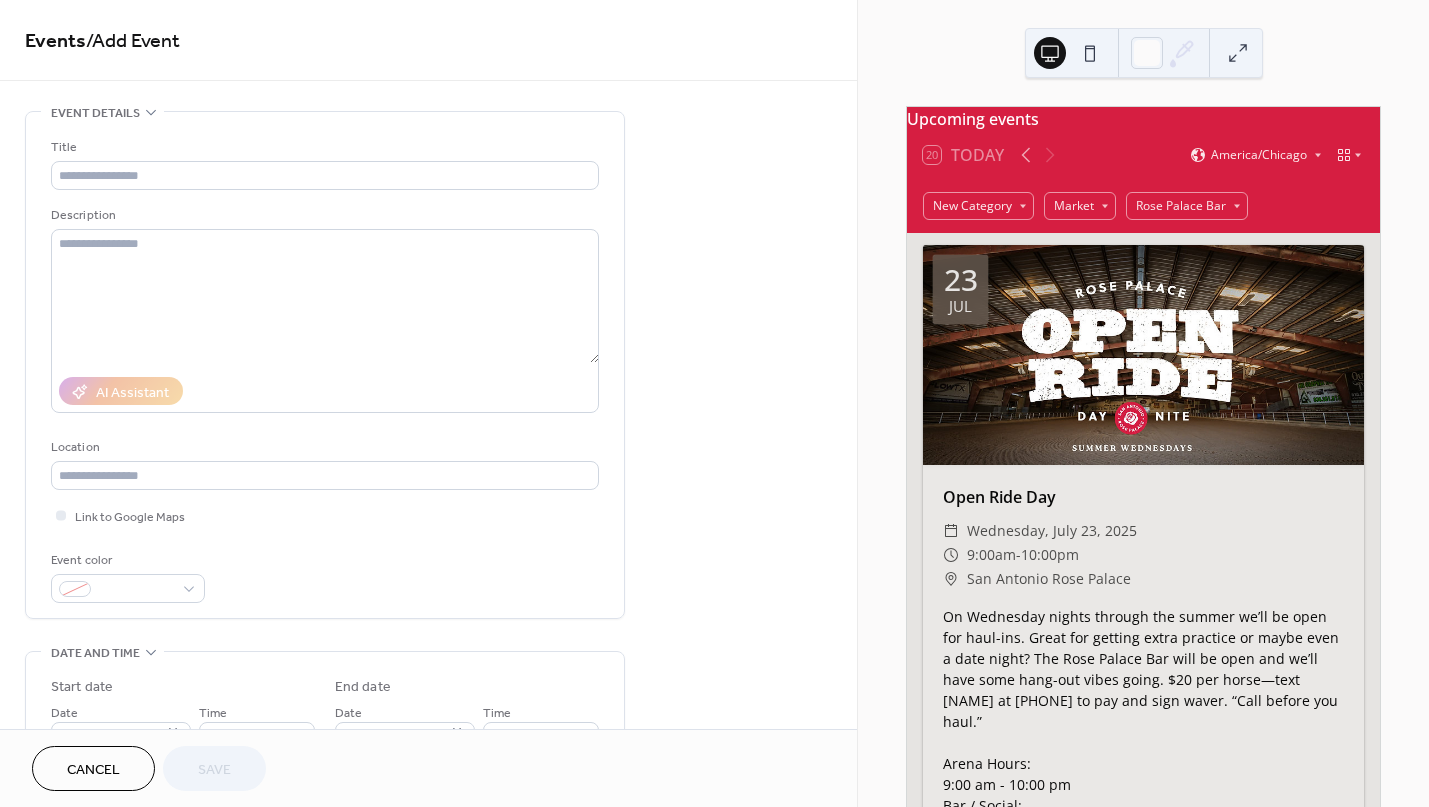 click on "Cancel Save" at bounding box center [149, 768] 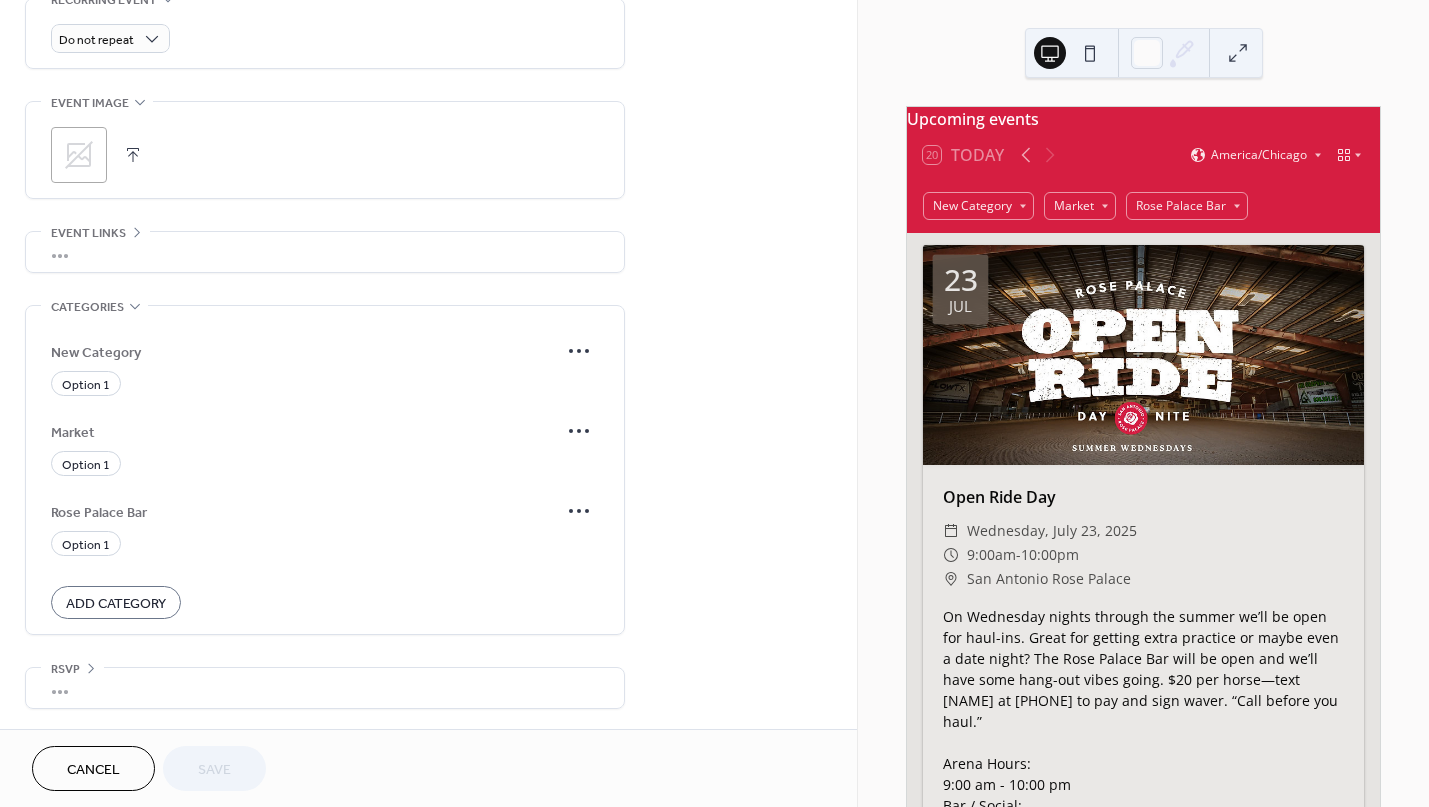 scroll, scrollTop: 0, scrollLeft: 0, axis: both 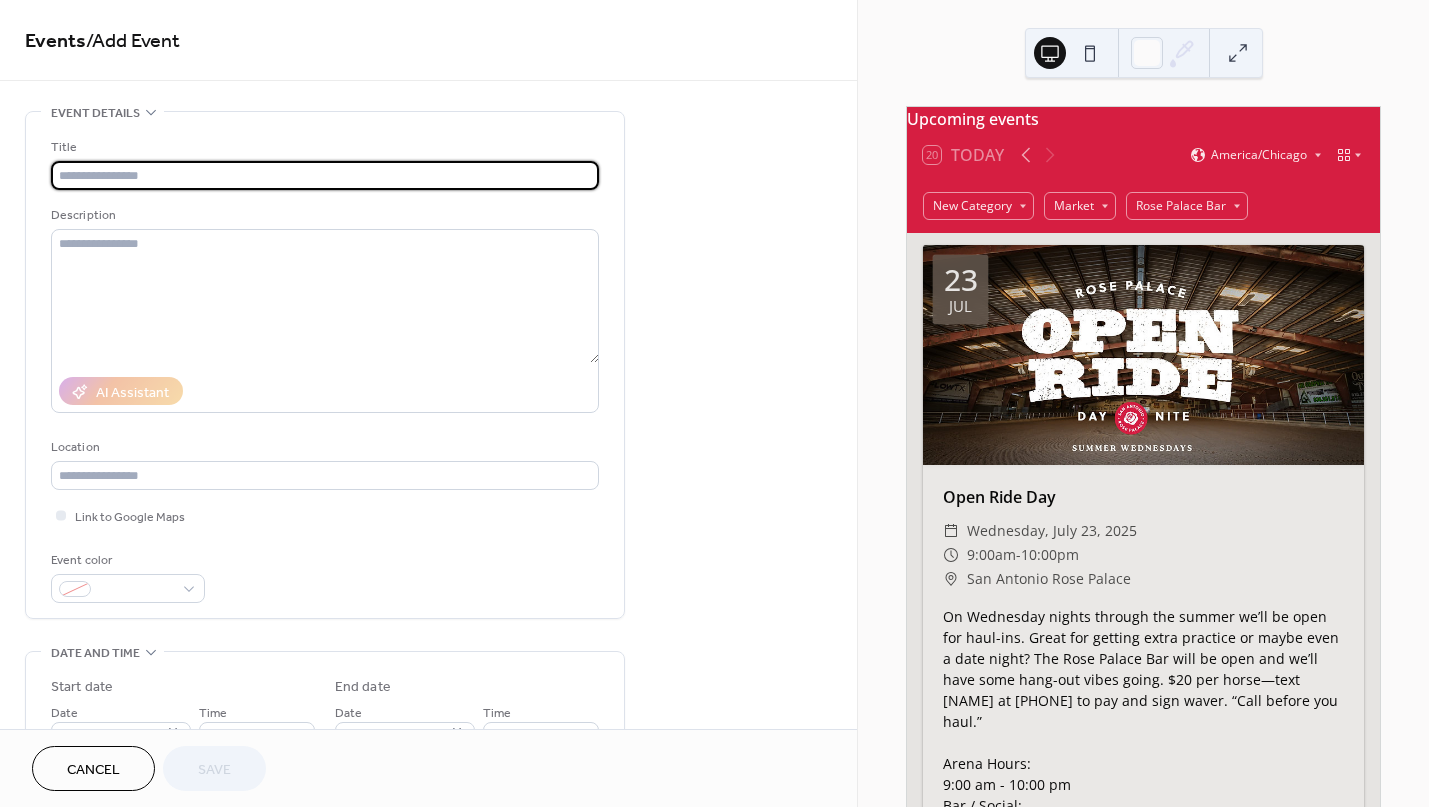 click at bounding box center (325, 175) 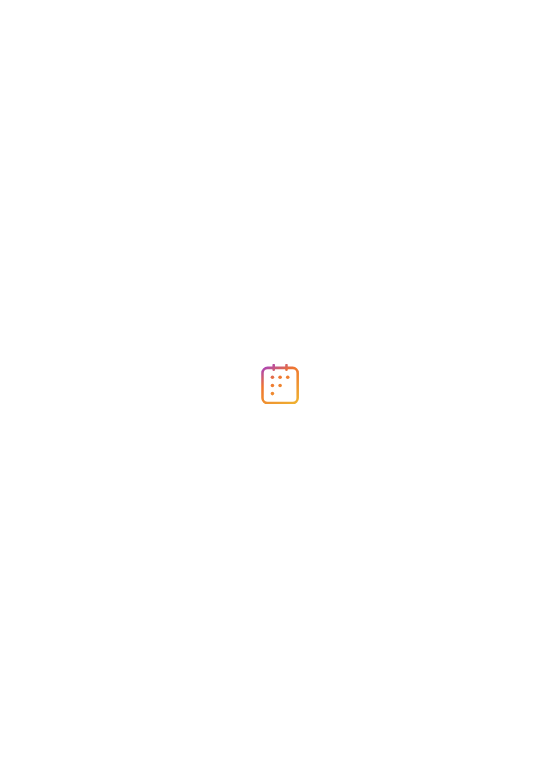 scroll, scrollTop: 0, scrollLeft: 0, axis: both 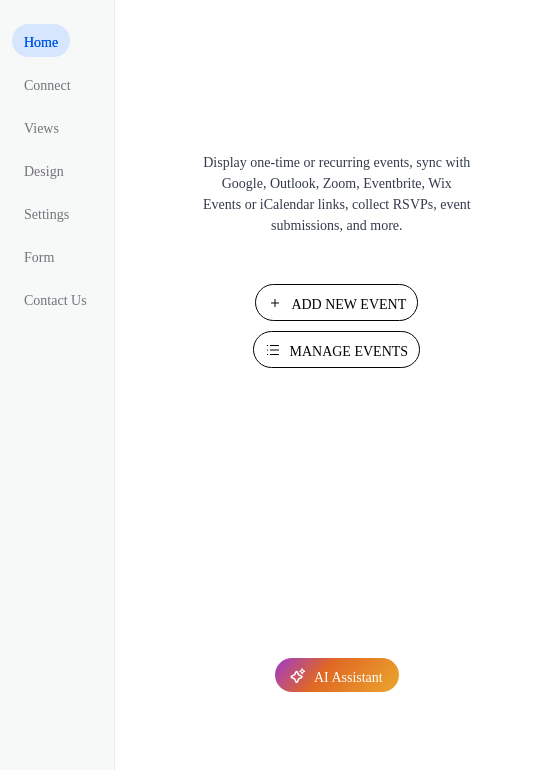 click on "Manage Events" at bounding box center (336, 349) 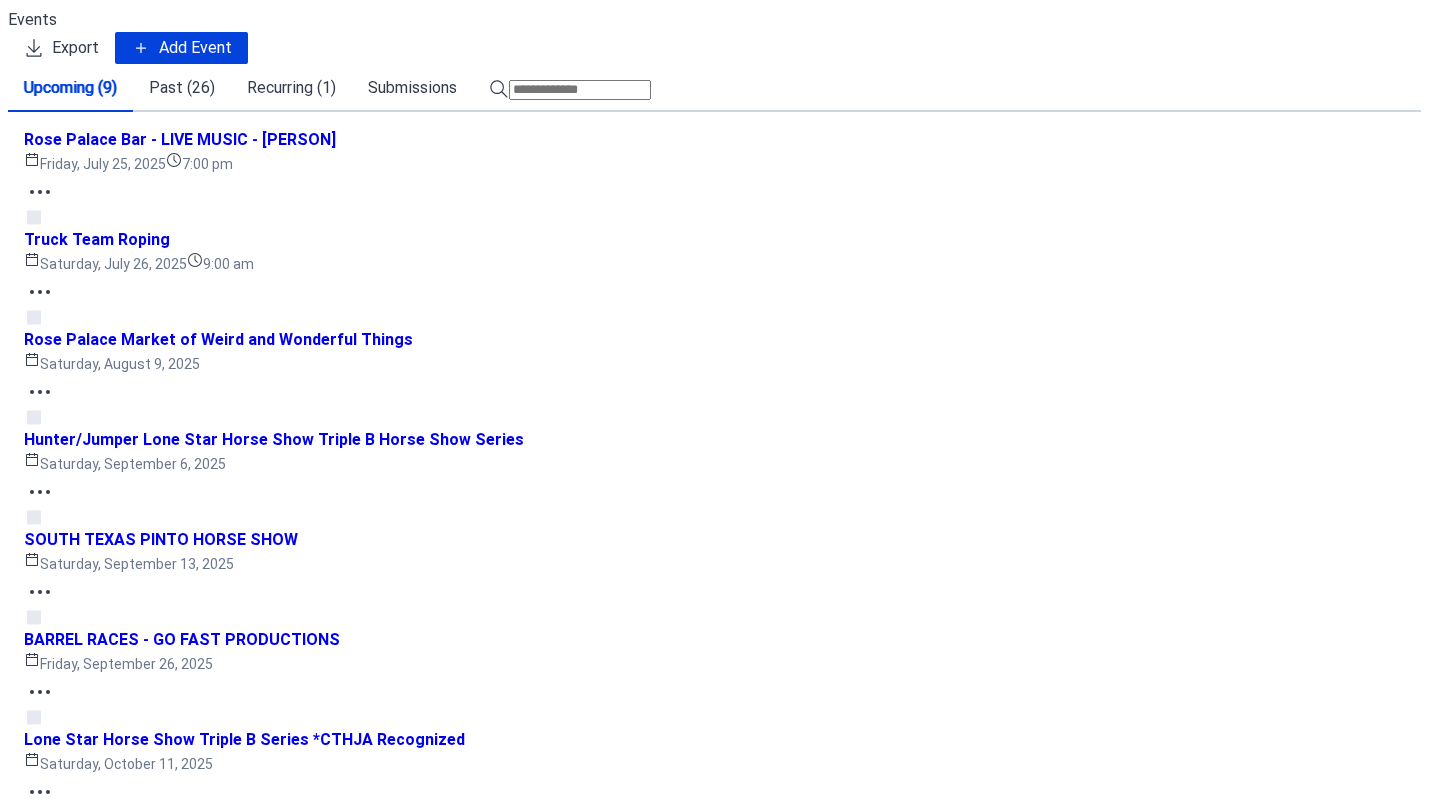 scroll, scrollTop: 0, scrollLeft: 0, axis: both 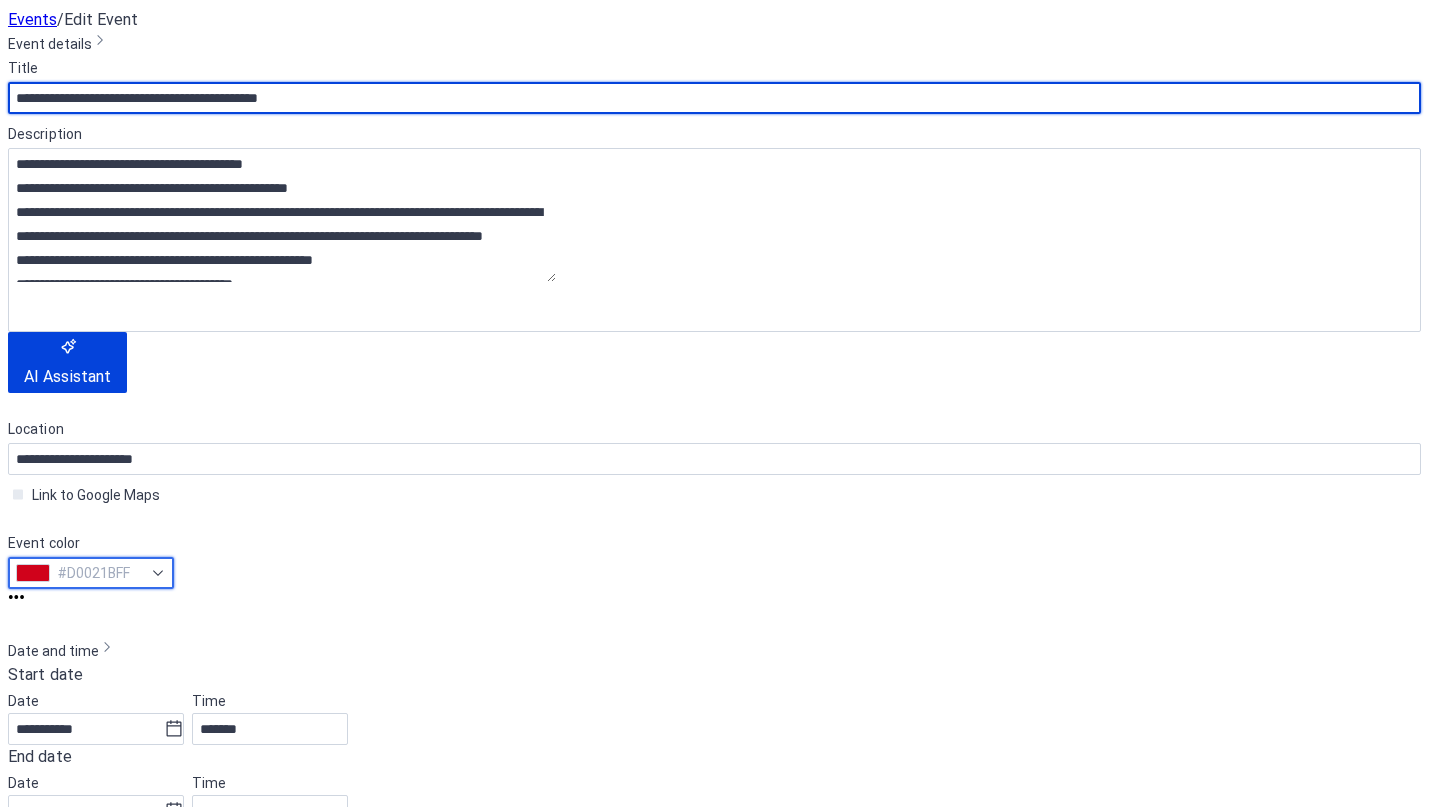 click on "#D0021BFF" at bounding box center (91, 573) 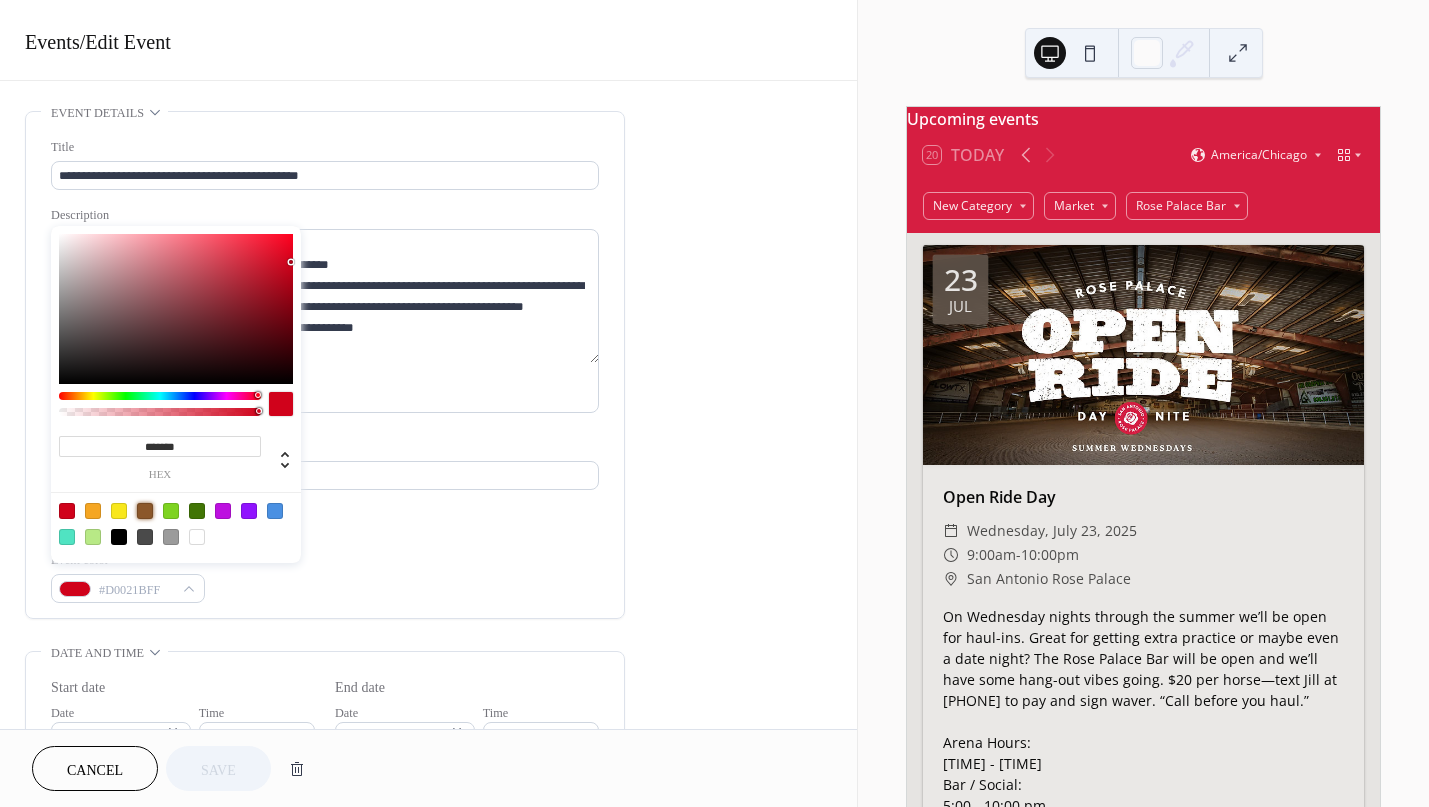 click at bounding box center [145, 511] 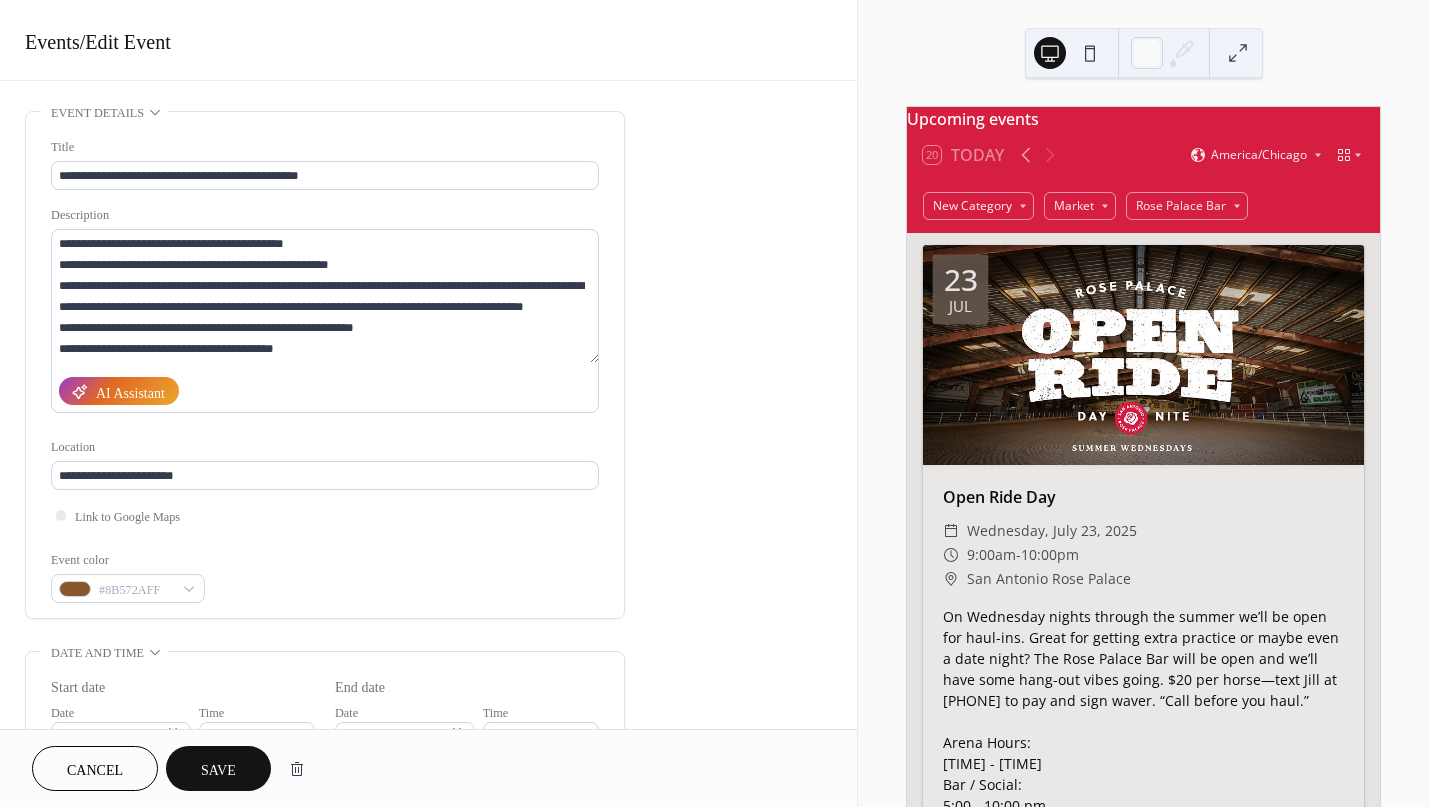 click on "**********" at bounding box center (325, 370) 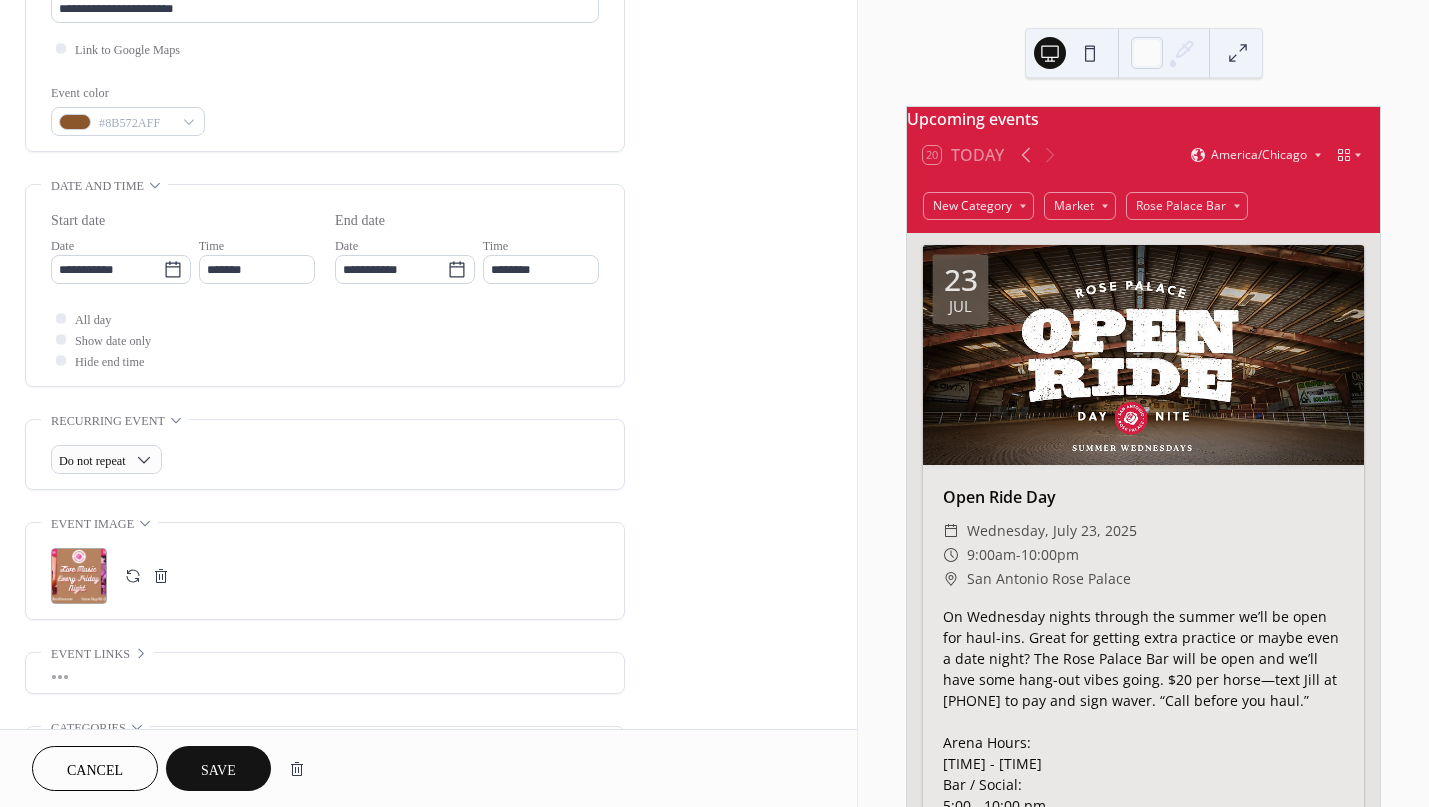 scroll, scrollTop: 488, scrollLeft: 0, axis: vertical 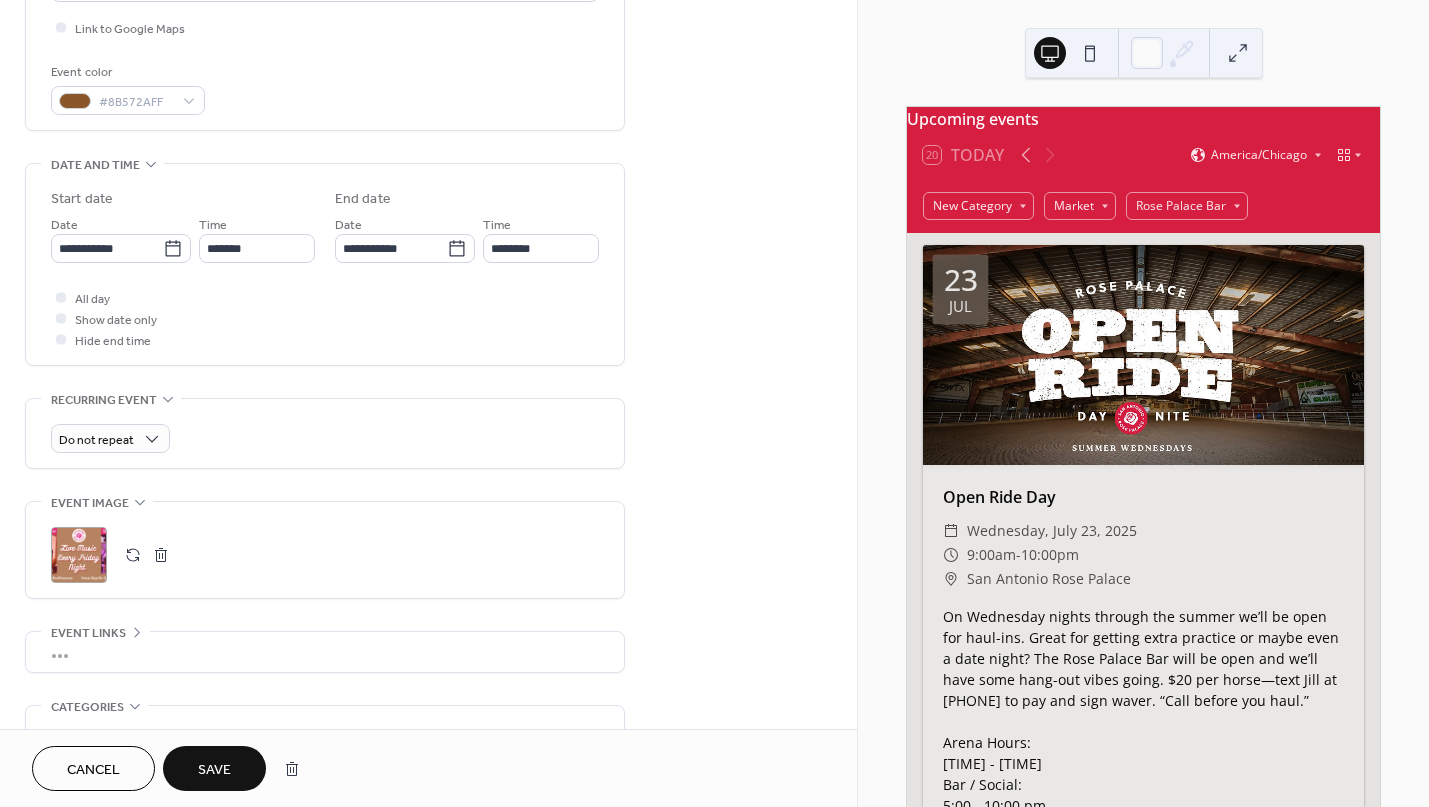 click at bounding box center (161, 555) 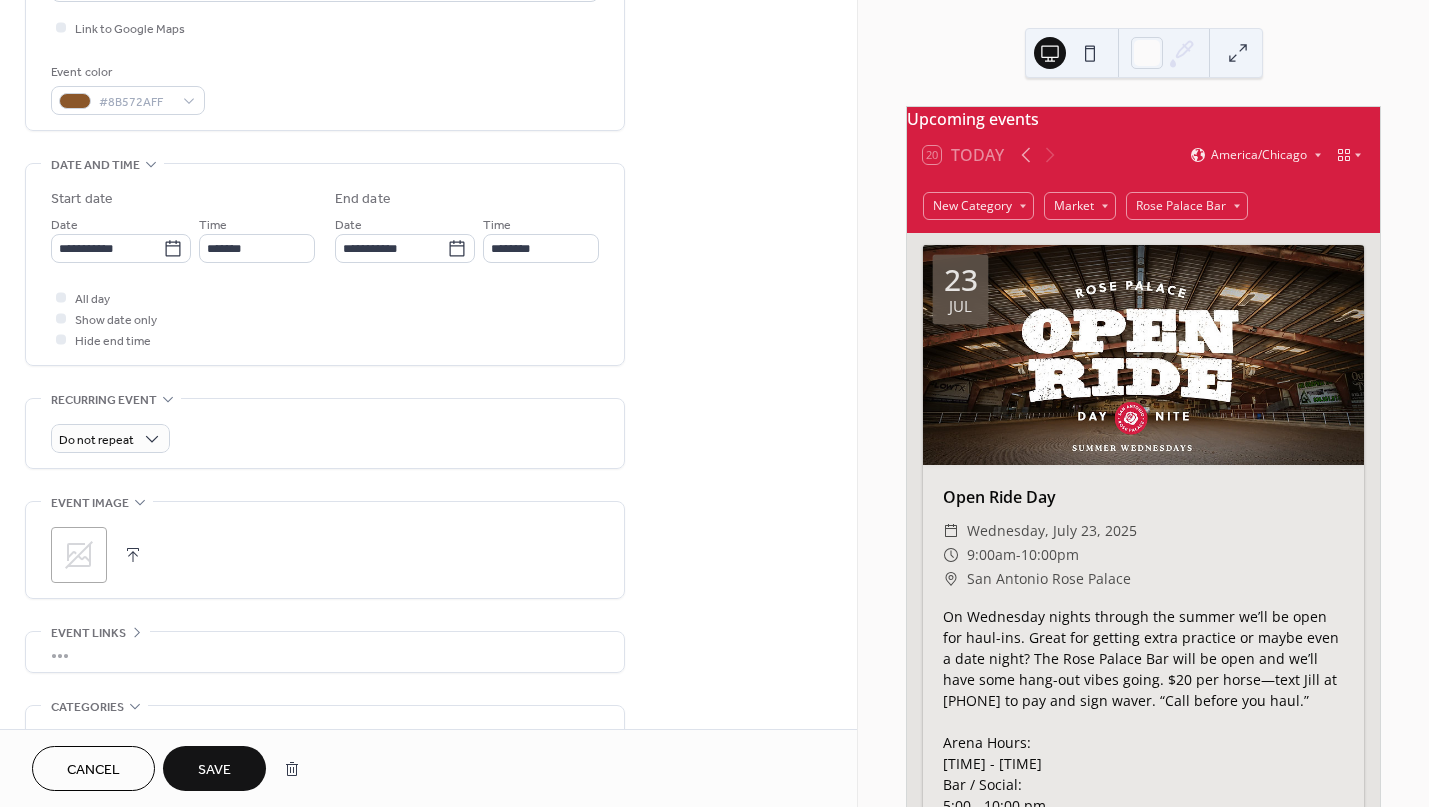 click at bounding box center [133, 555] 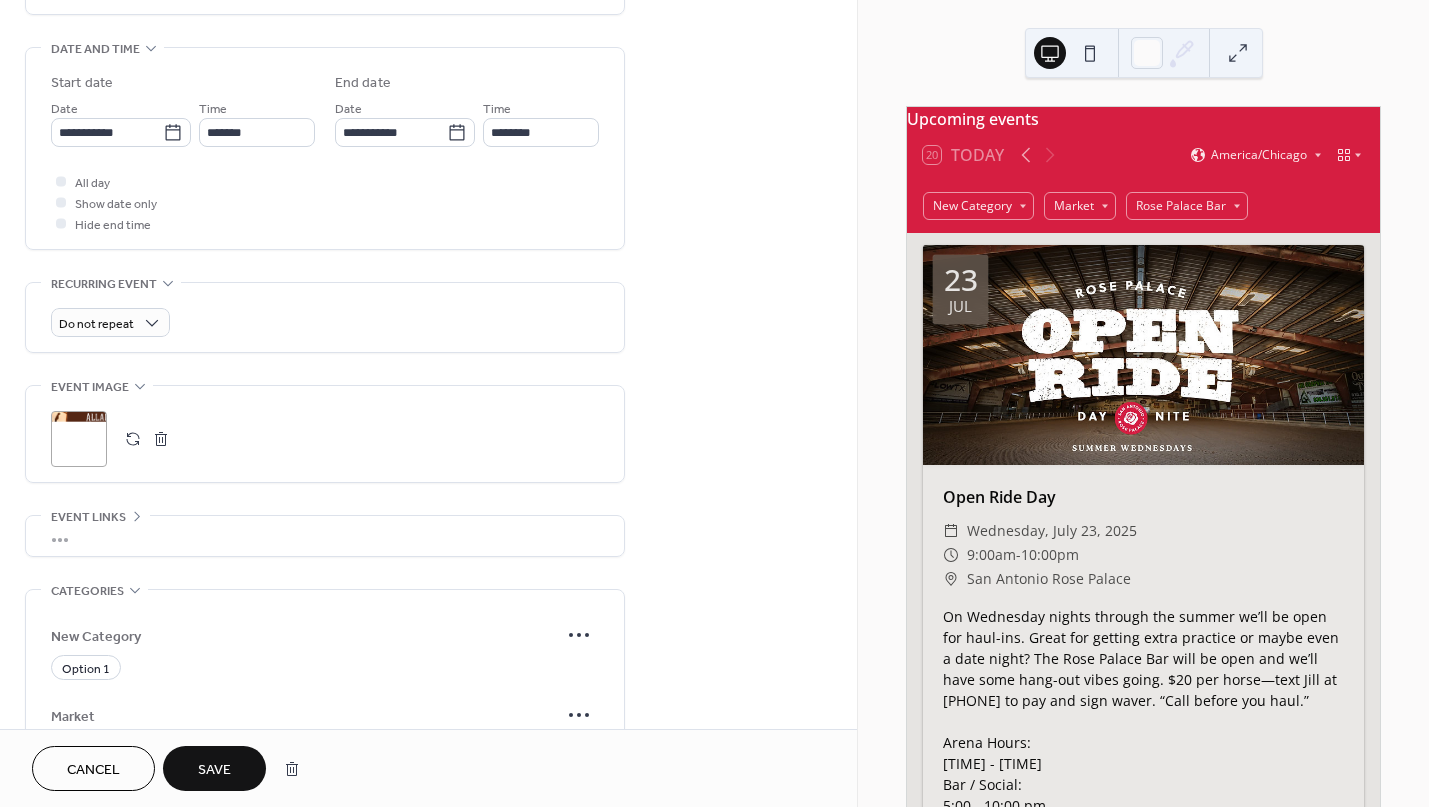 scroll, scrollTop: 603, scrollLeft: 0, axis: vertical 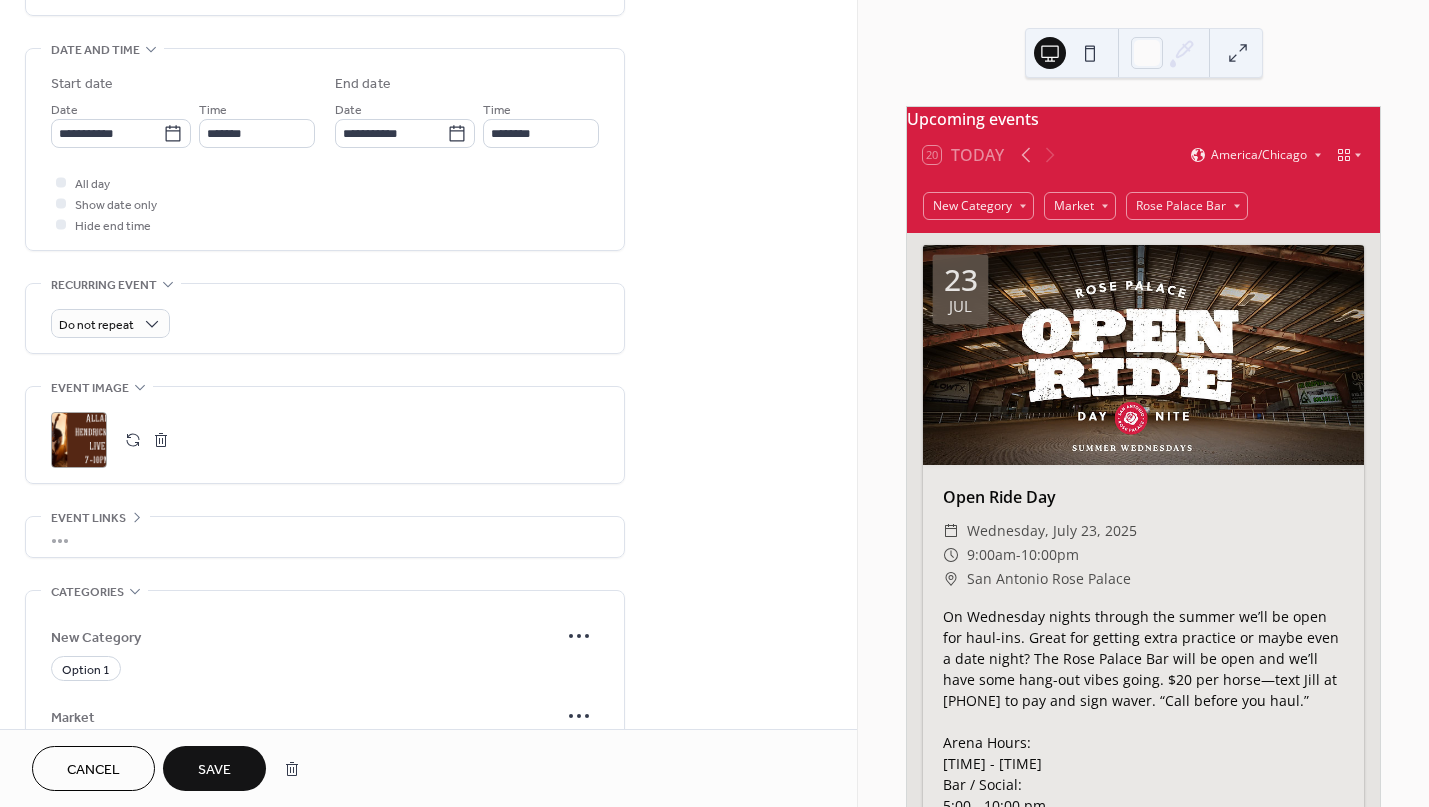 click on "Save" at bounding box center [214, 770] 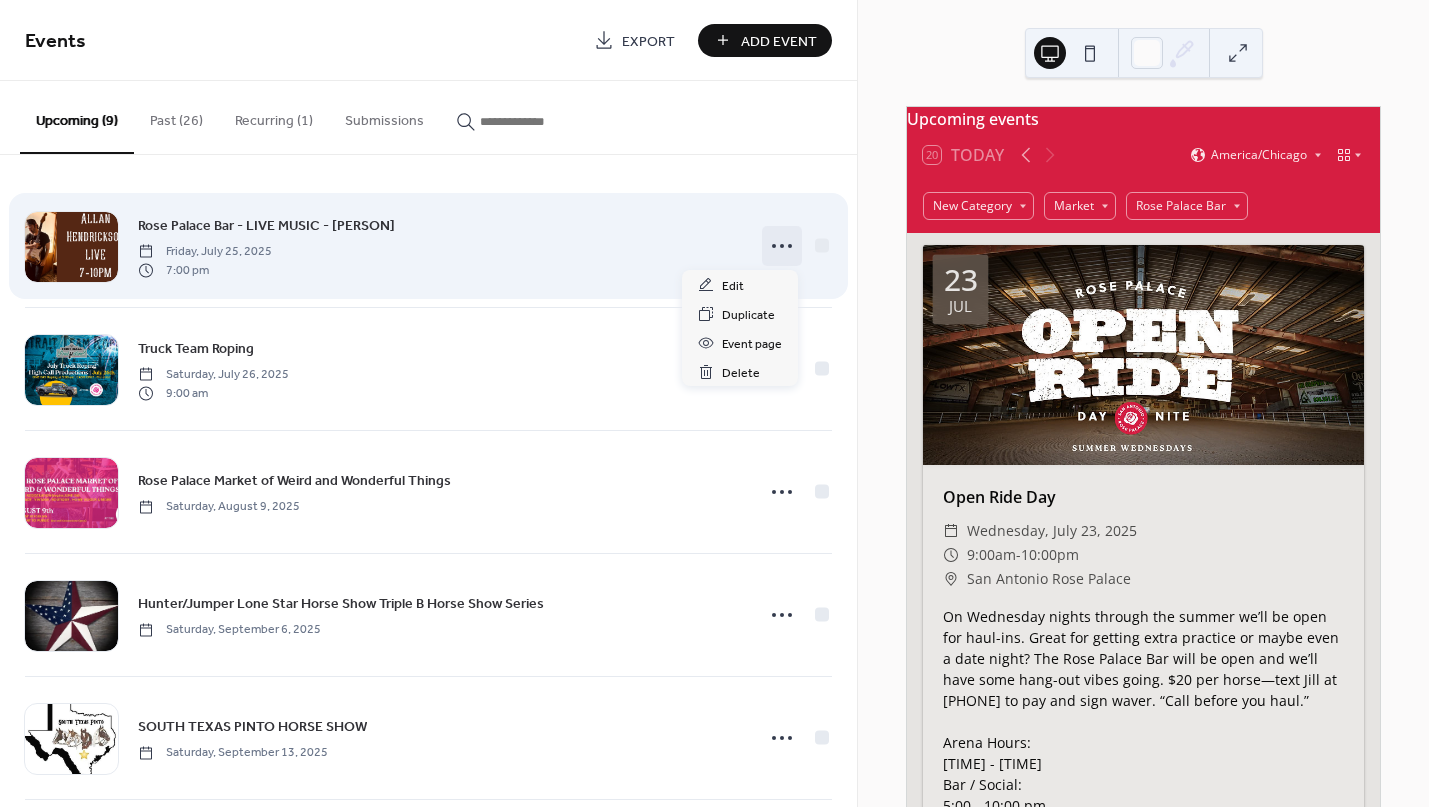 click 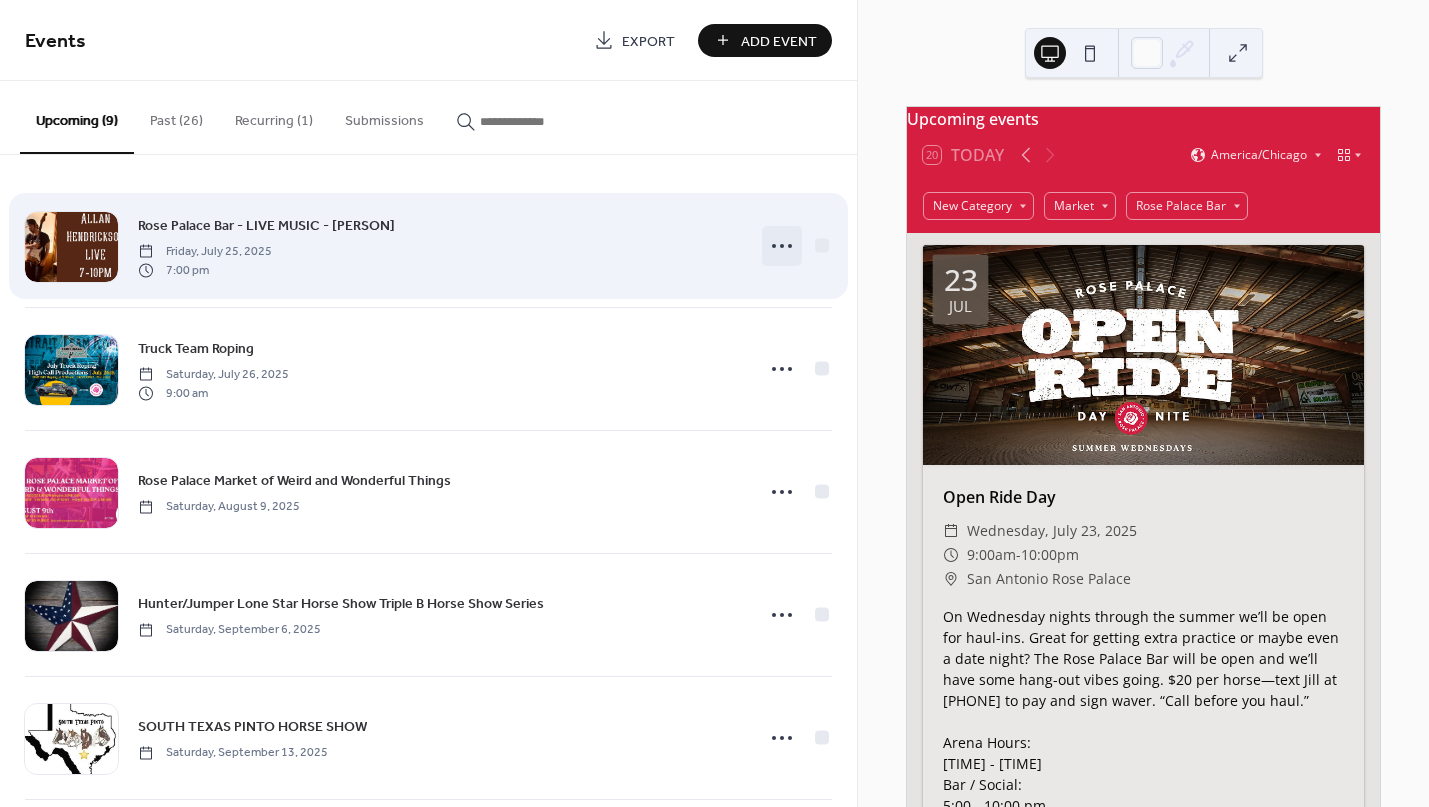 click 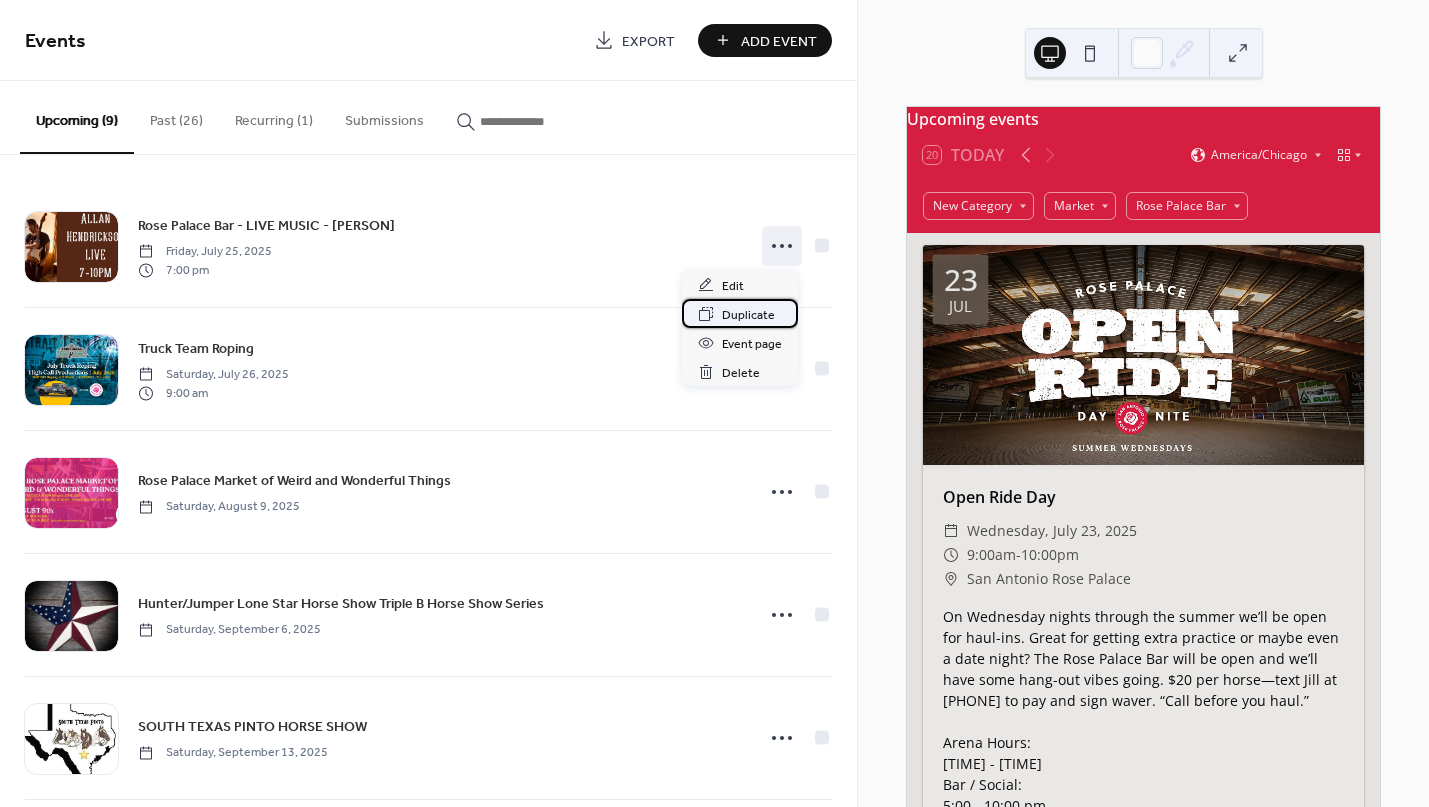 click on "Duplicate" at bounding box center [748, 315] 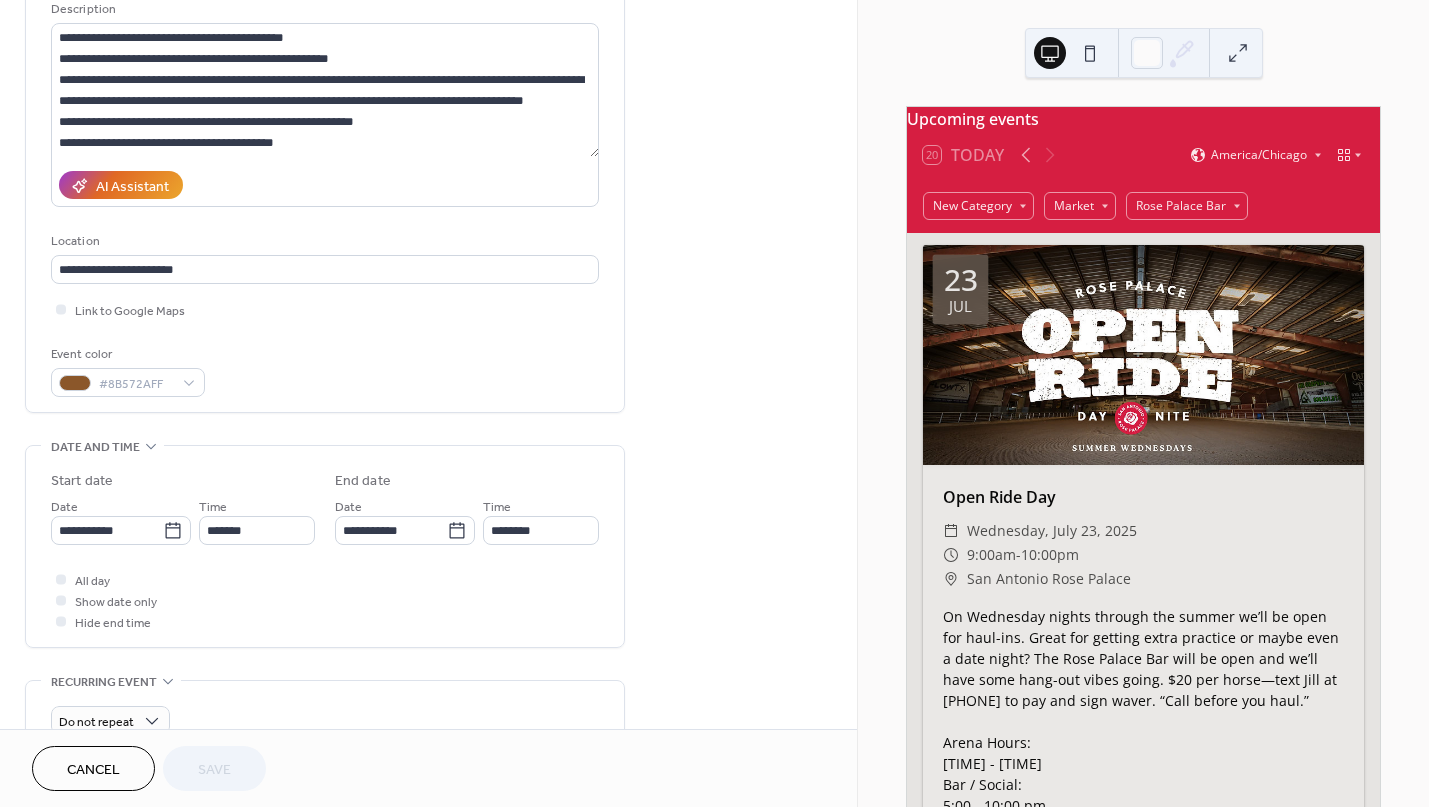 scroll, scrollTop: 215, scrollLeft: 0, axis: vertical 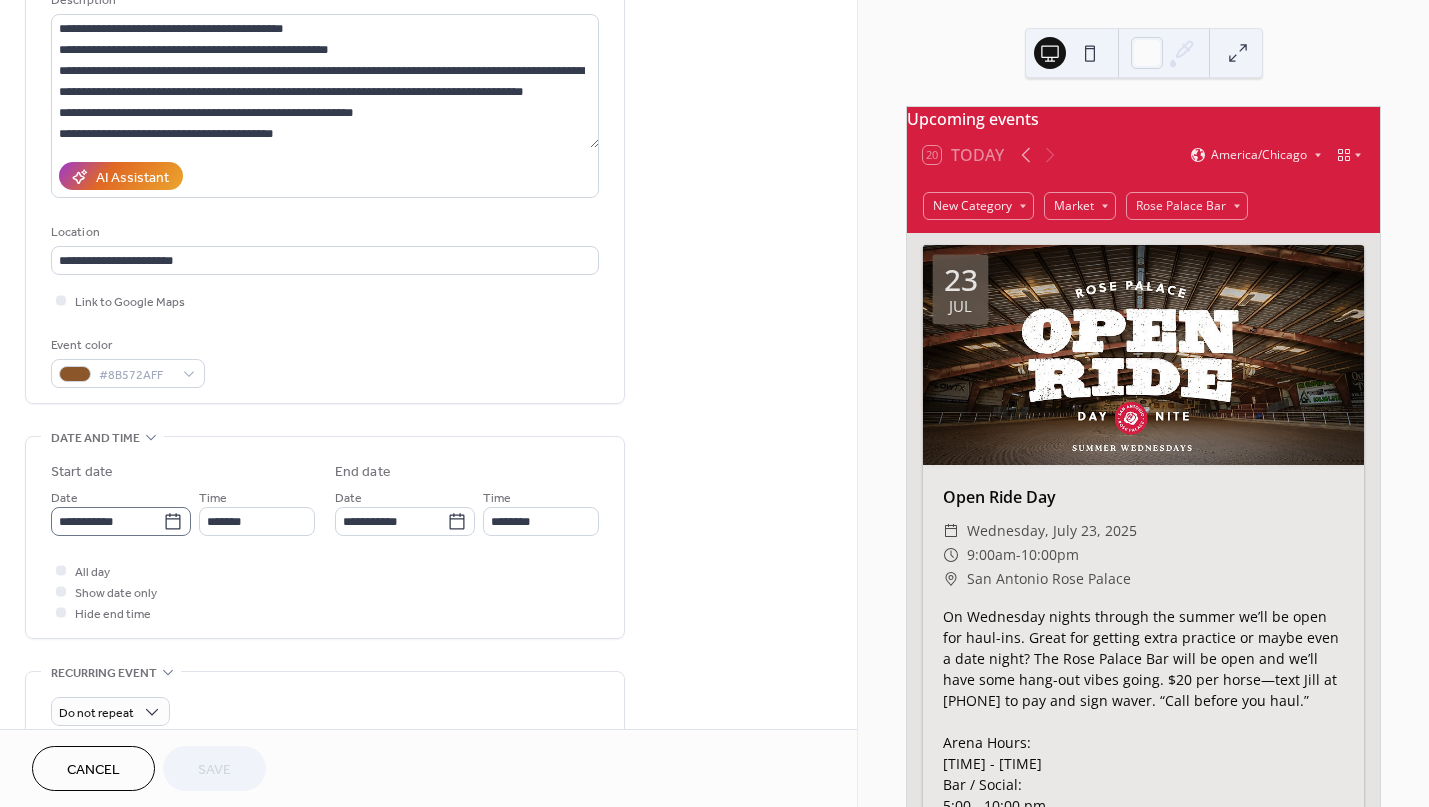 click 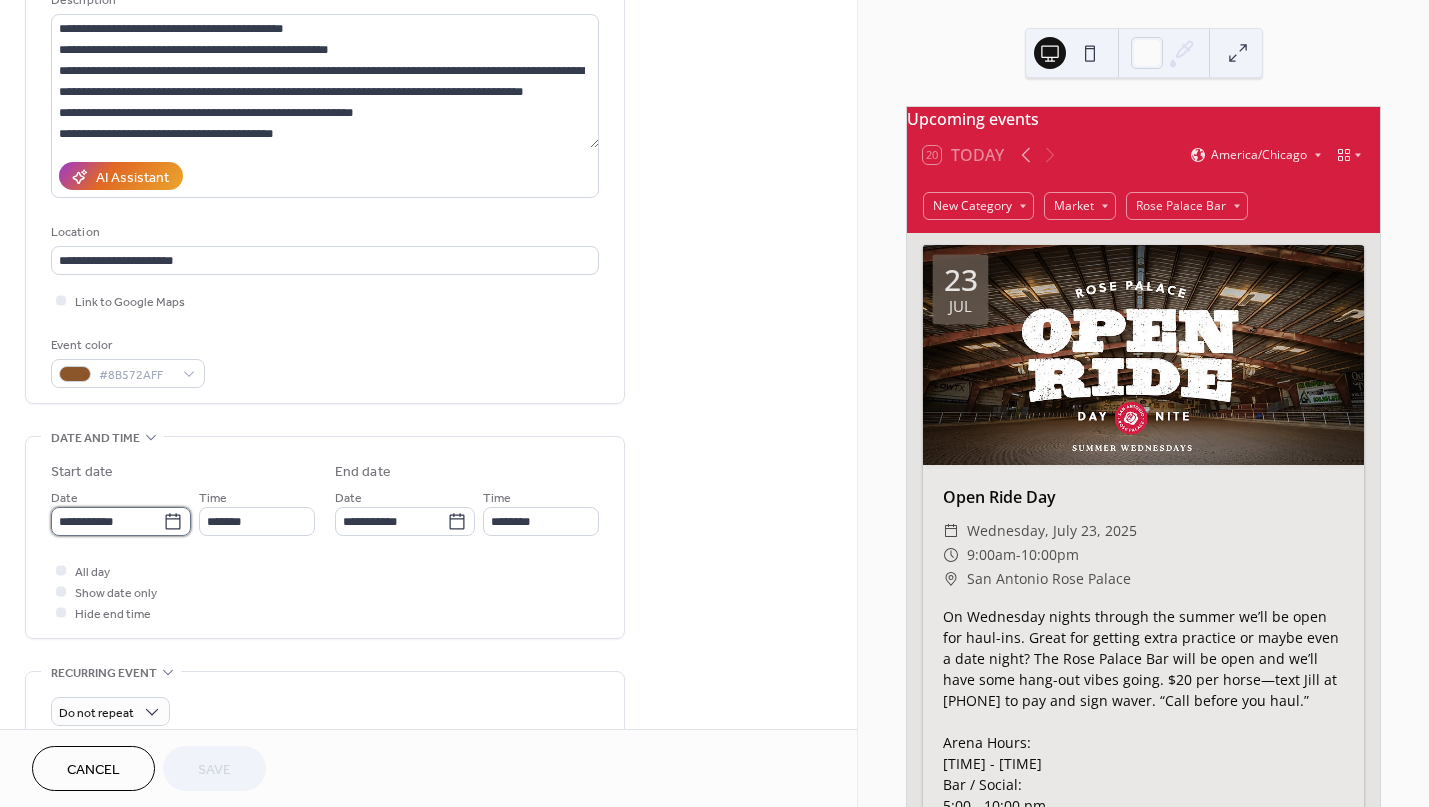 click on "**********" at bounding box center (107, 521) 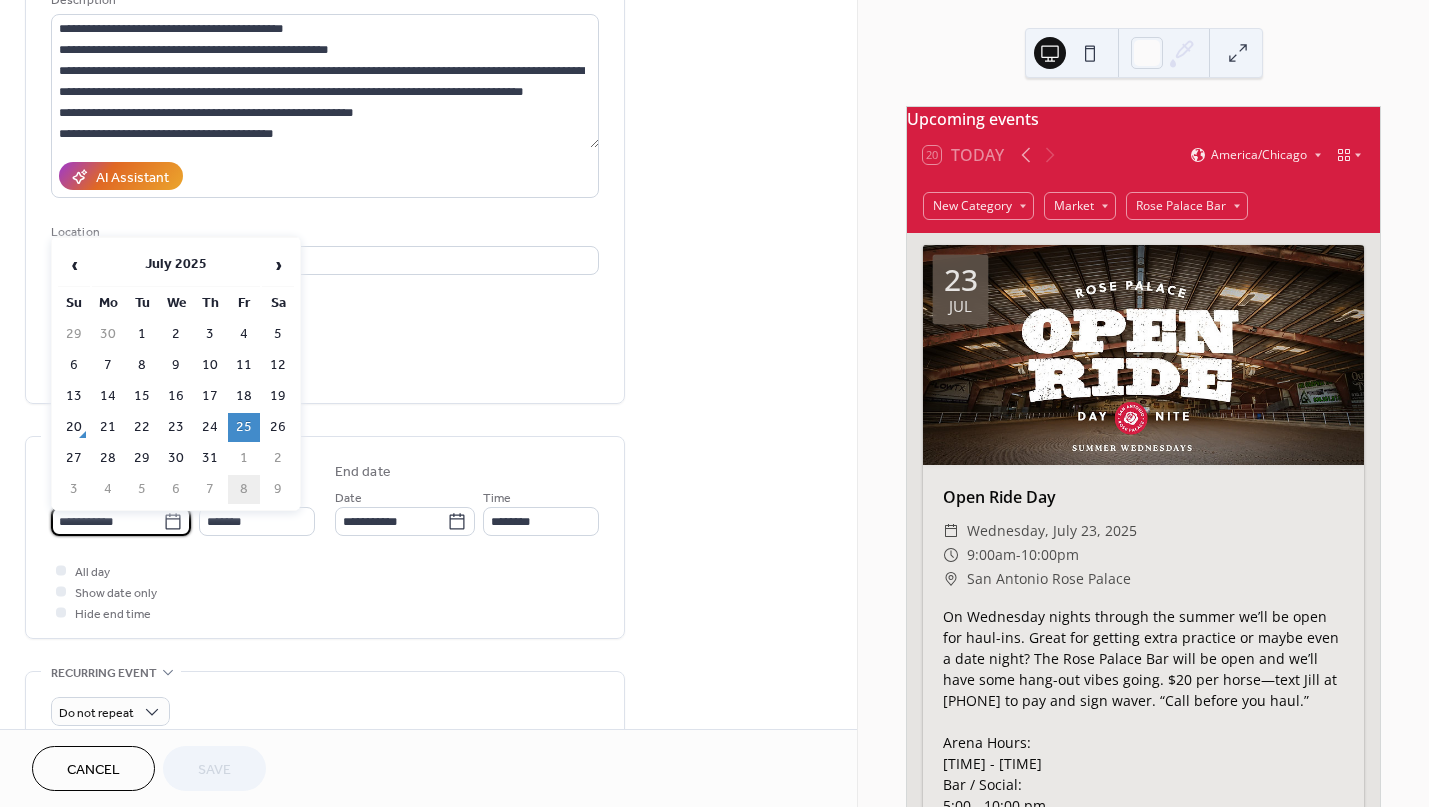 click on "8" at bounding box center (244, 489) 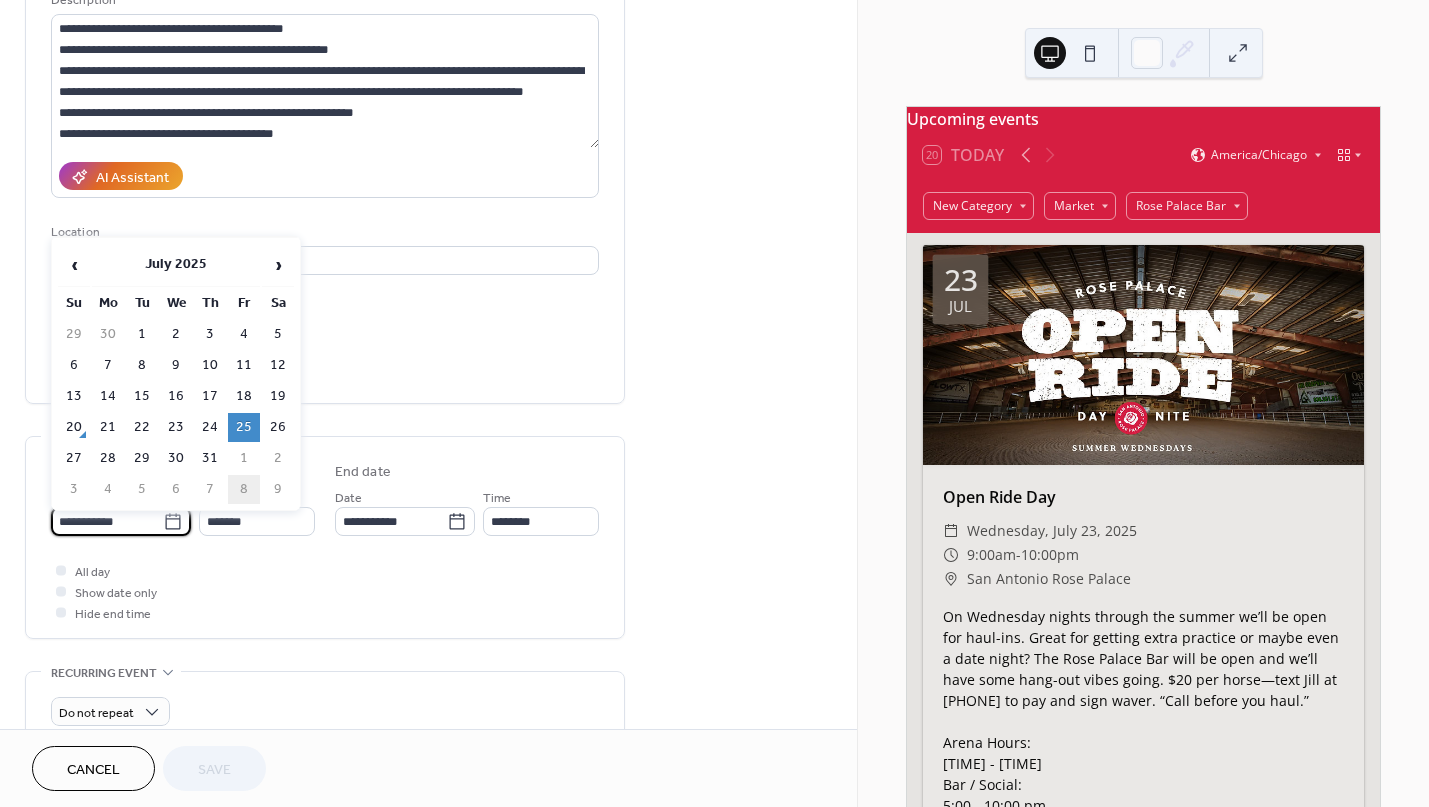 type on "**********" 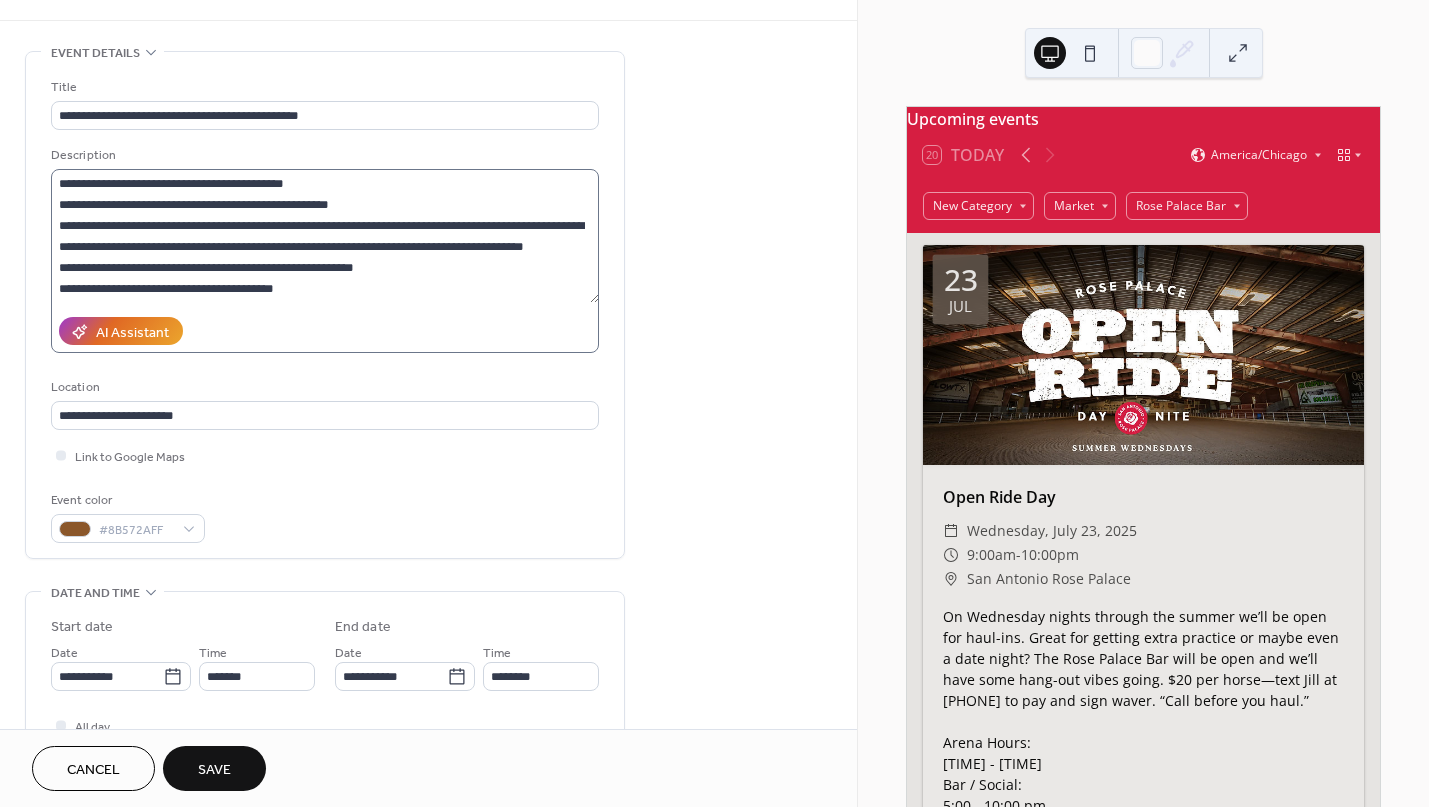 scroll, scrollTop: 58, scrollLeft: 0, axis: vertical 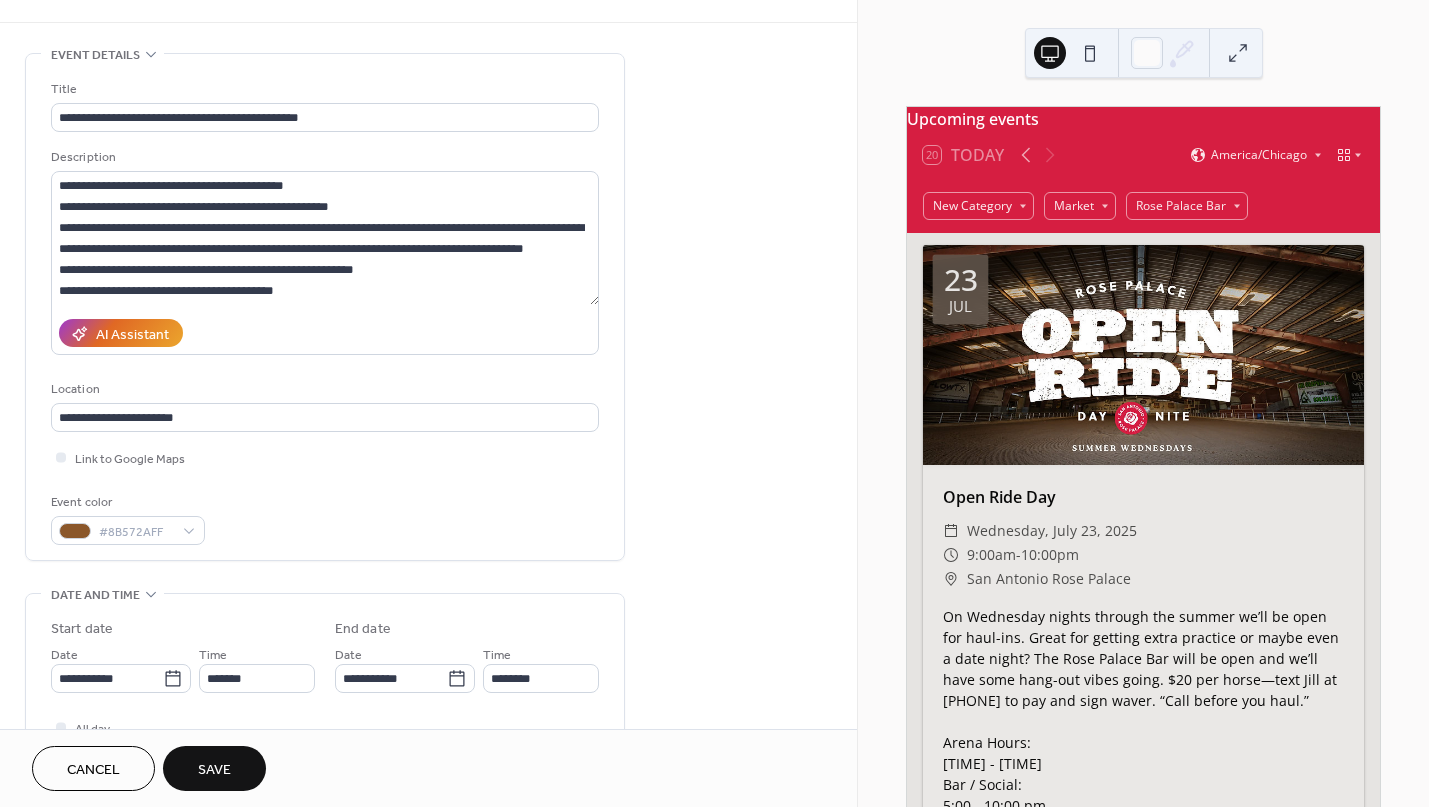 click on "Save" at bounding box center [214, 770] 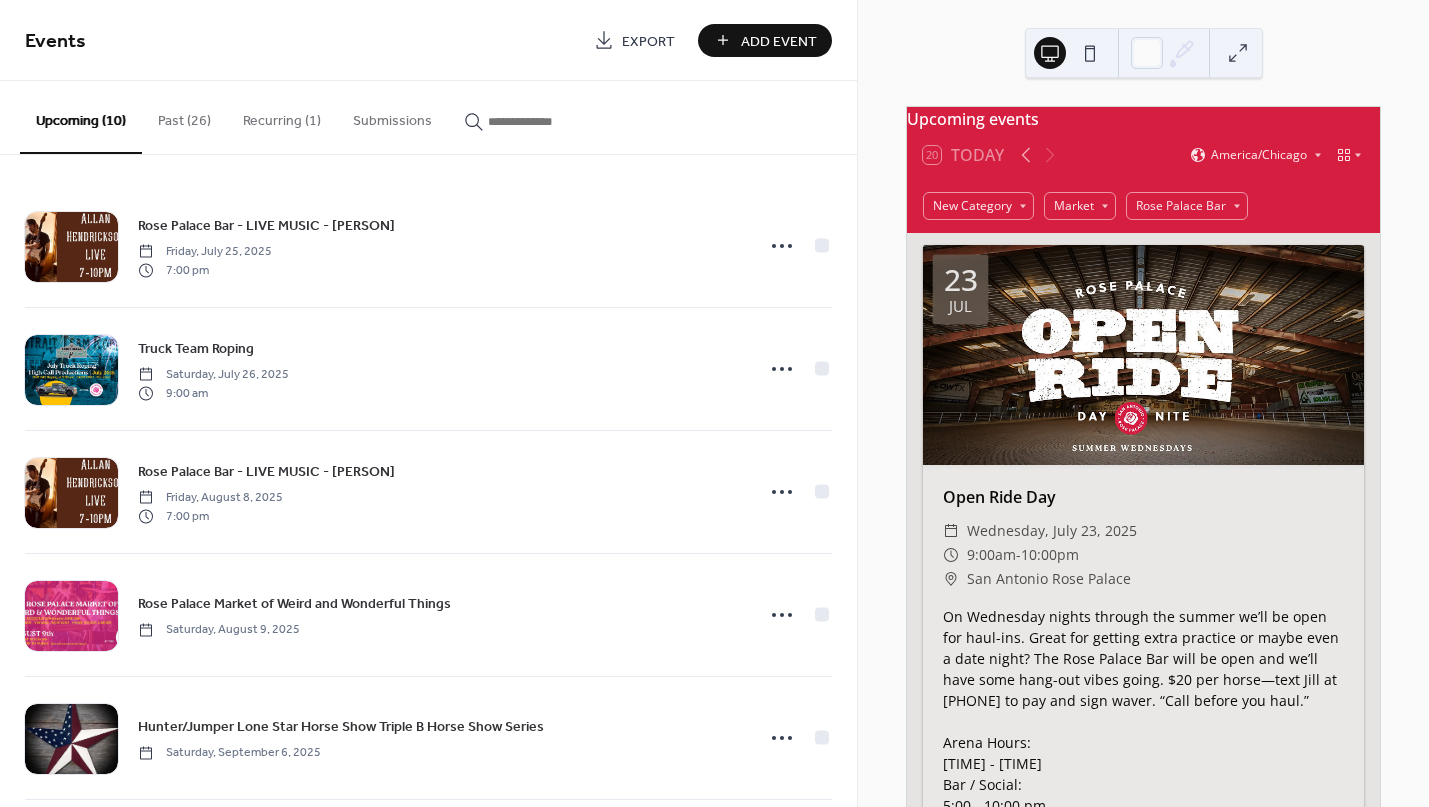 click on "Add Event" at bounding box center [779, 41] 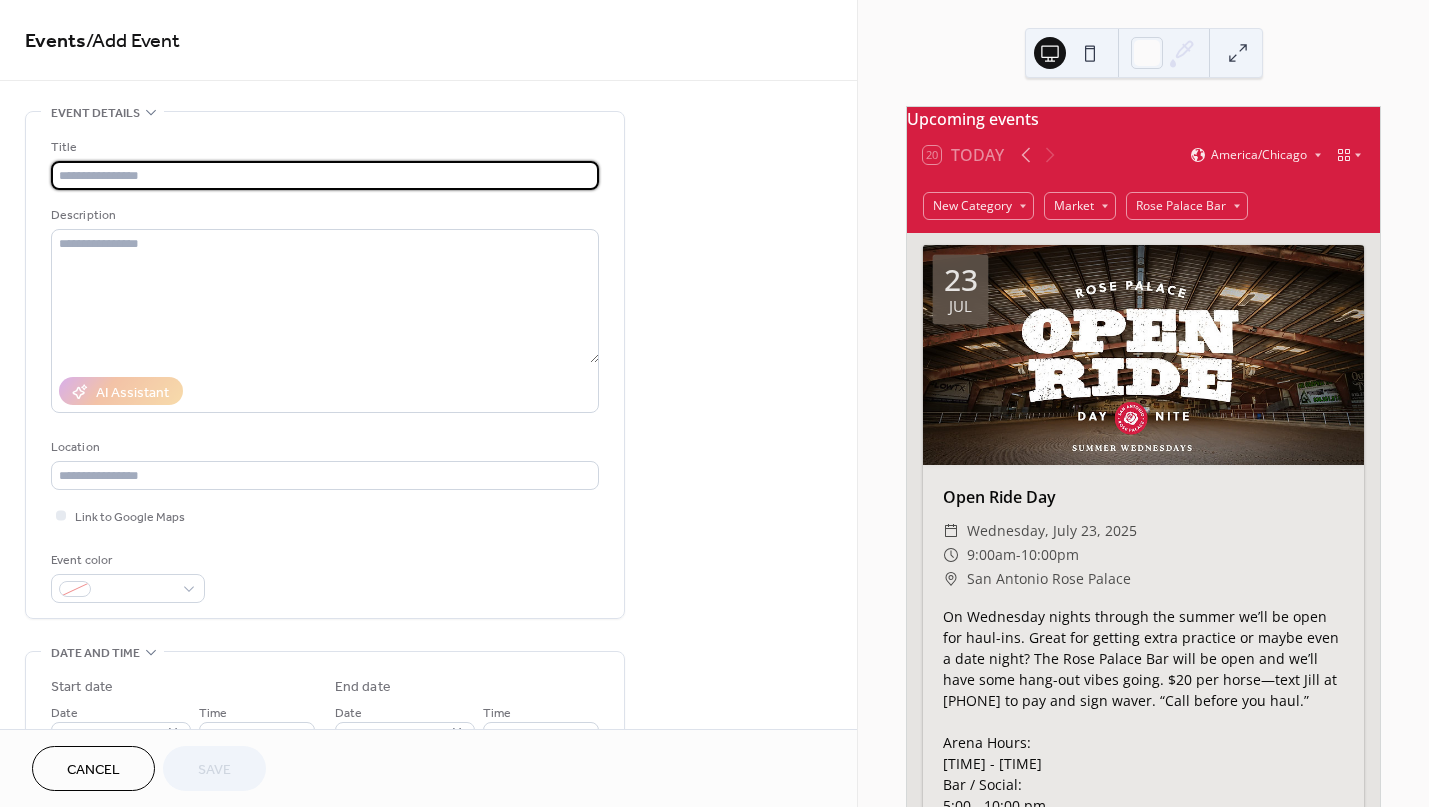 click at bounding box center (325, 175) 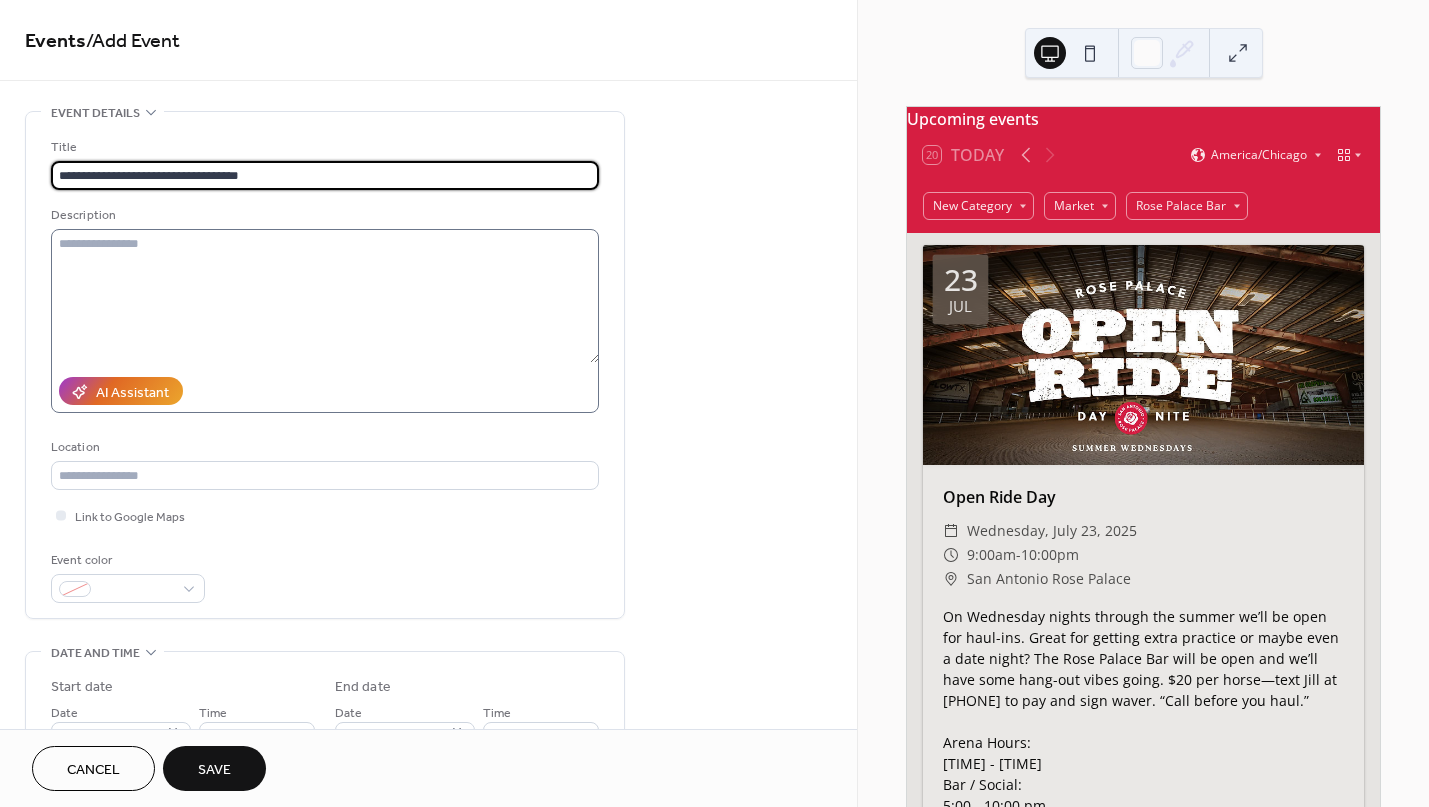 type on "**********" 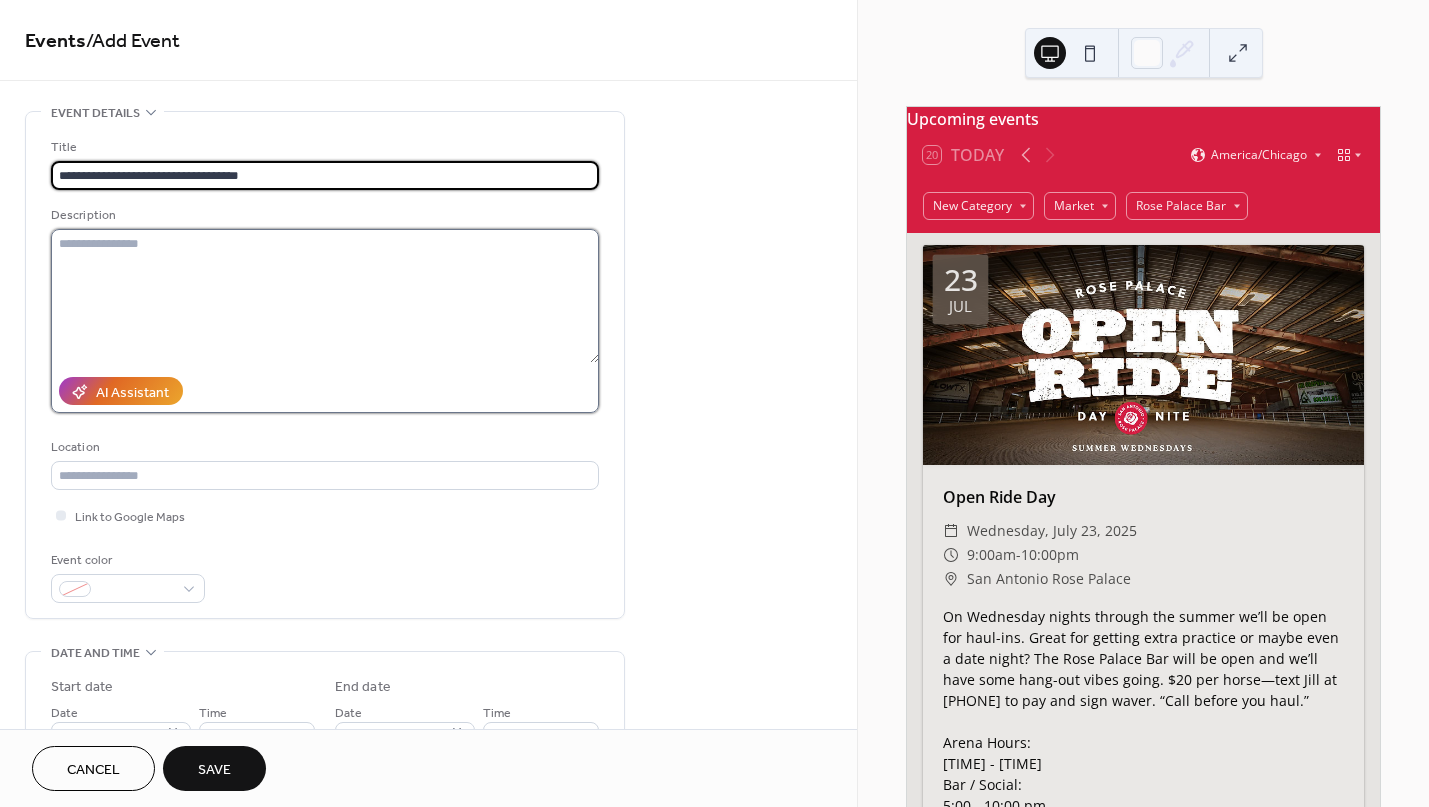 click at bounding box center [325, 296] 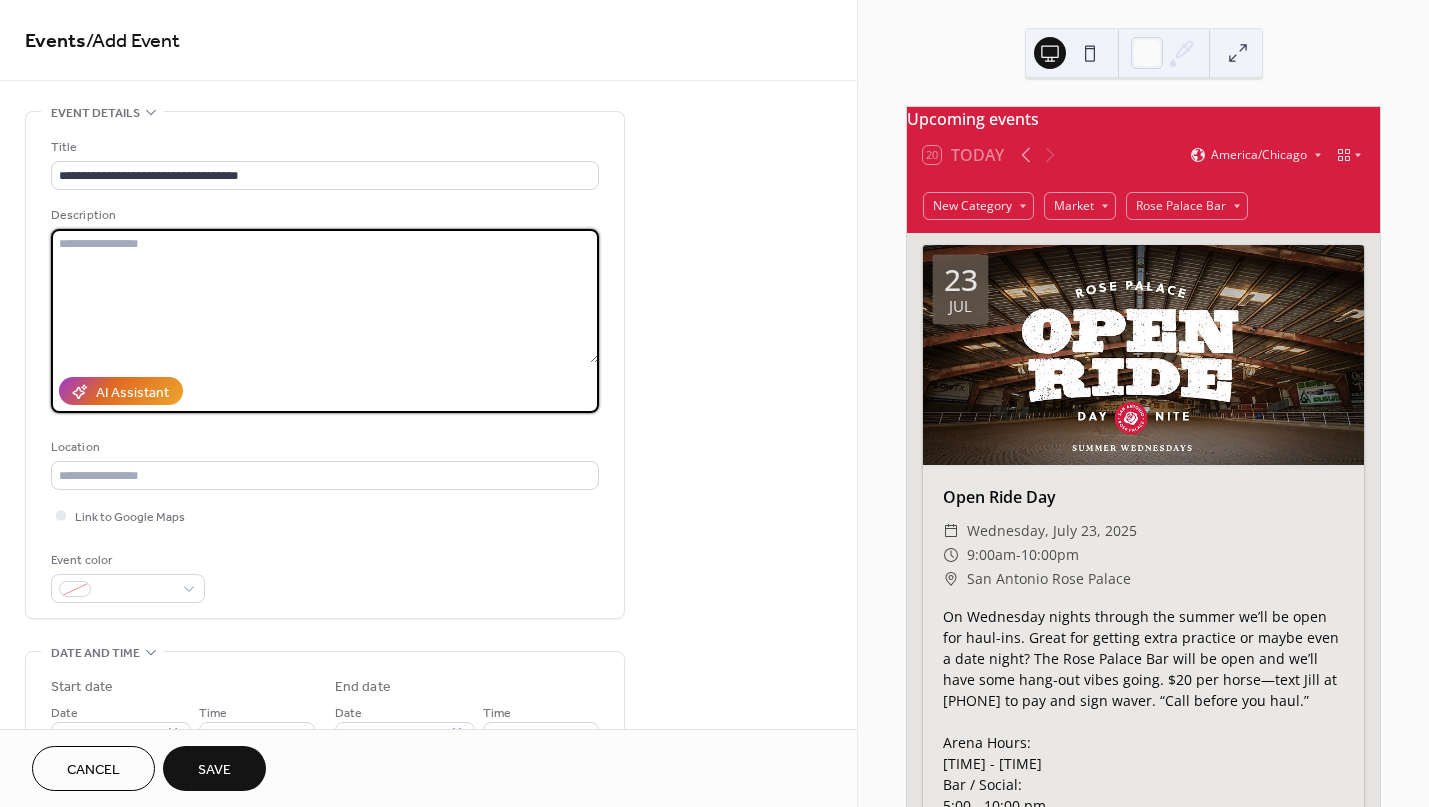 click at bounding box center [325, 296] 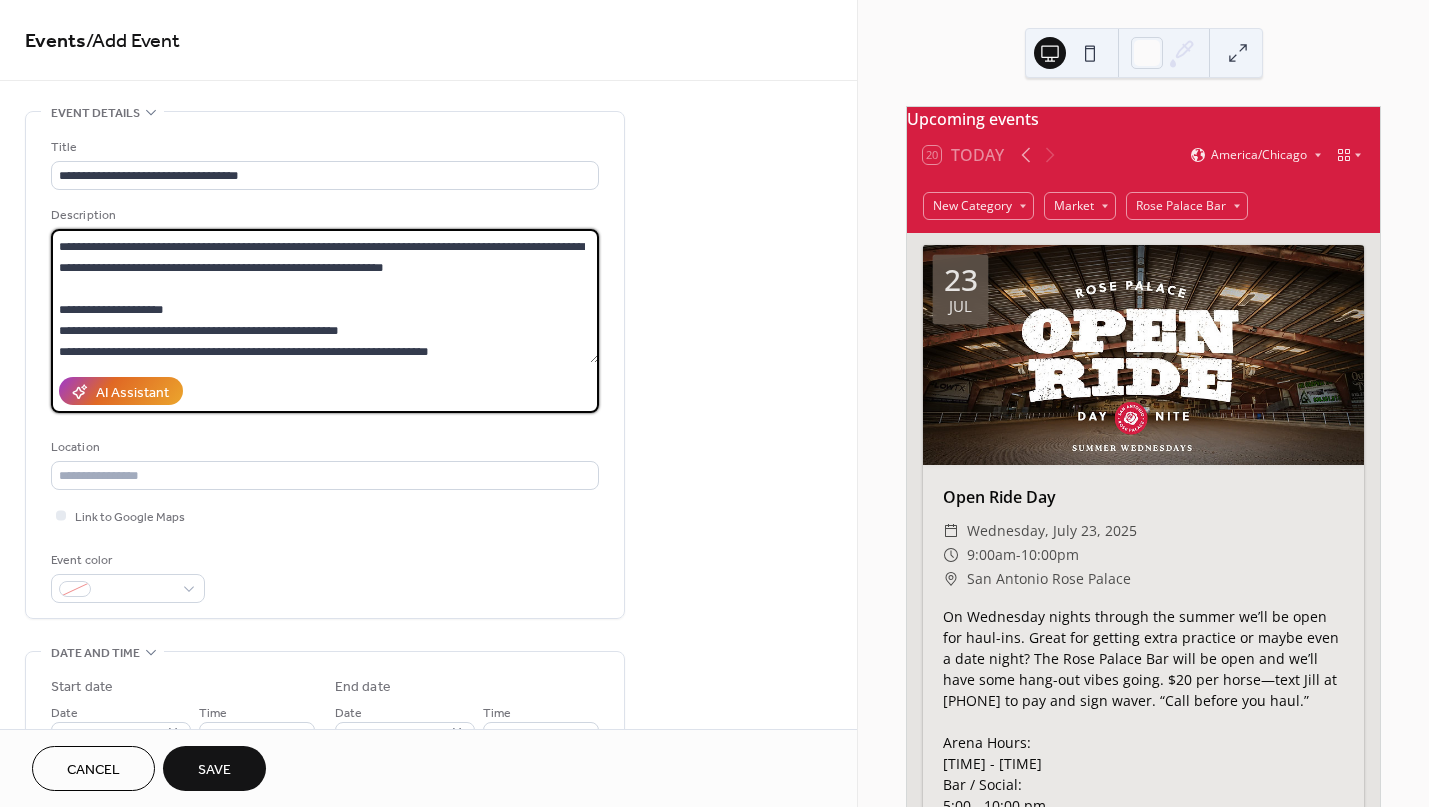 scroll, scrollTop: 0, scrollLeft: 0, axis: both 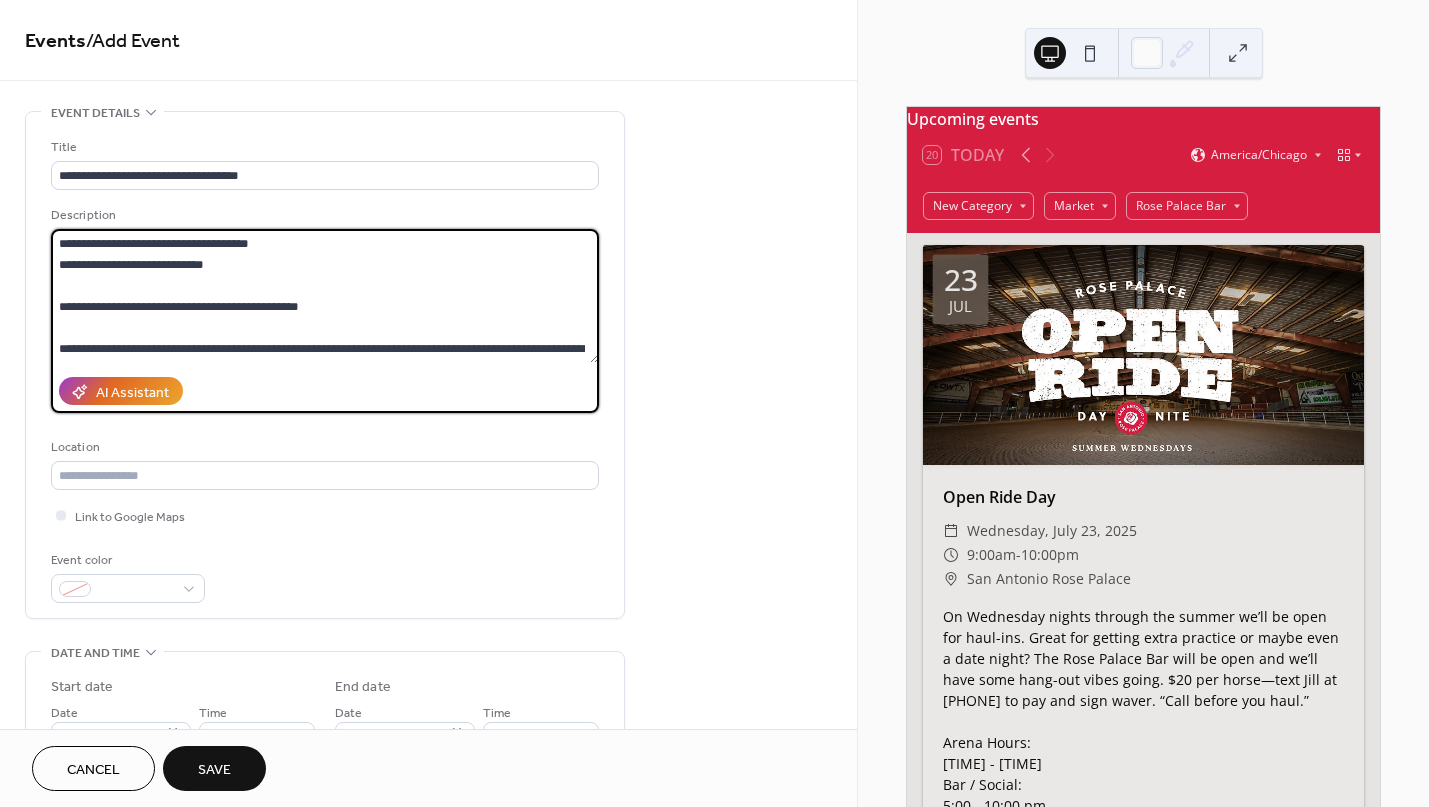 click on "**********" at bounding box center [325, 296] 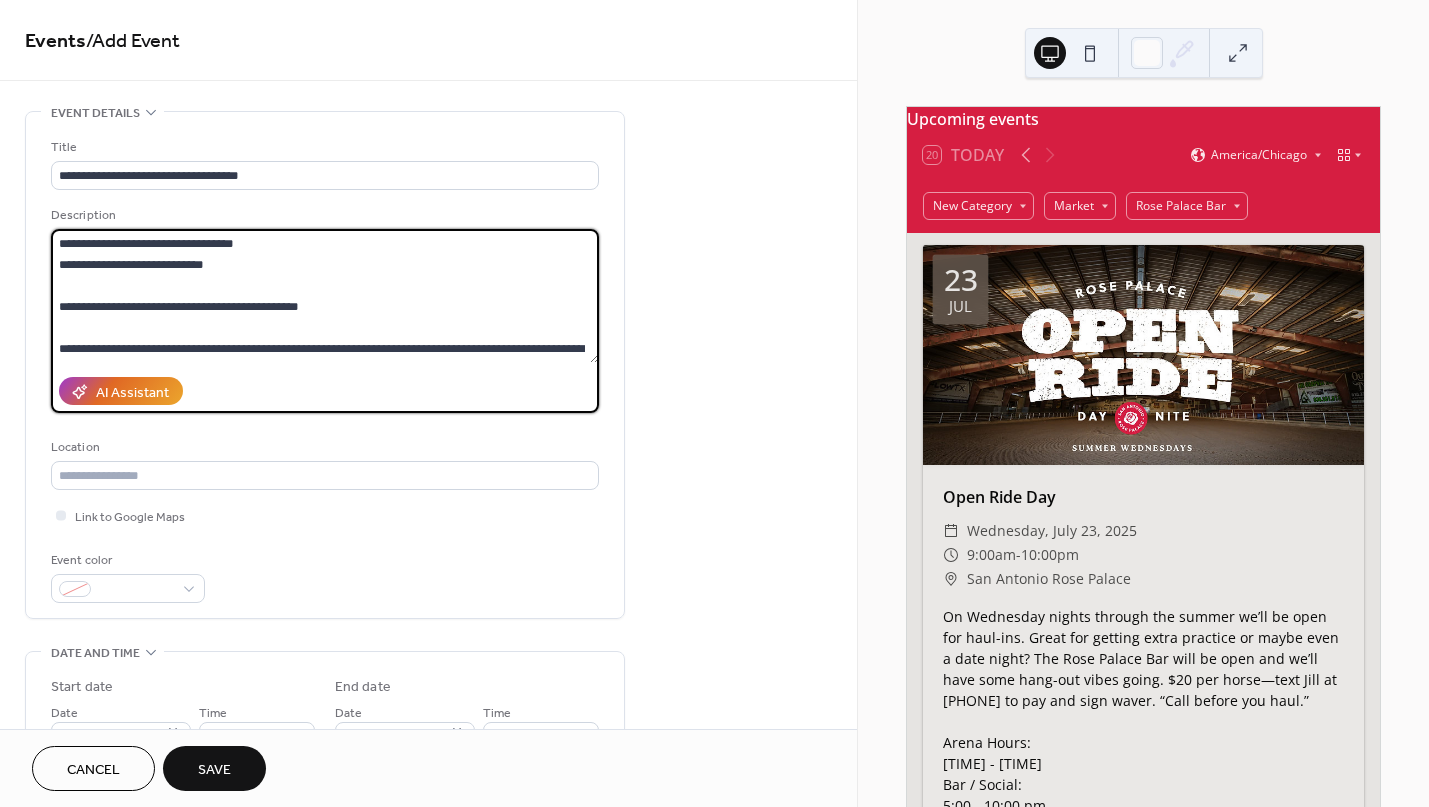 click on "**********" at bounding box center [325, 296] 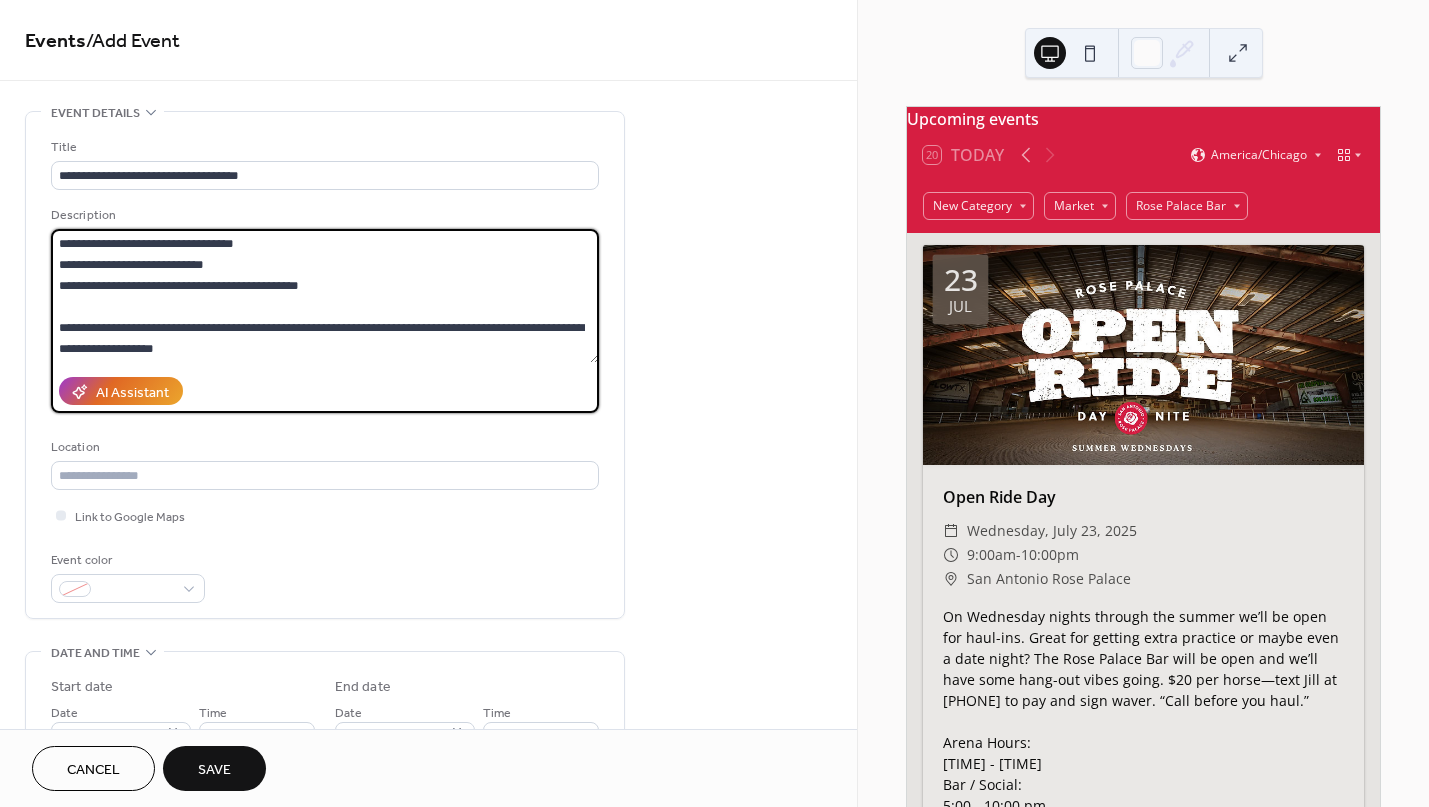 click on "**********" at bounding box center [325, 296] 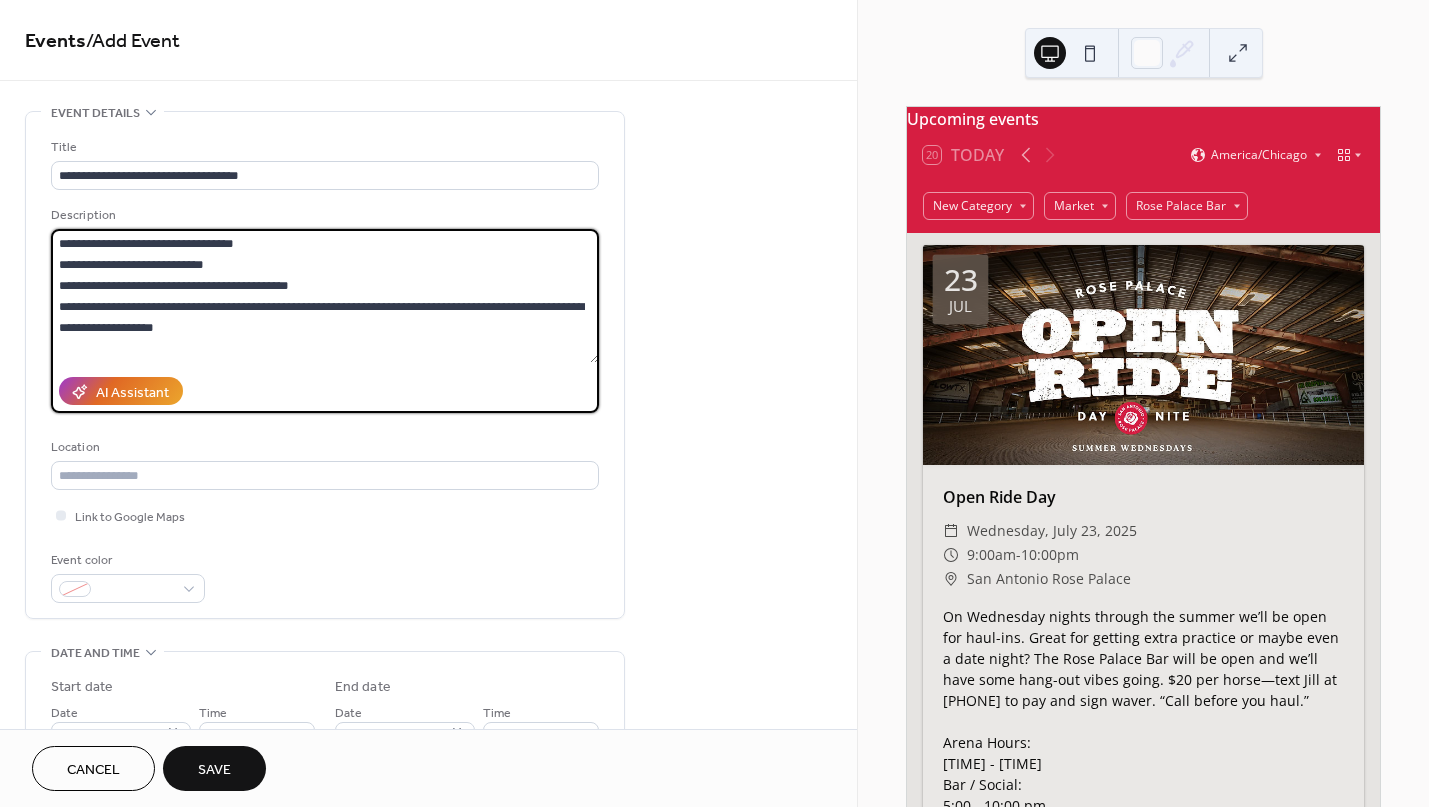 click on "**********" at bounding box center (325, 296) 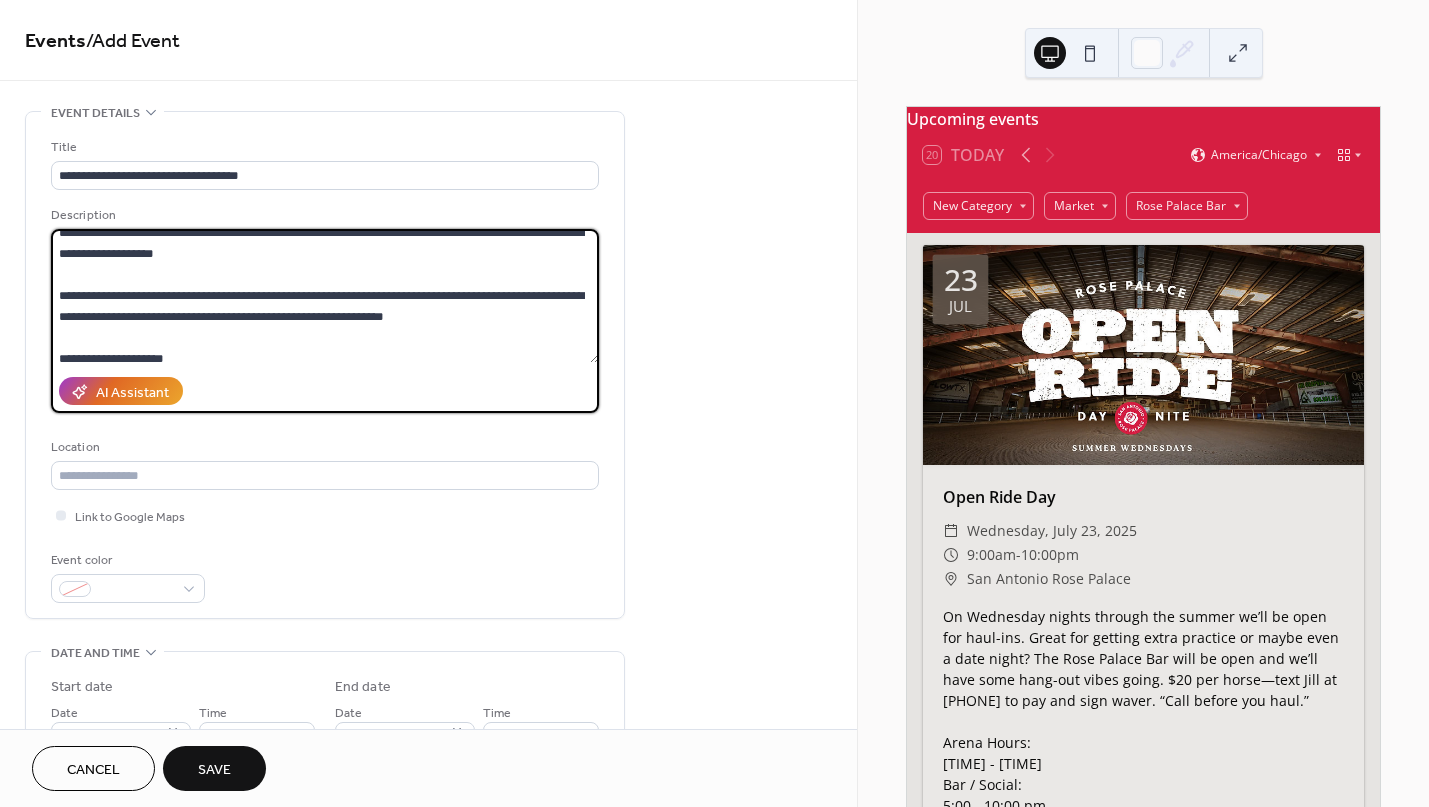 scroll, scrollTop: 80, scrollLeft: 0, axis: vertical 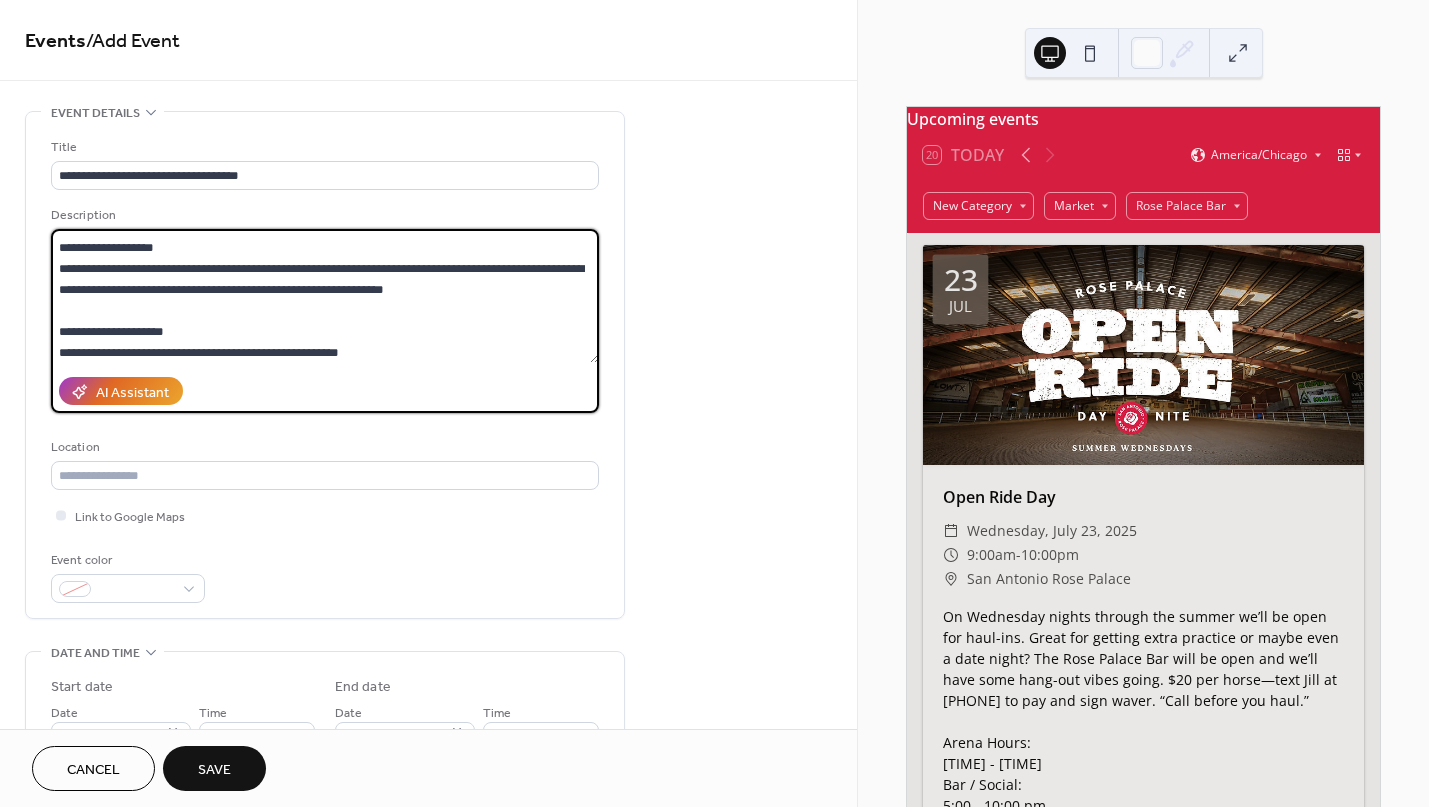 click on "**********" at bounding box center [325, 296] 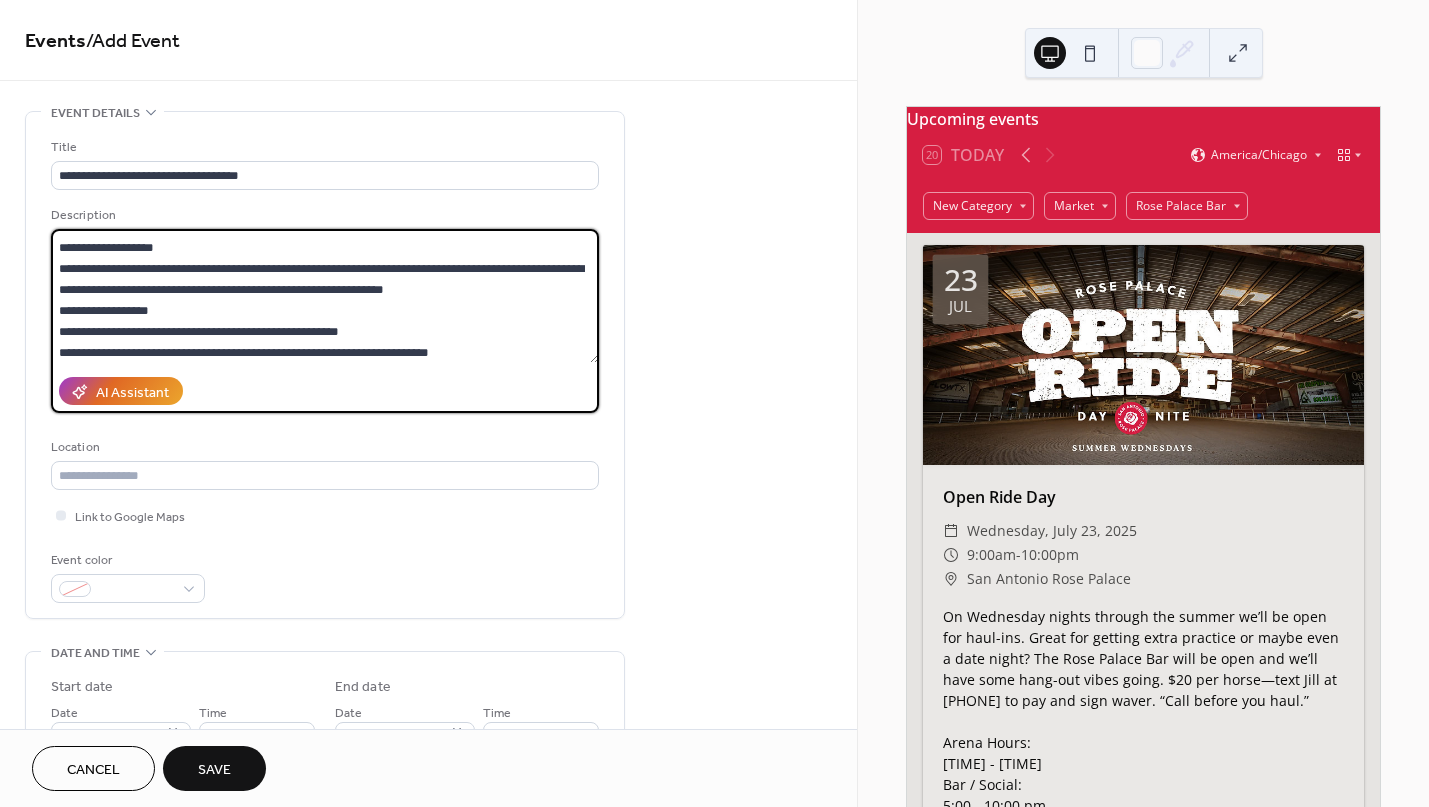 click on "**********" at bounding box center [325, 296] 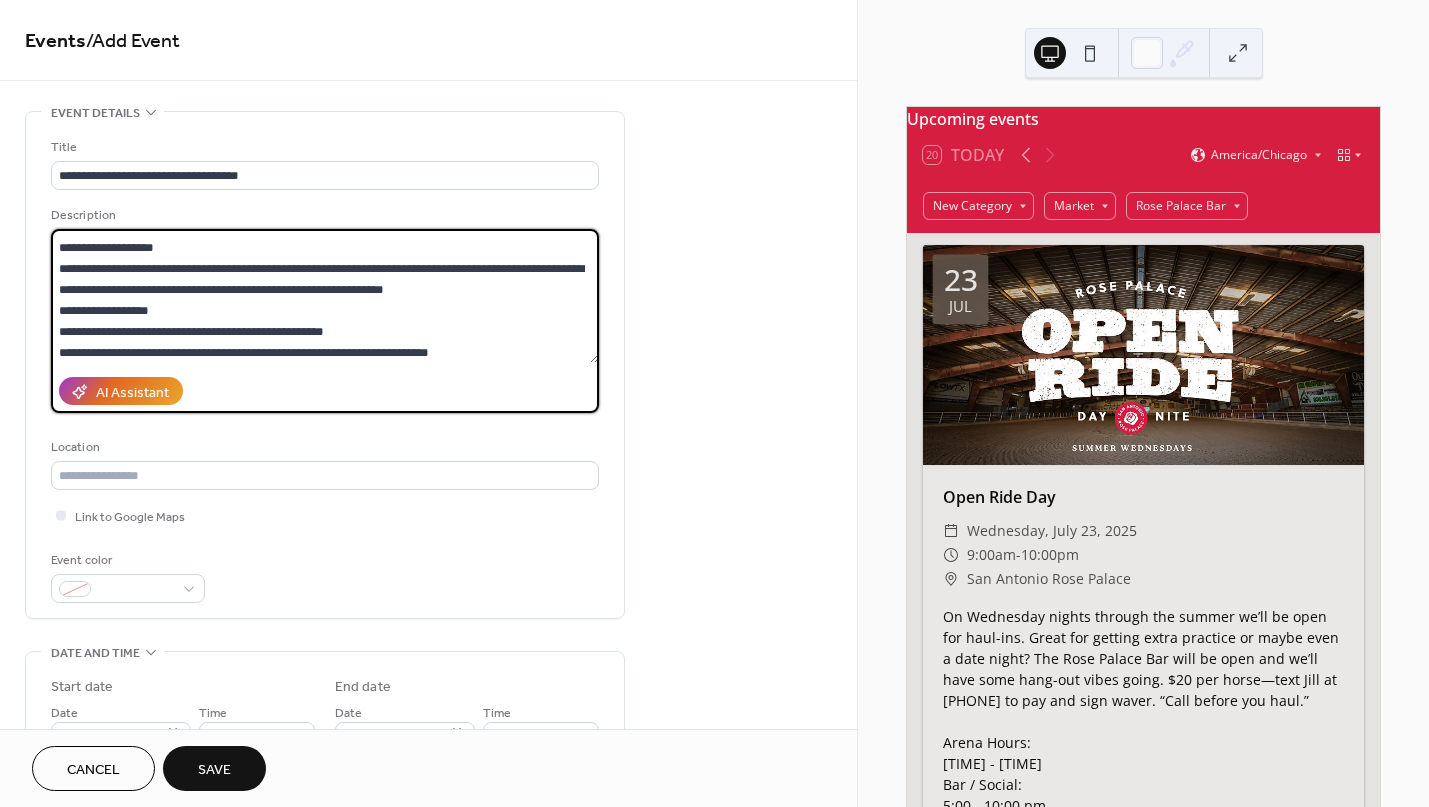 click on "**********" at bounding box center (325, 296) 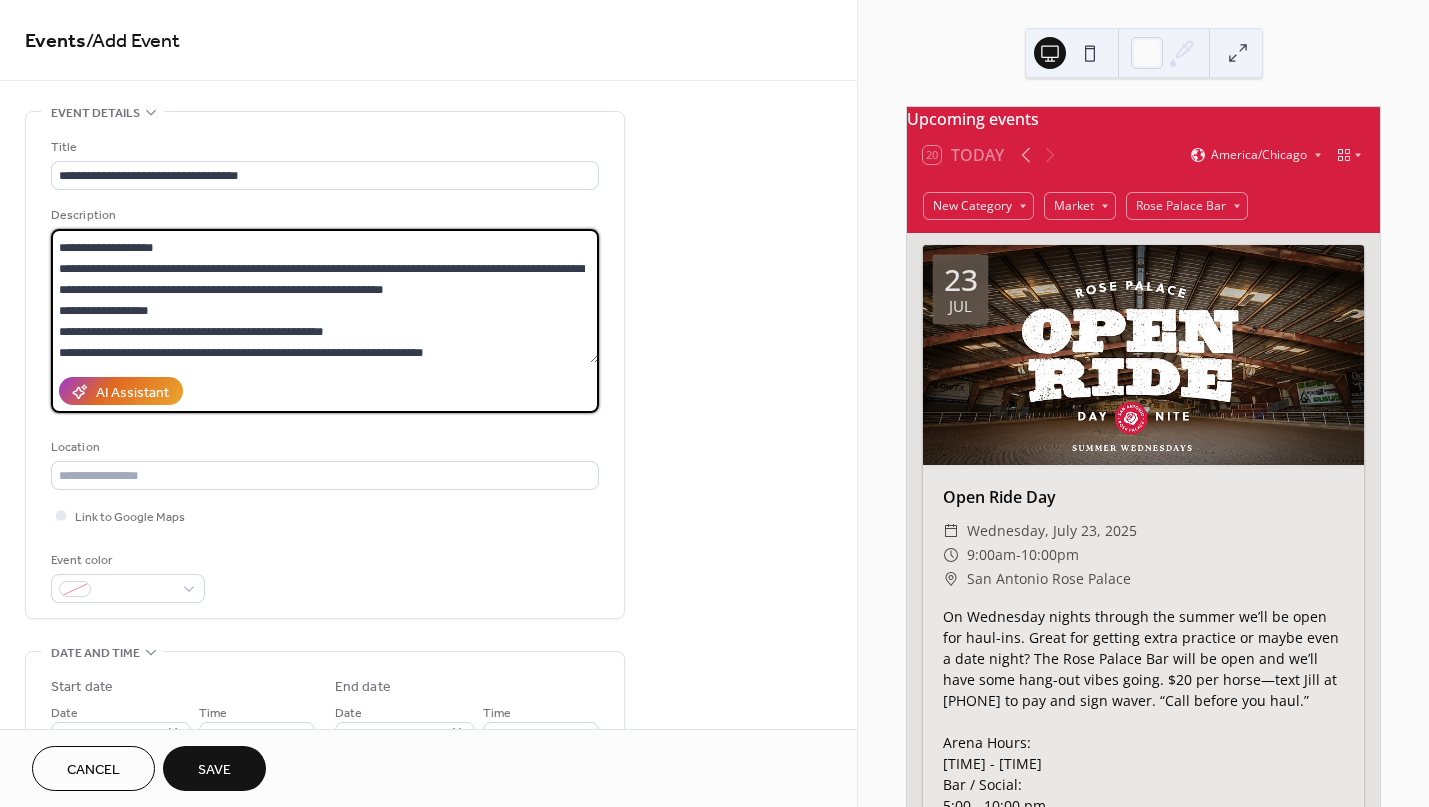 scroll, scrollTop: 81, scrollLeft: 0, axis: vertical 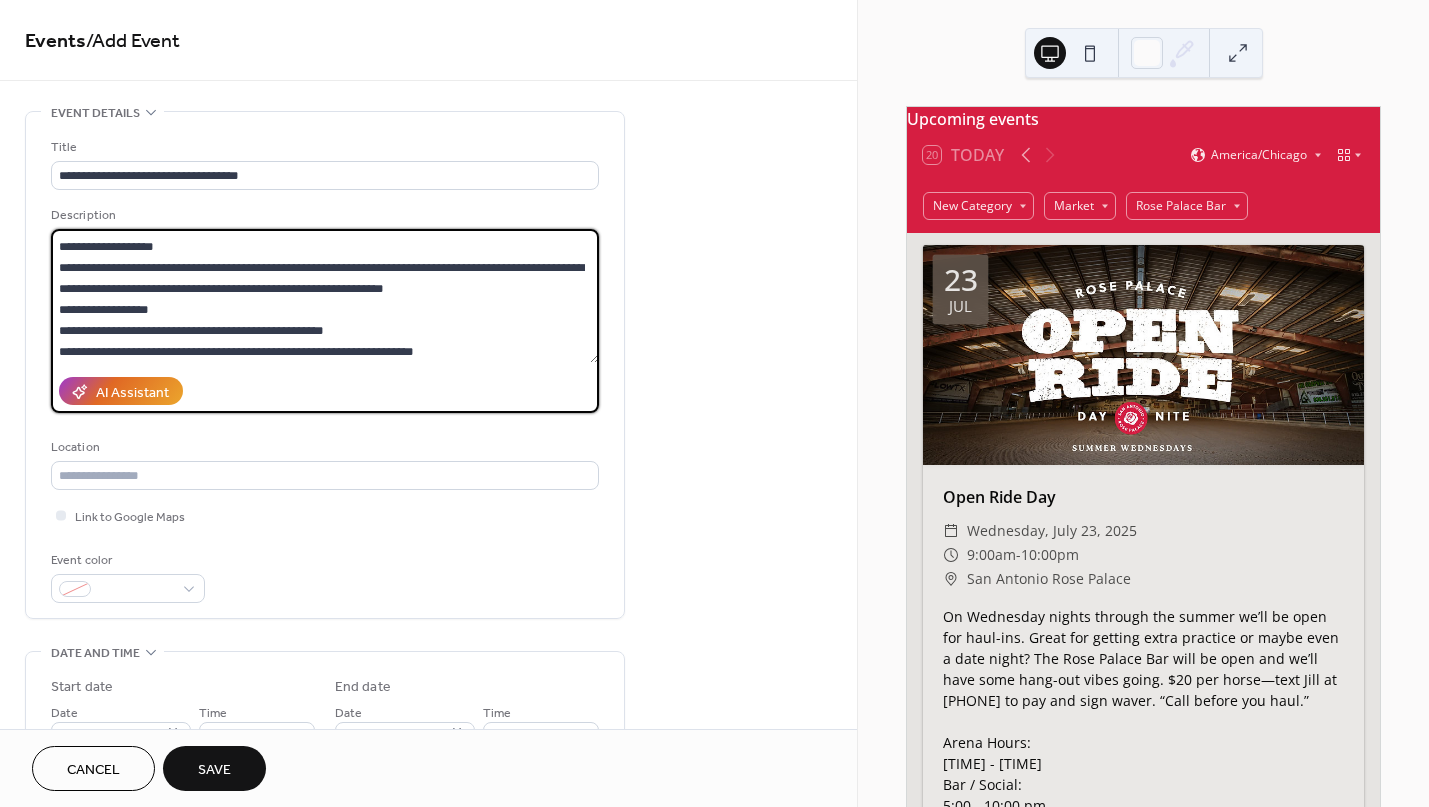 click on "**********" at bounding box center [325, 296] 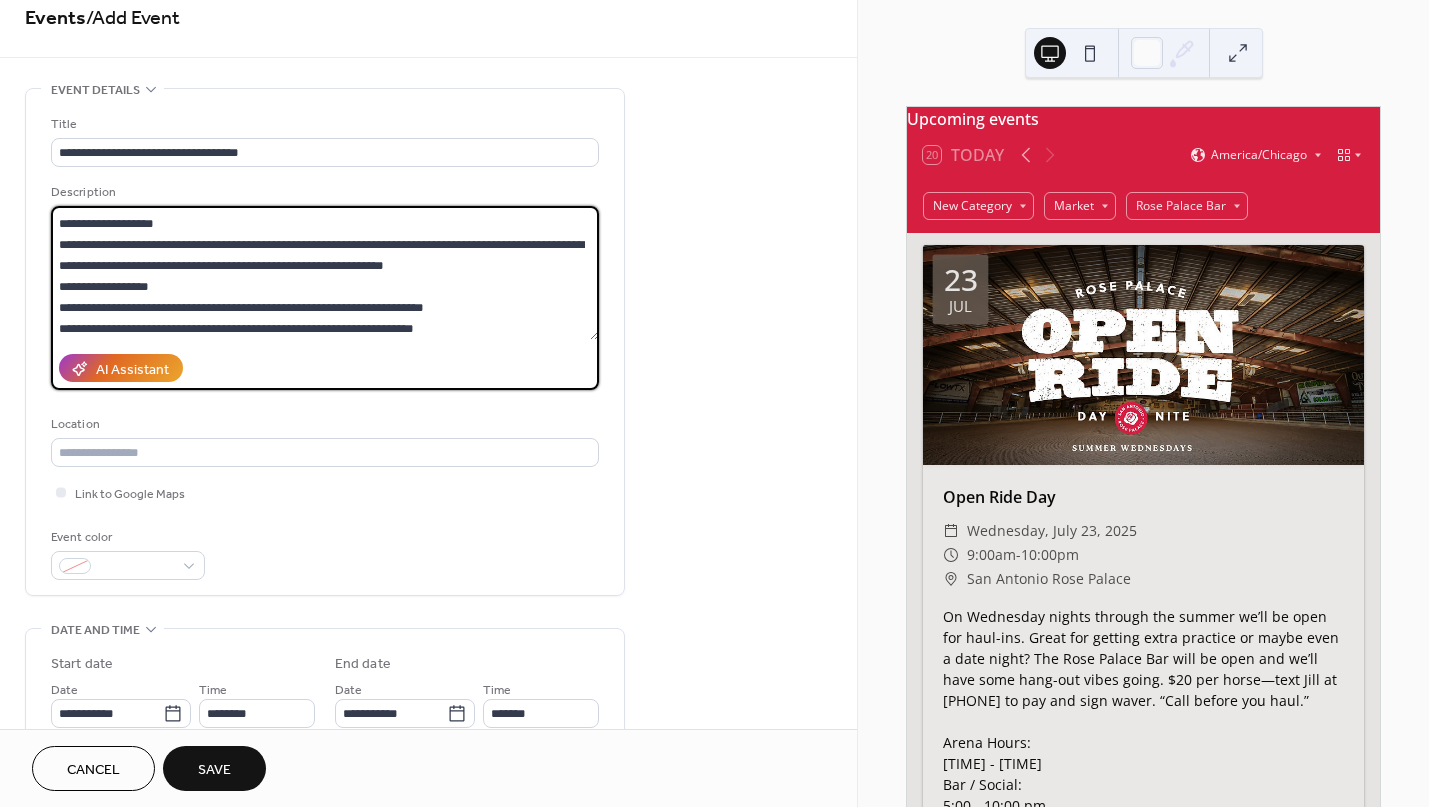 scroll, scrollTop: 25, scrollLeft: 0, axis: vertical 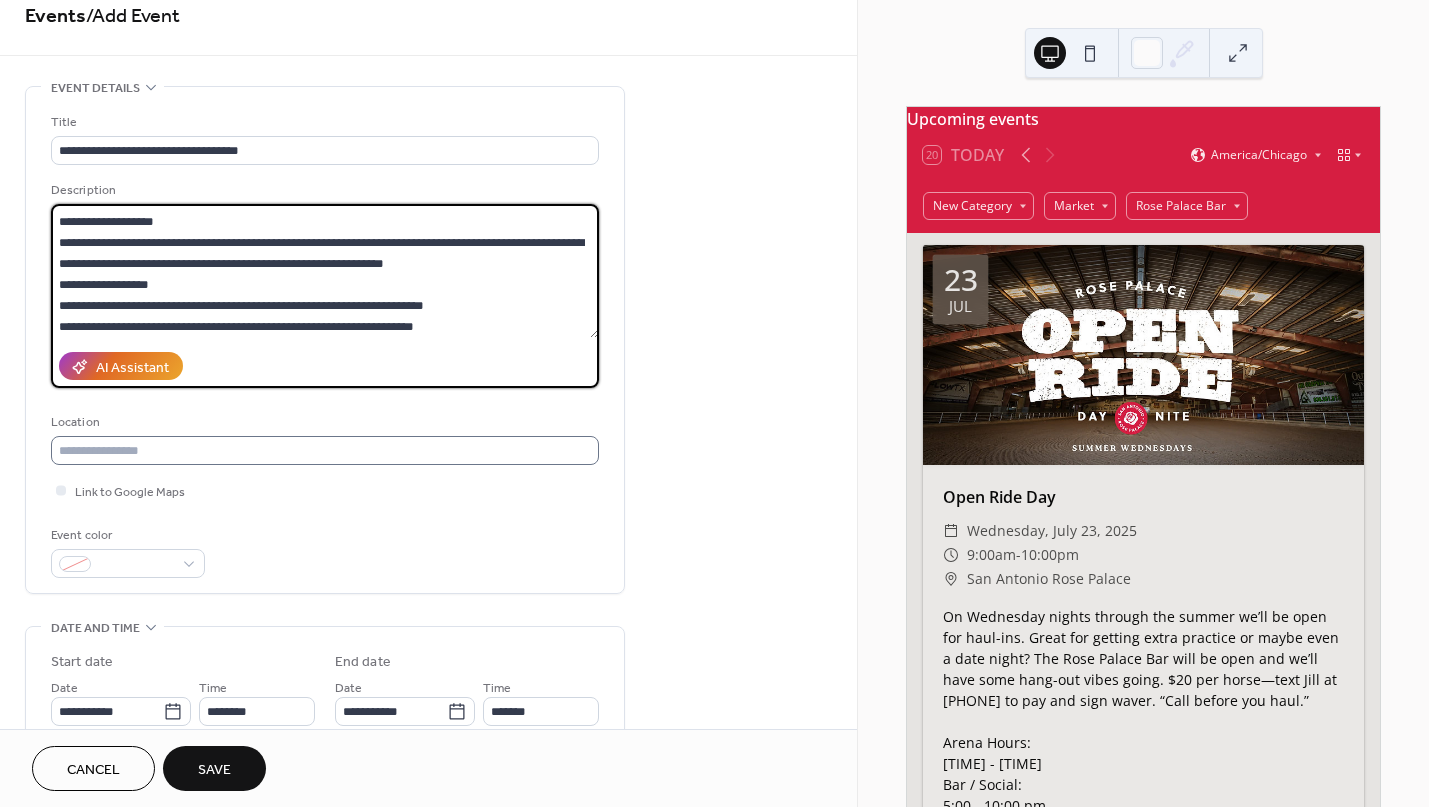 type on "**********" 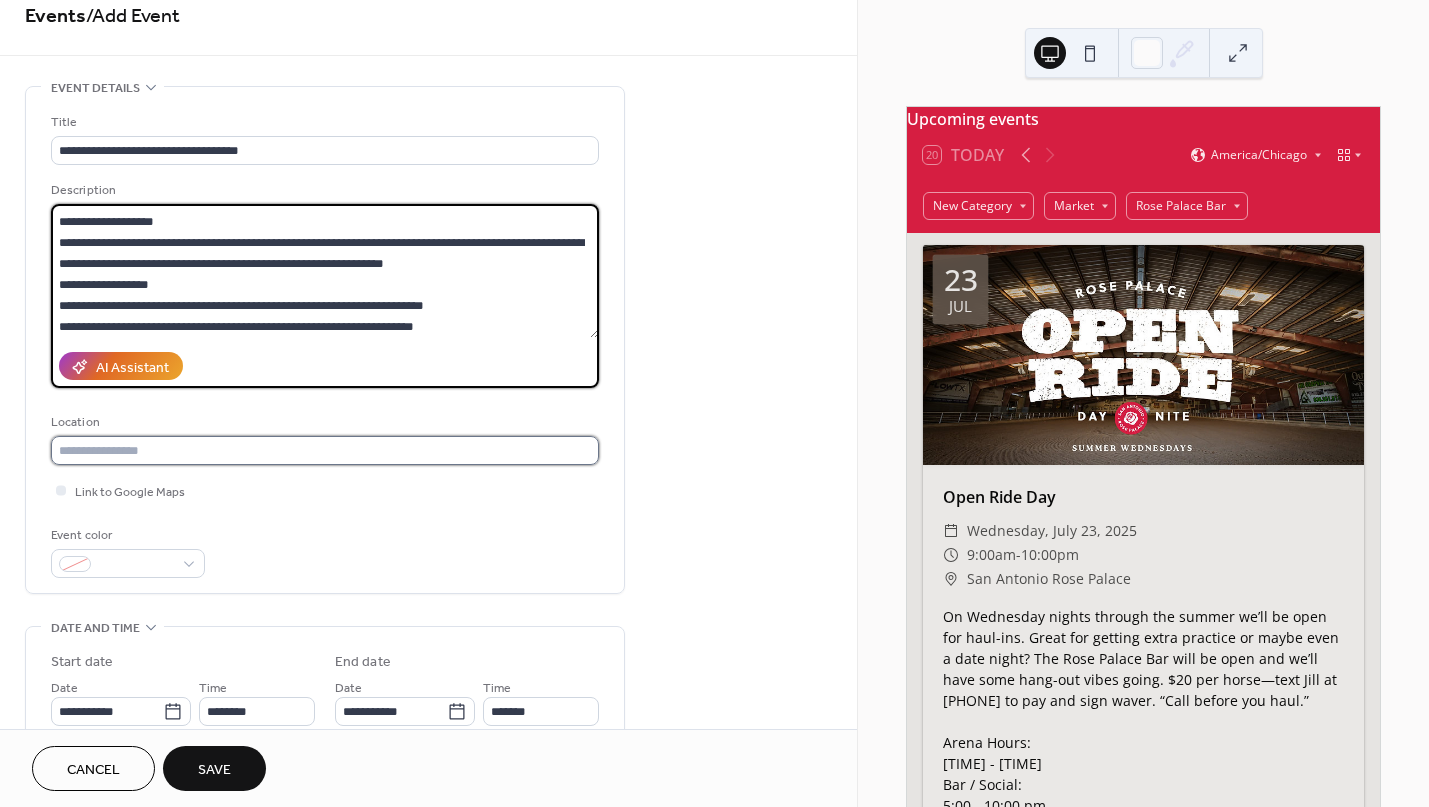 click at bounding box center (325, 450) 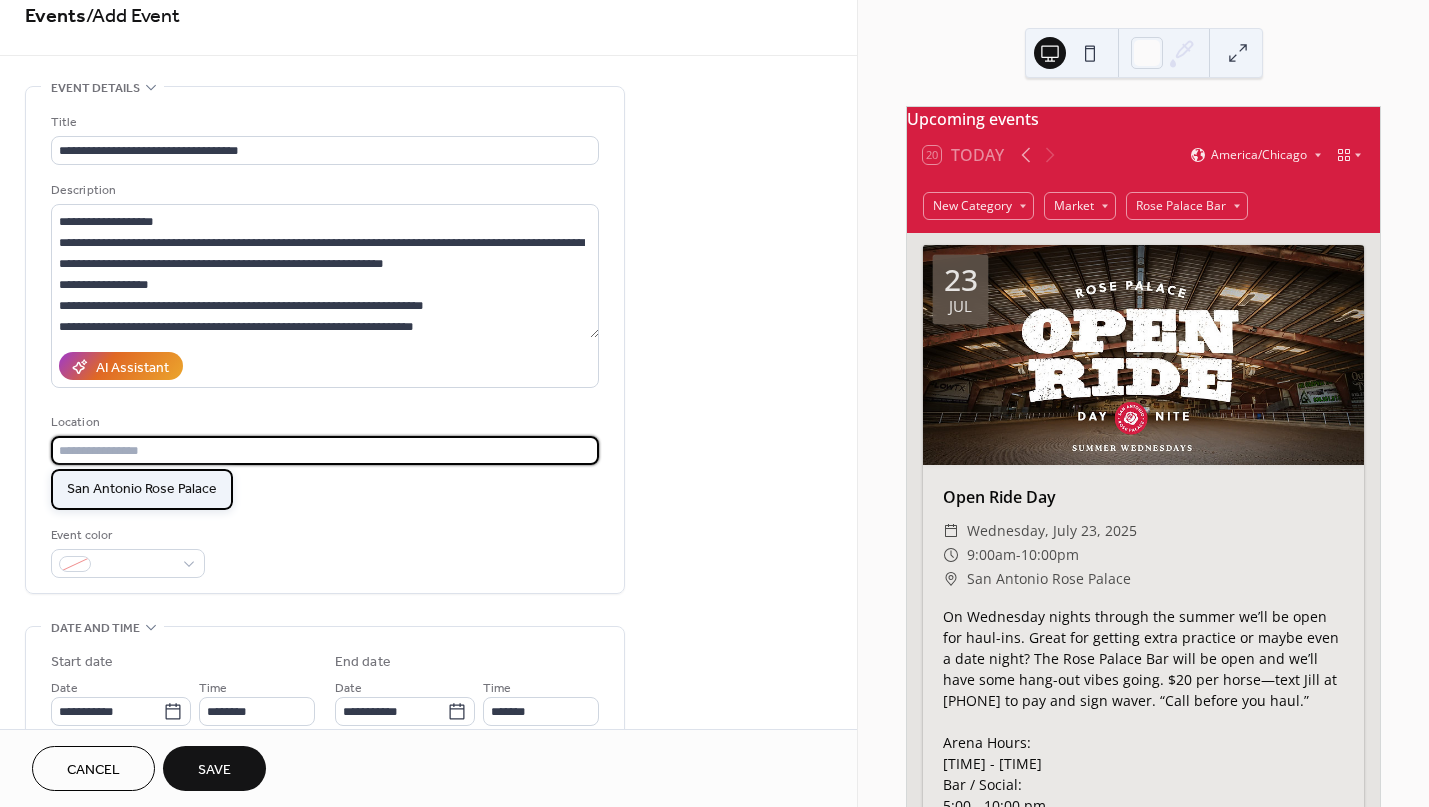 click on "San Antonio Rose Palace" at bounding box center (142, 489) 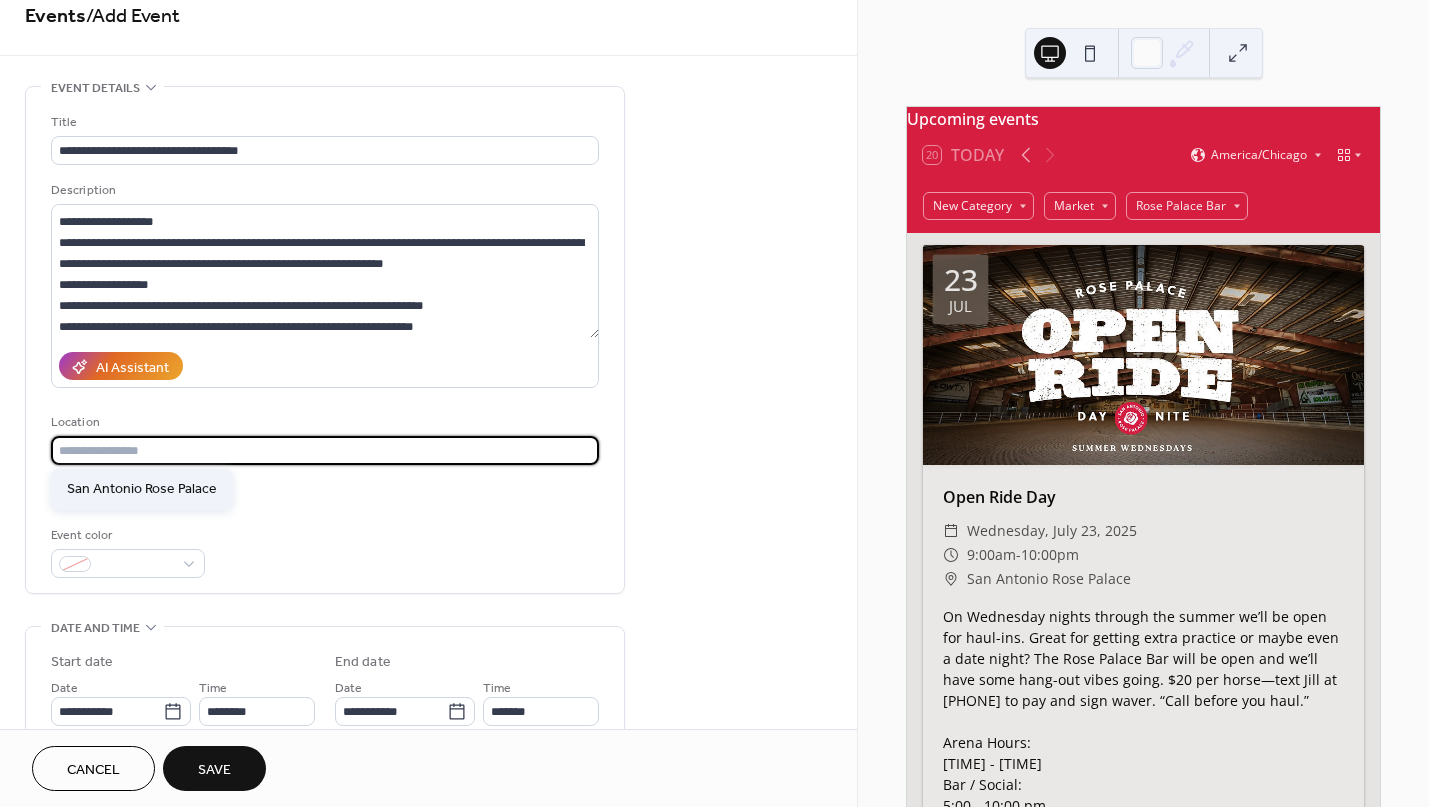 type on "**********" 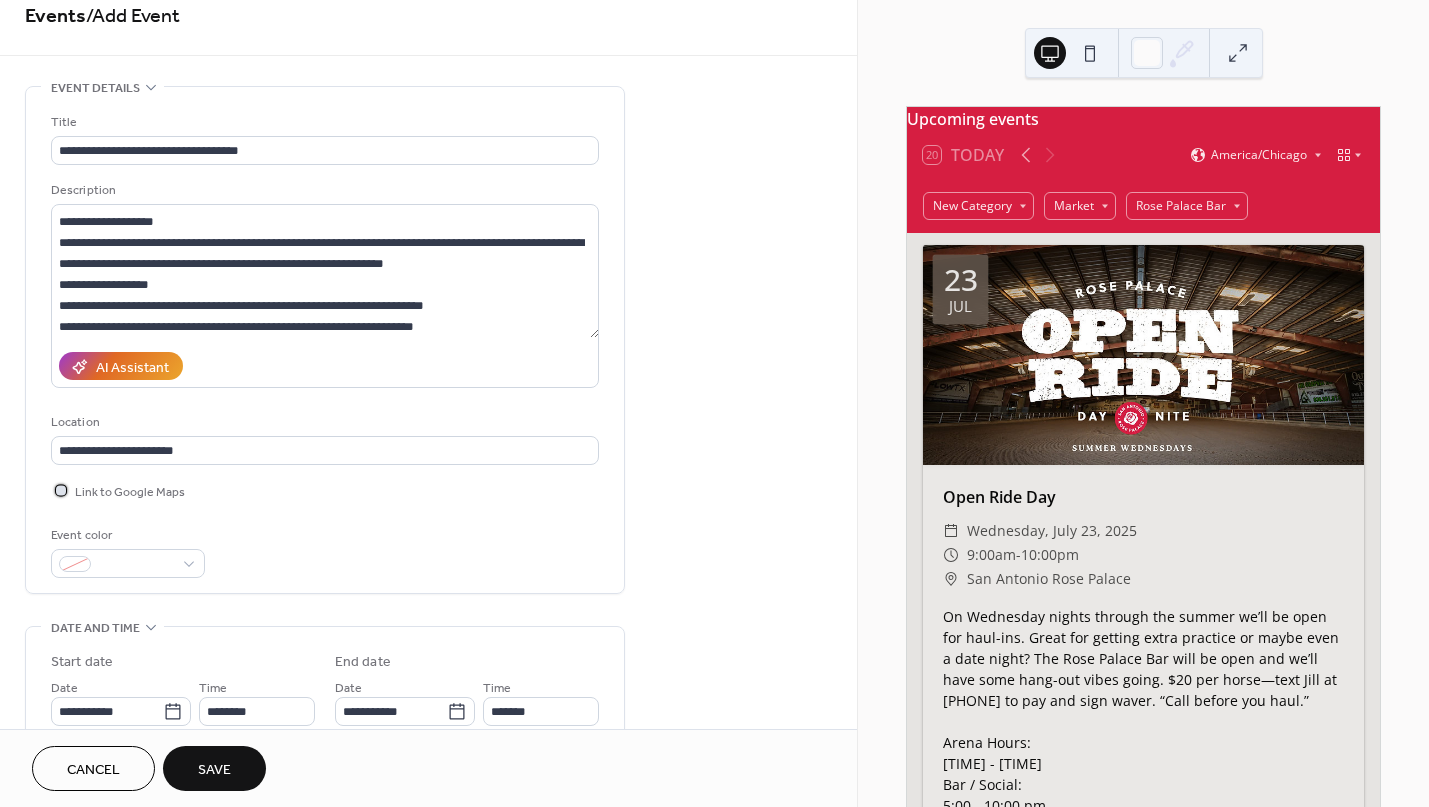 click at bounding box center [61, 490] 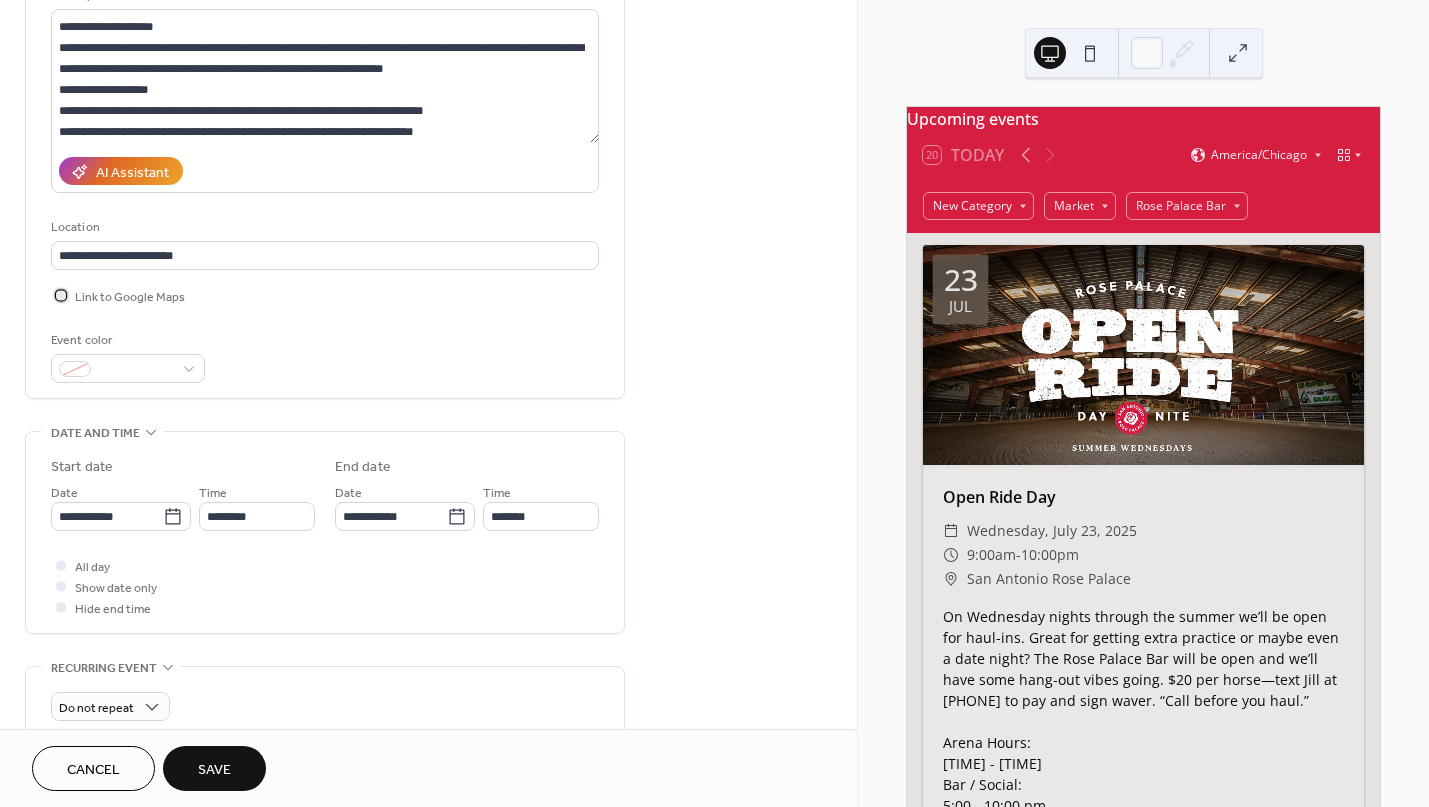 scroll, scrollTop: 226, scrollLeft: 0, axis: vertical 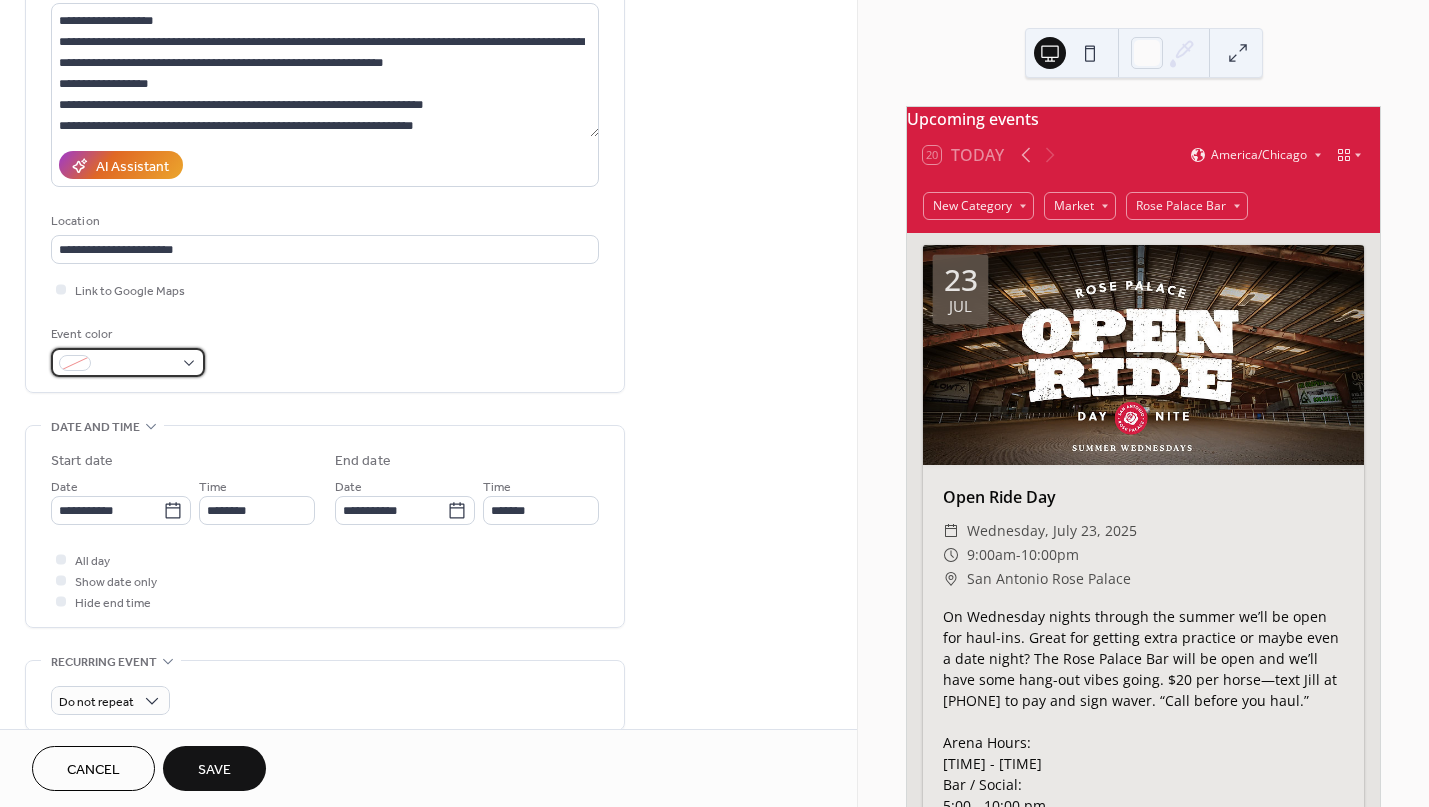click at bounding box center [128, 362] 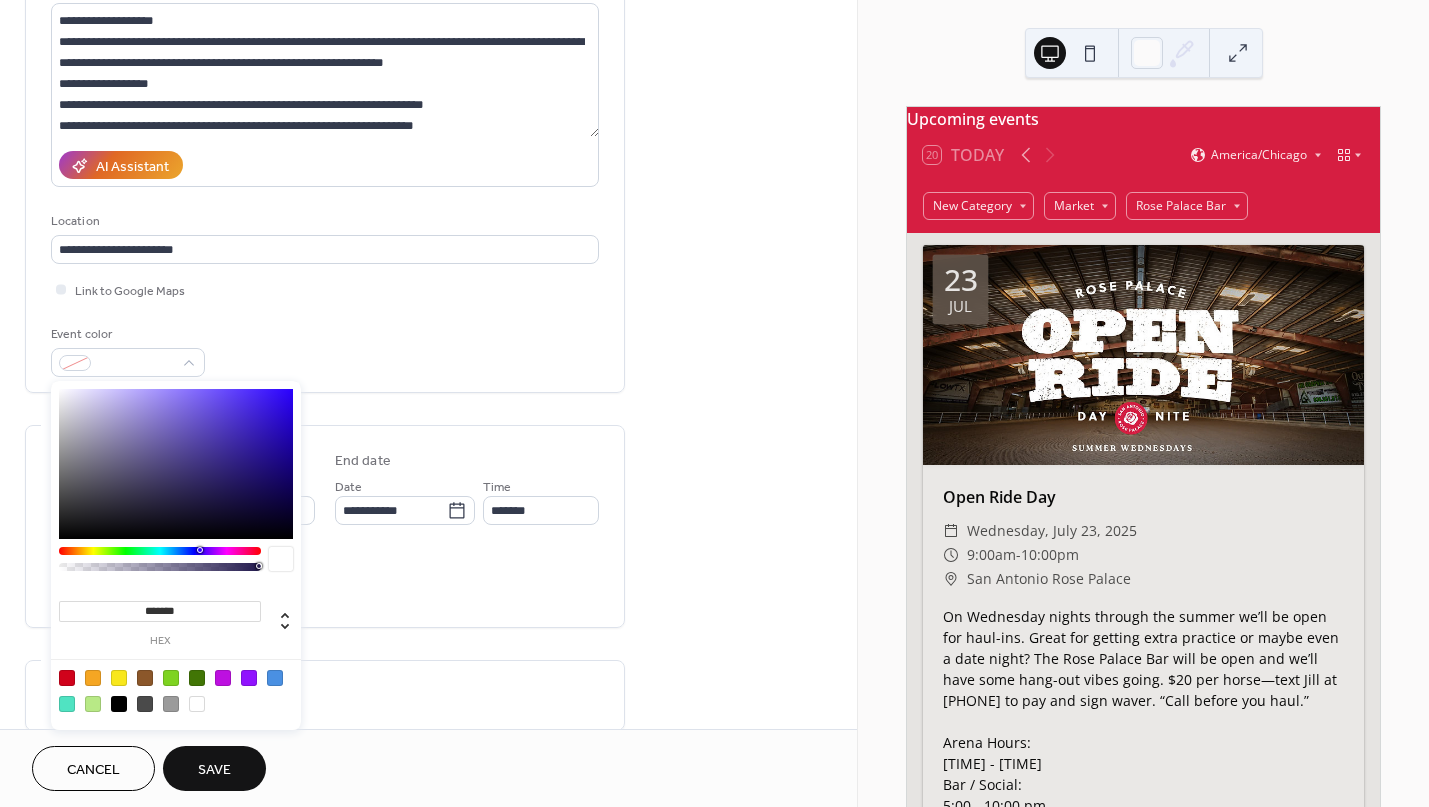 type on "*******" 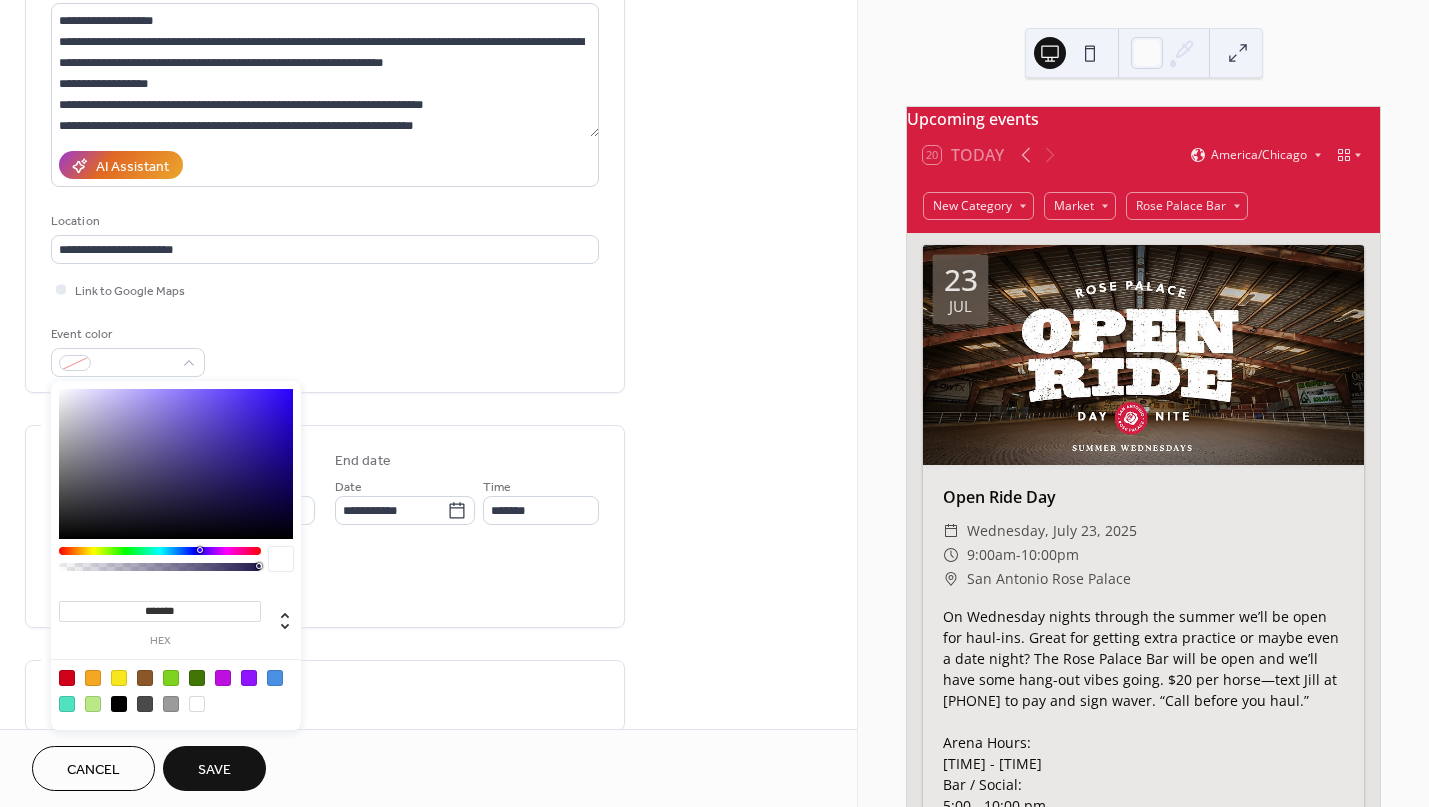 click at bounding box center [176, 464] 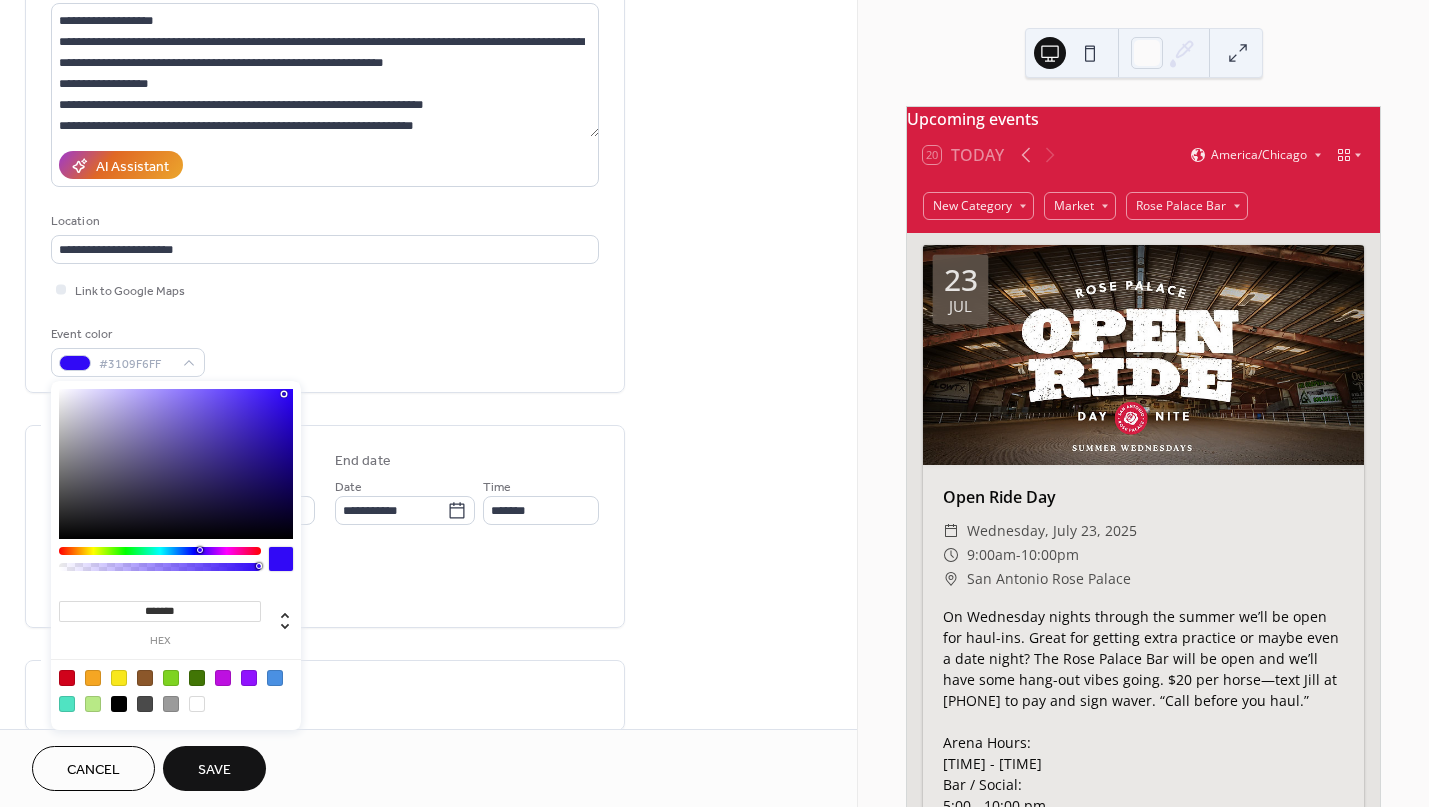 click on "Event color #3109F6FF" at bounding box center [325, 350] 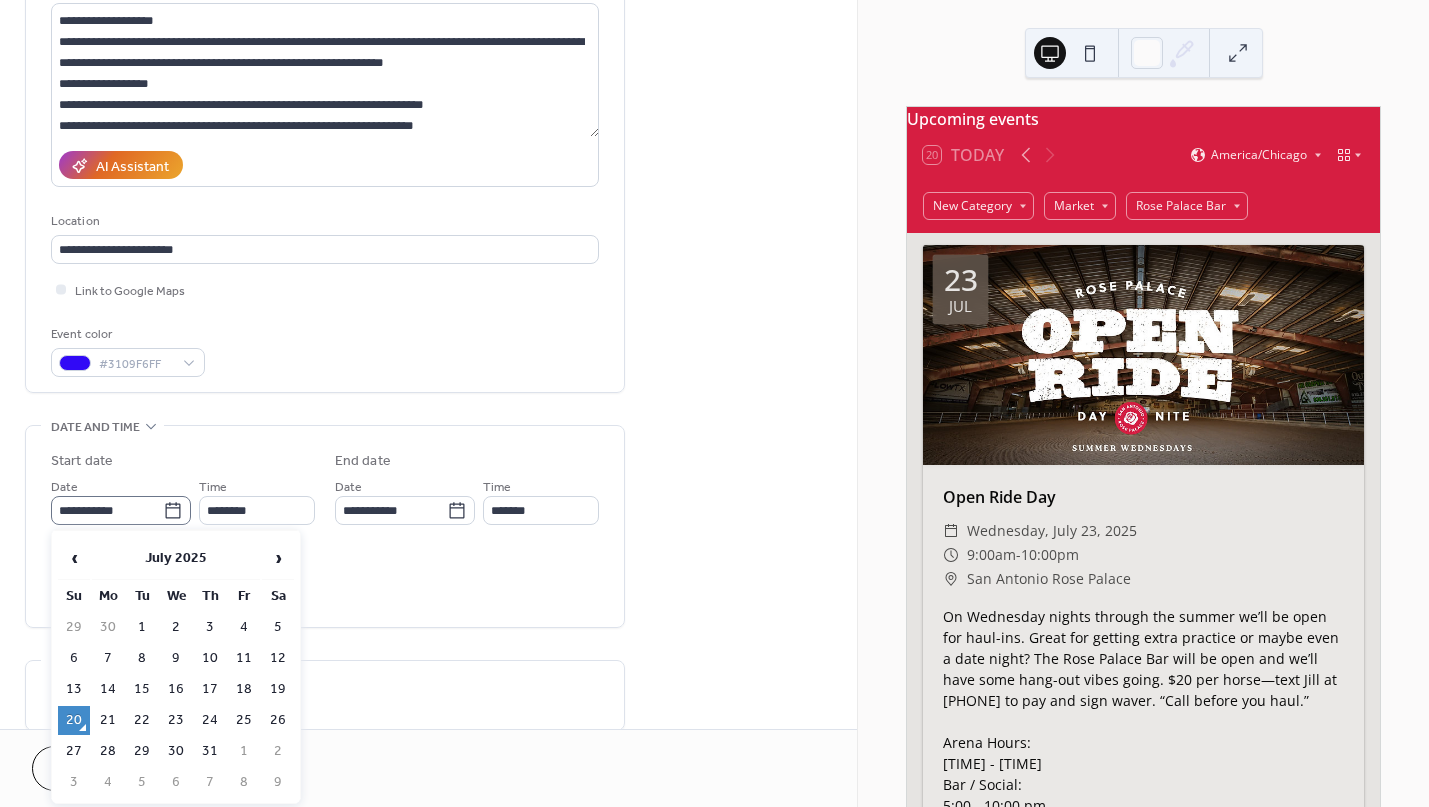 click 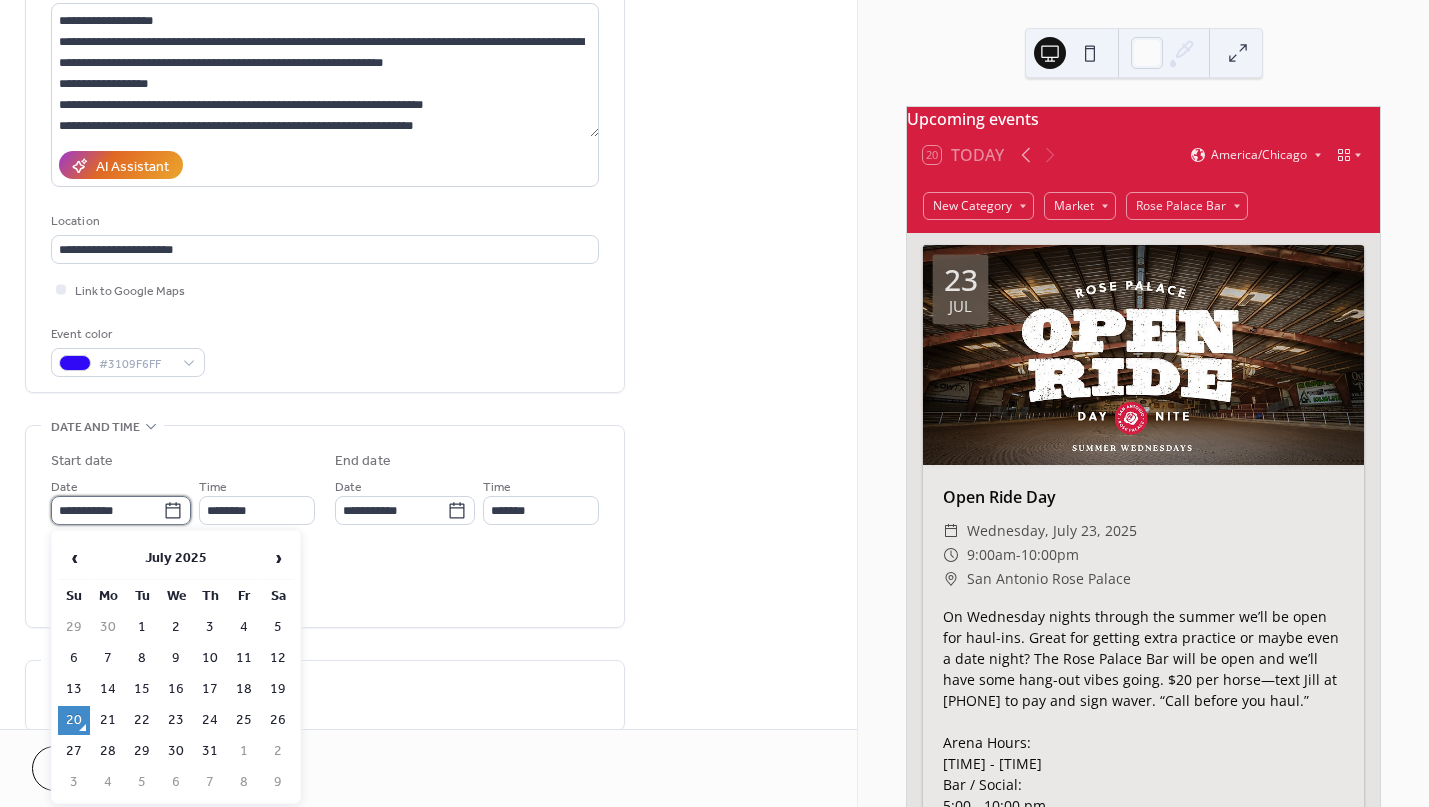 click on "**********" at bounding box center (107, 510) 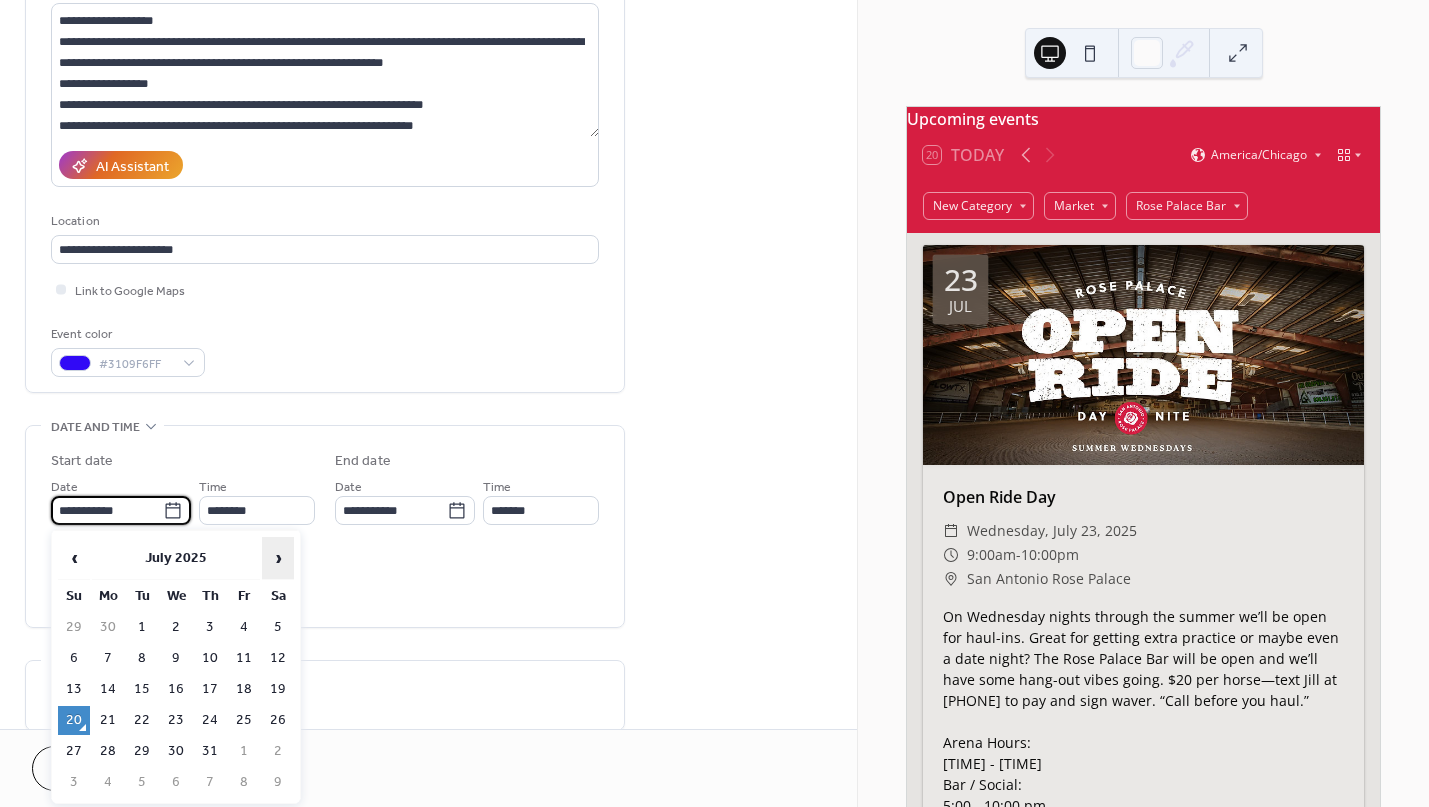 click on "›" at bounding box center (278, 558) 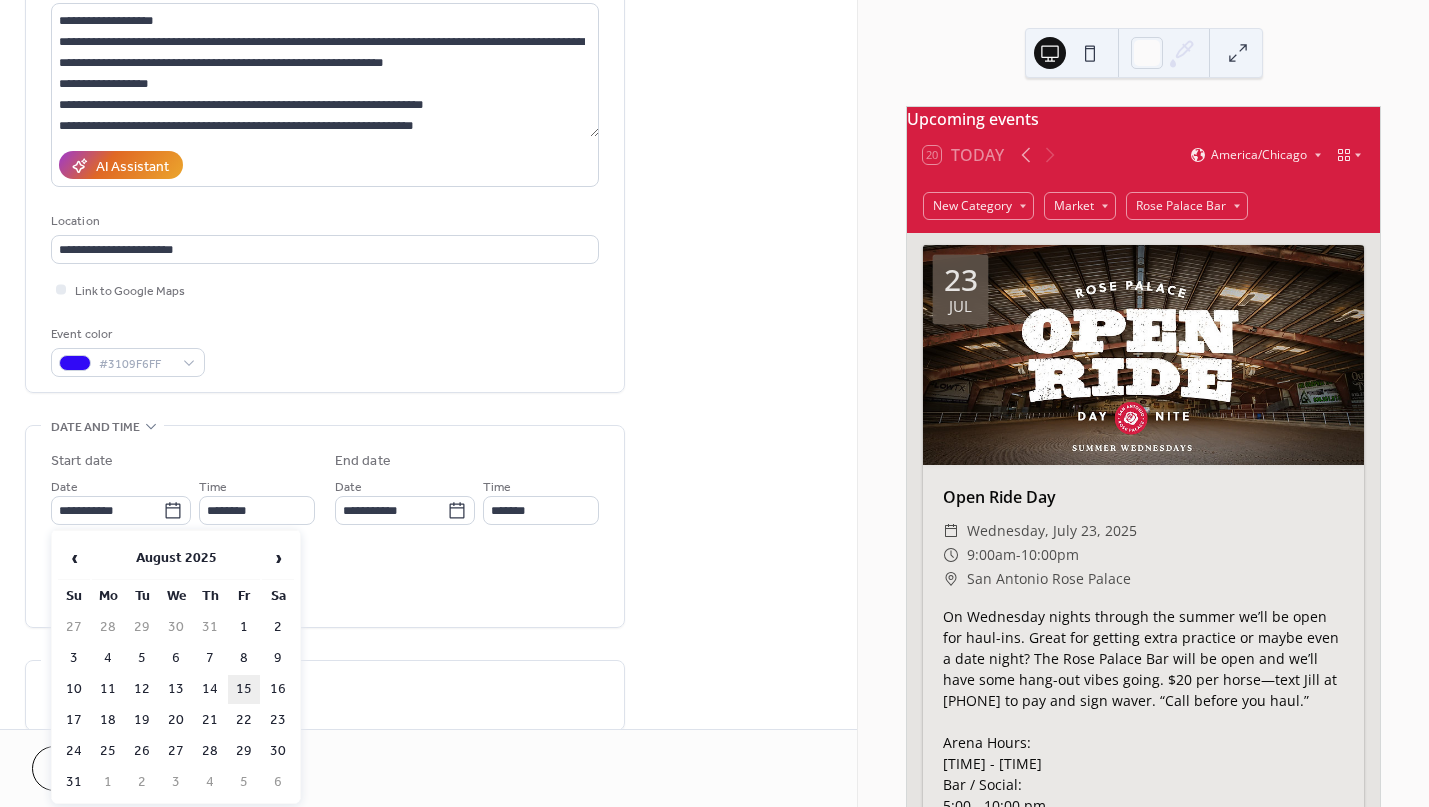 click on "15" at bounding box center (244, 689) 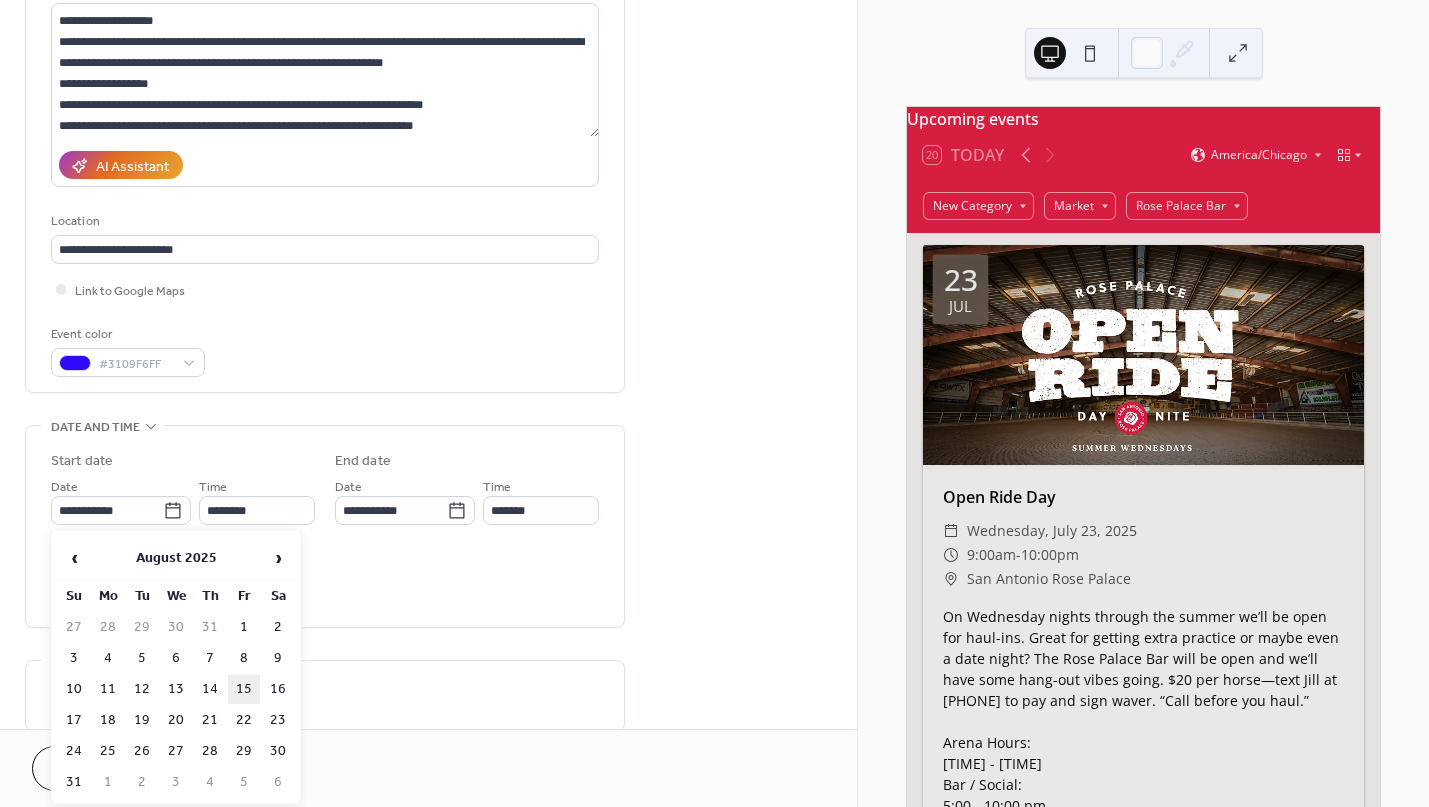 type on "**********" 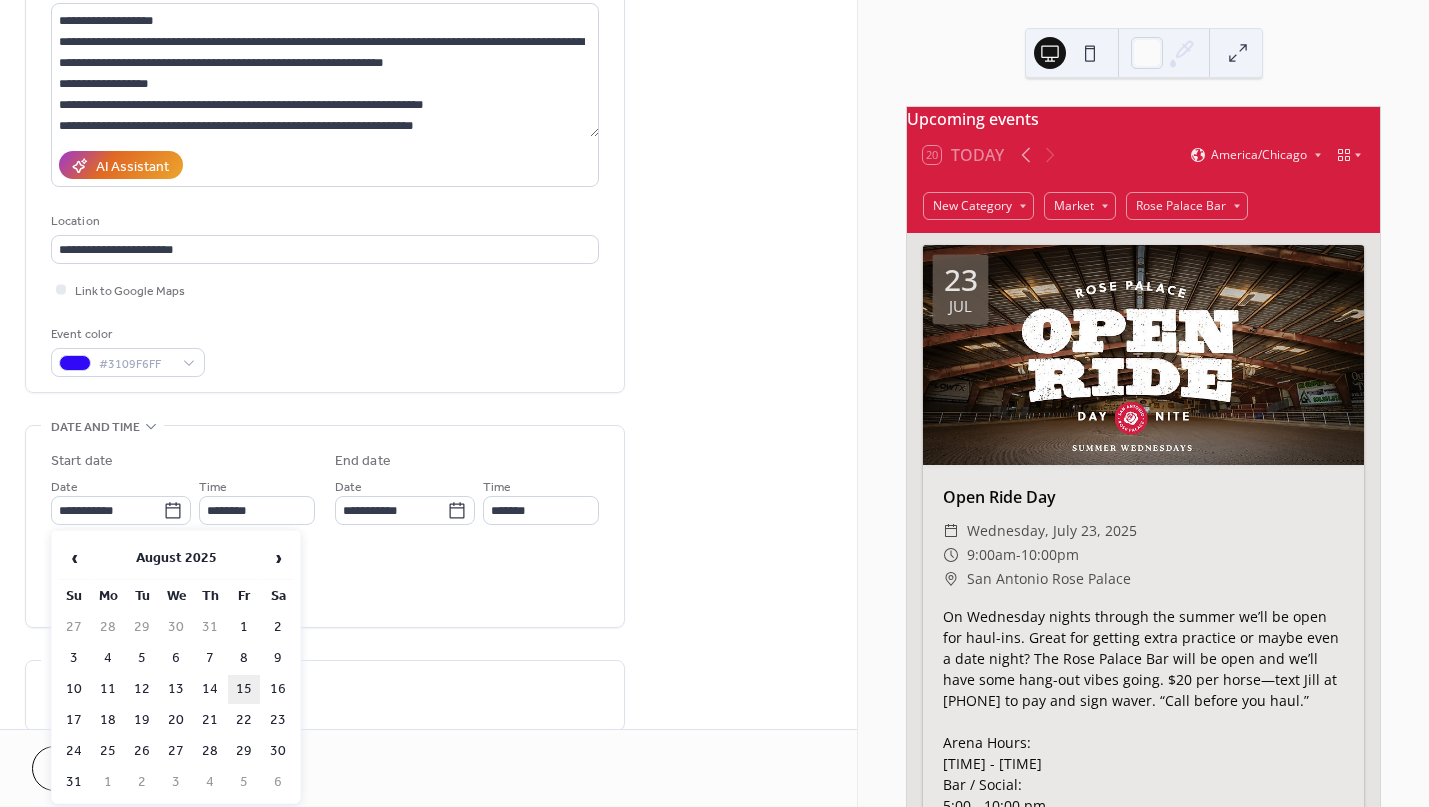type on "**********" 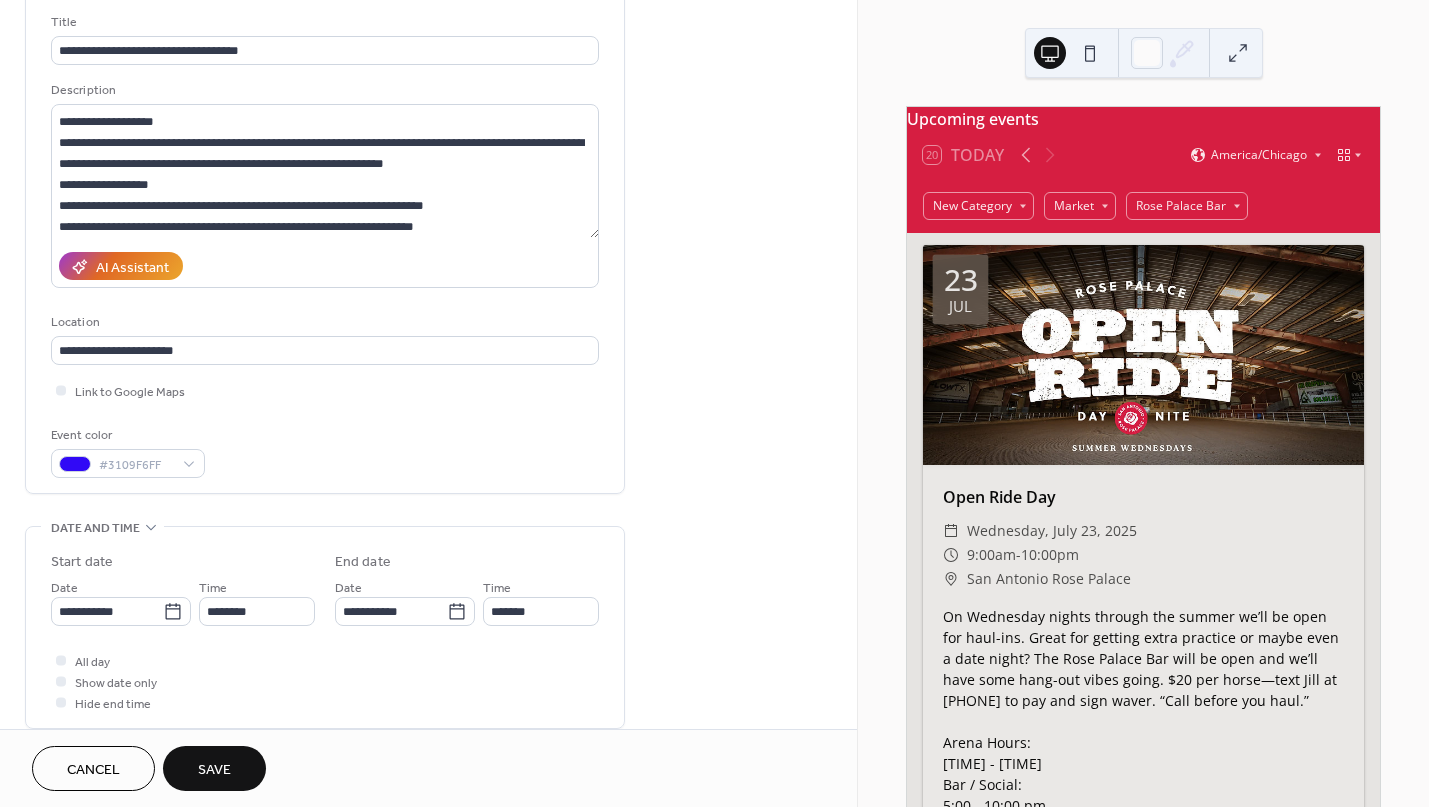 scroll, scrollTop: 126, scrollLeft: 0, axis: vertical 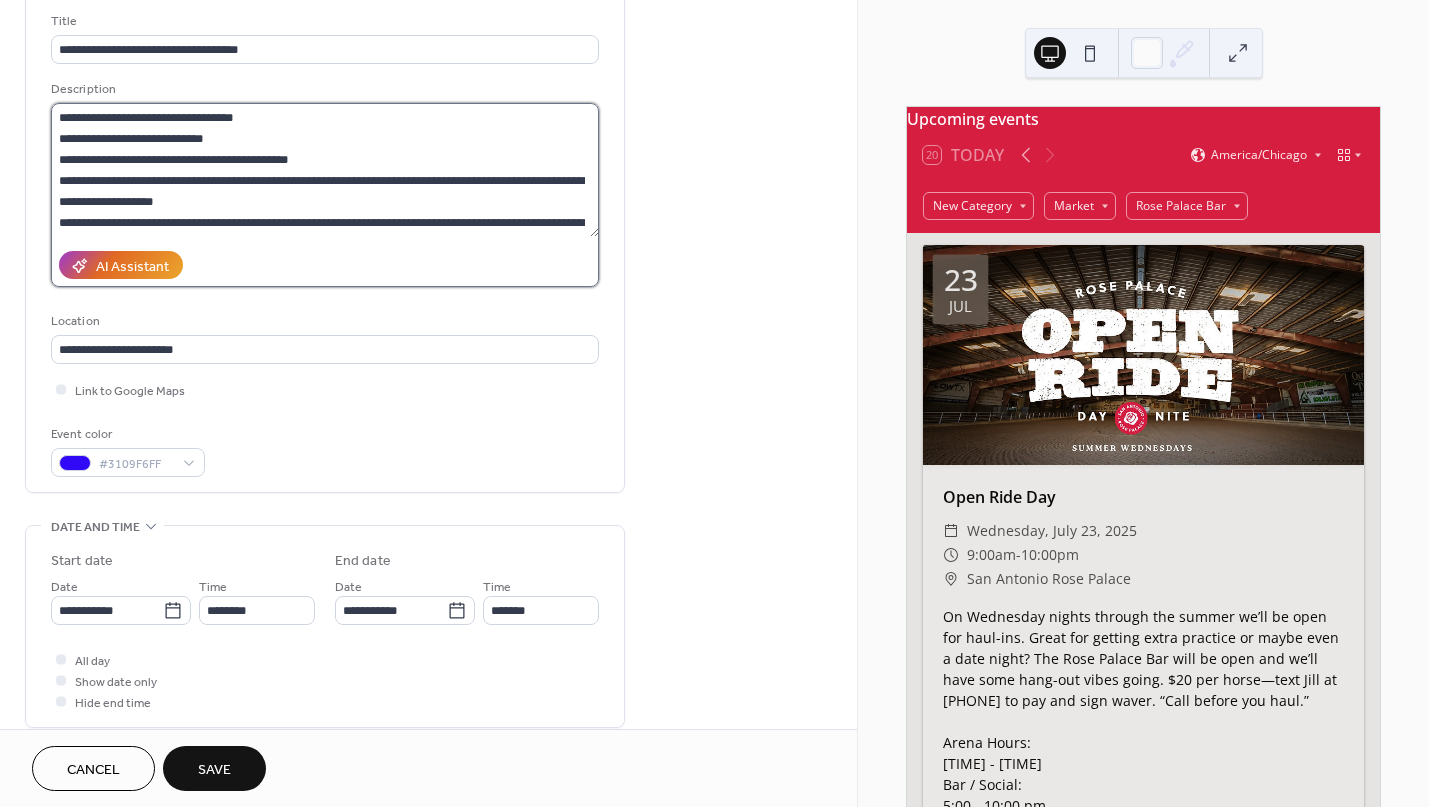 click on "**********" at bounding box center (325, 170) 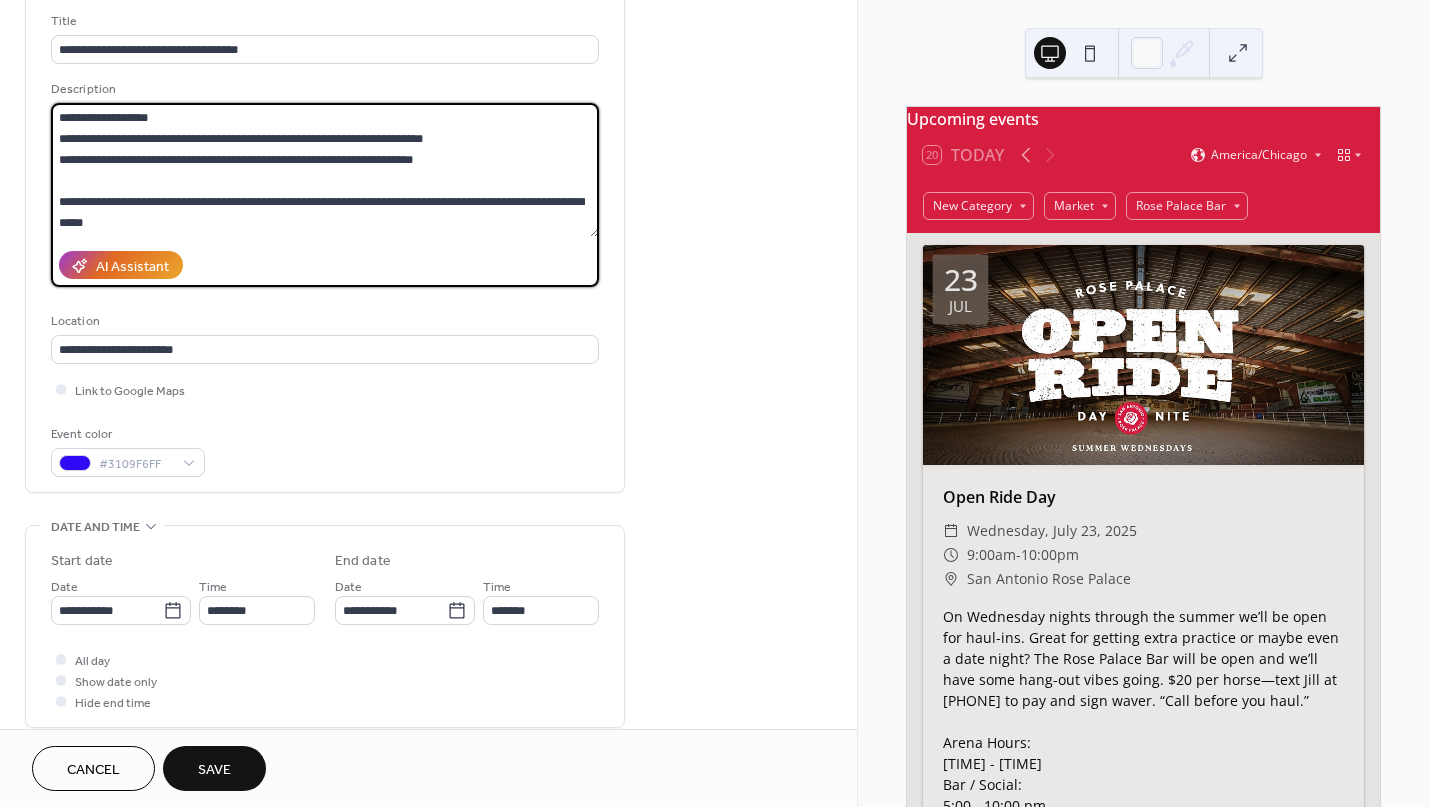 scroll, scrollTop: 189, scrollLeft: 0, axis: vertical 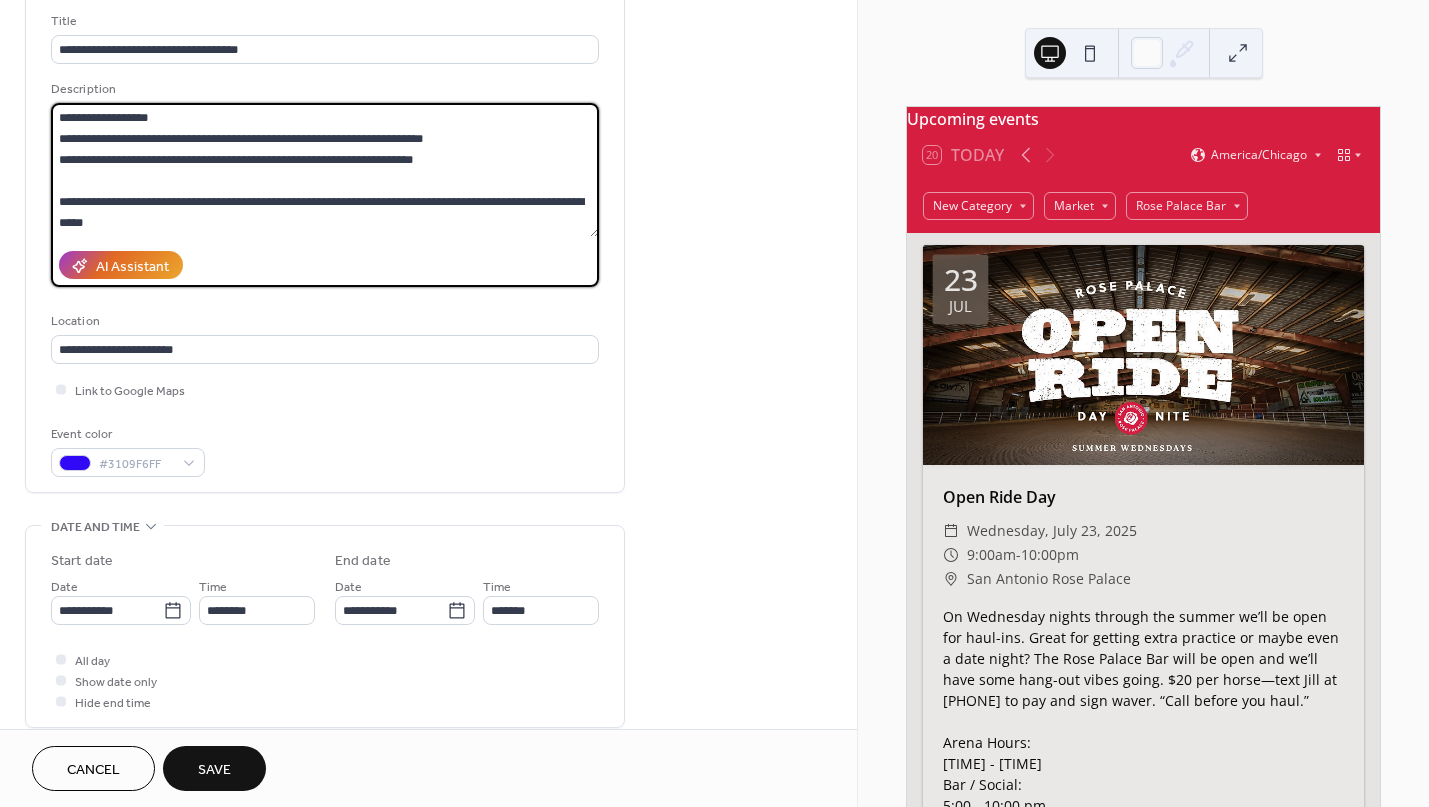 click on "**********" at bounding box center (325, 170) 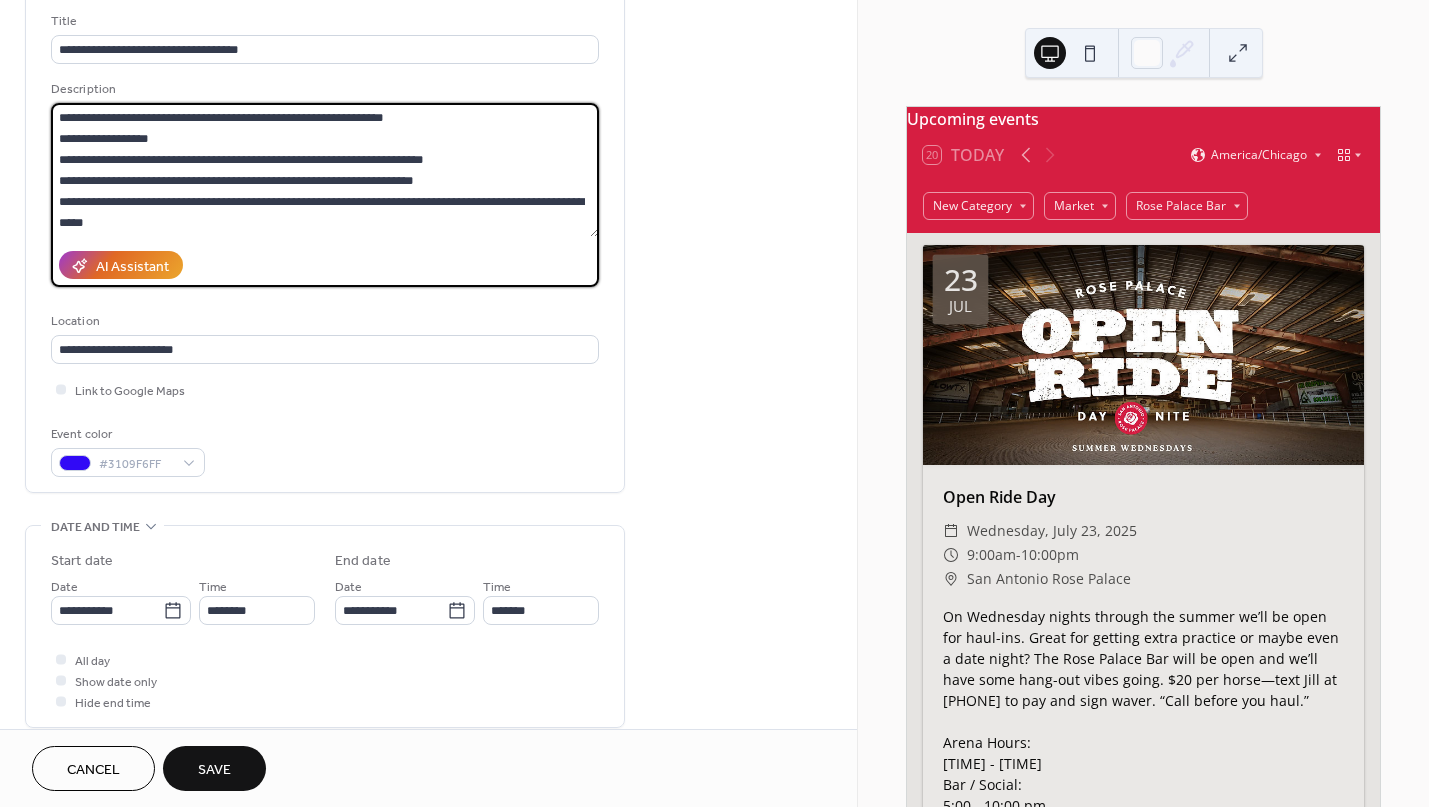 scroll, scrollTop: 168, scrollLeft: 0, axis: vertical 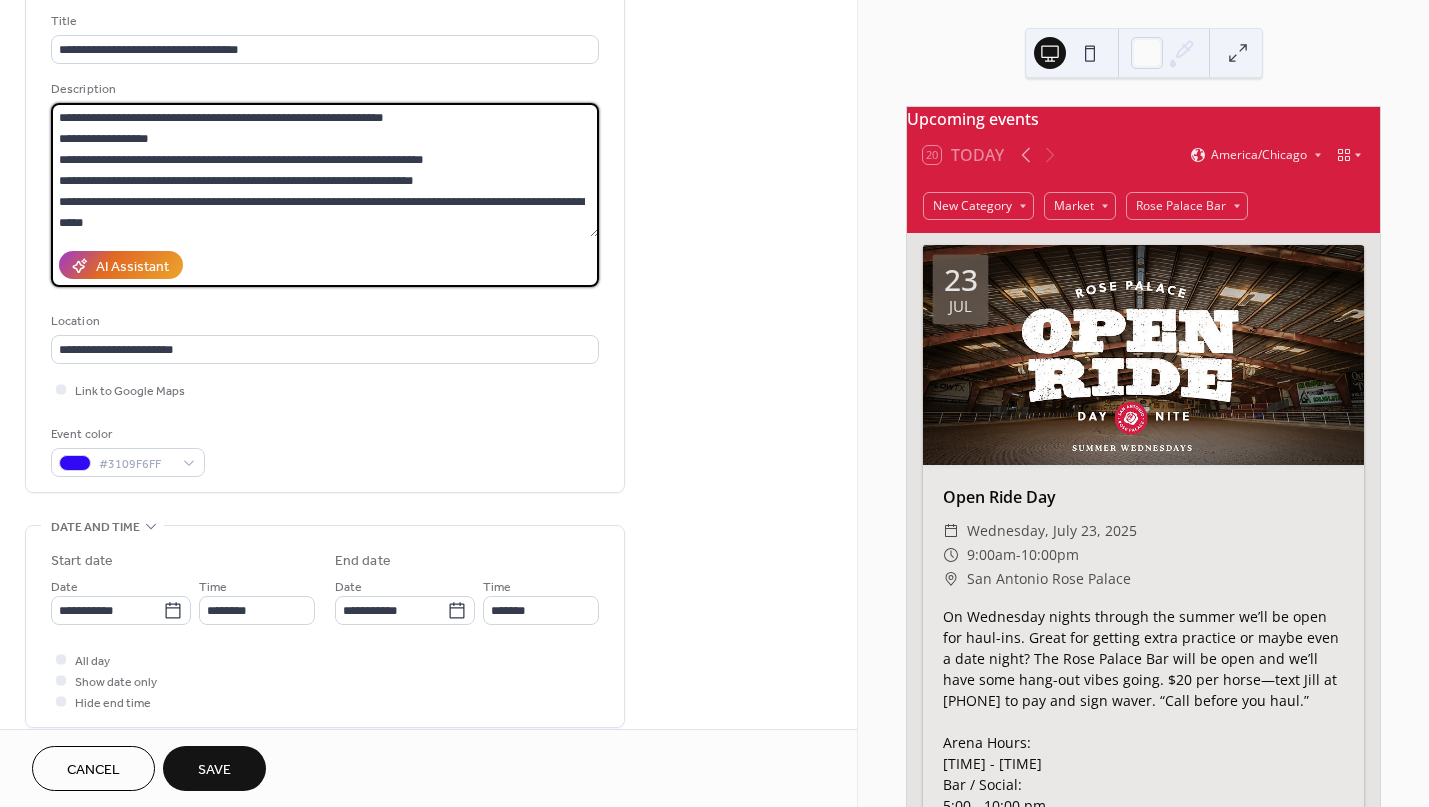 type on "**********" 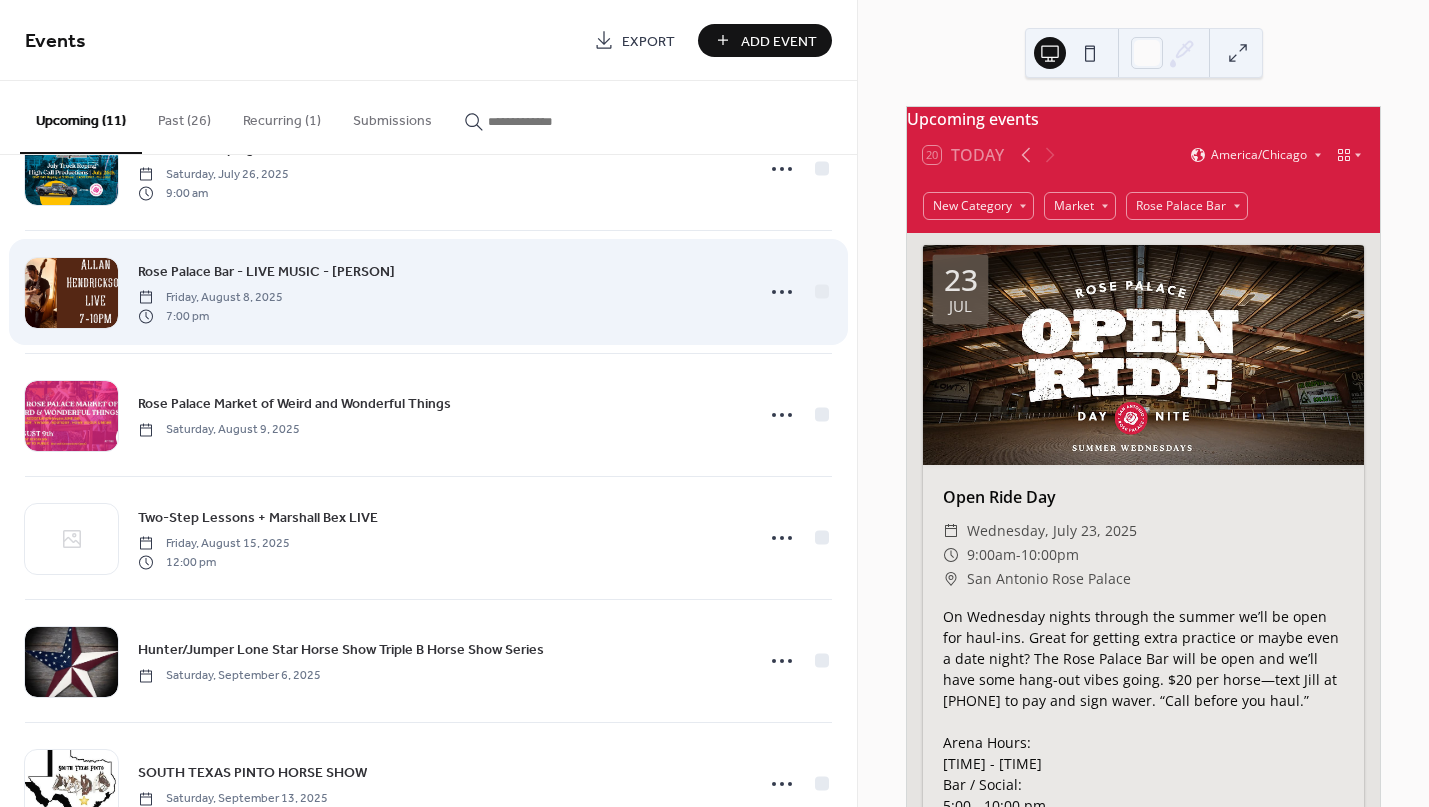 scroll, scrollTop: 205, scrollLeft: 0, axis: vertical 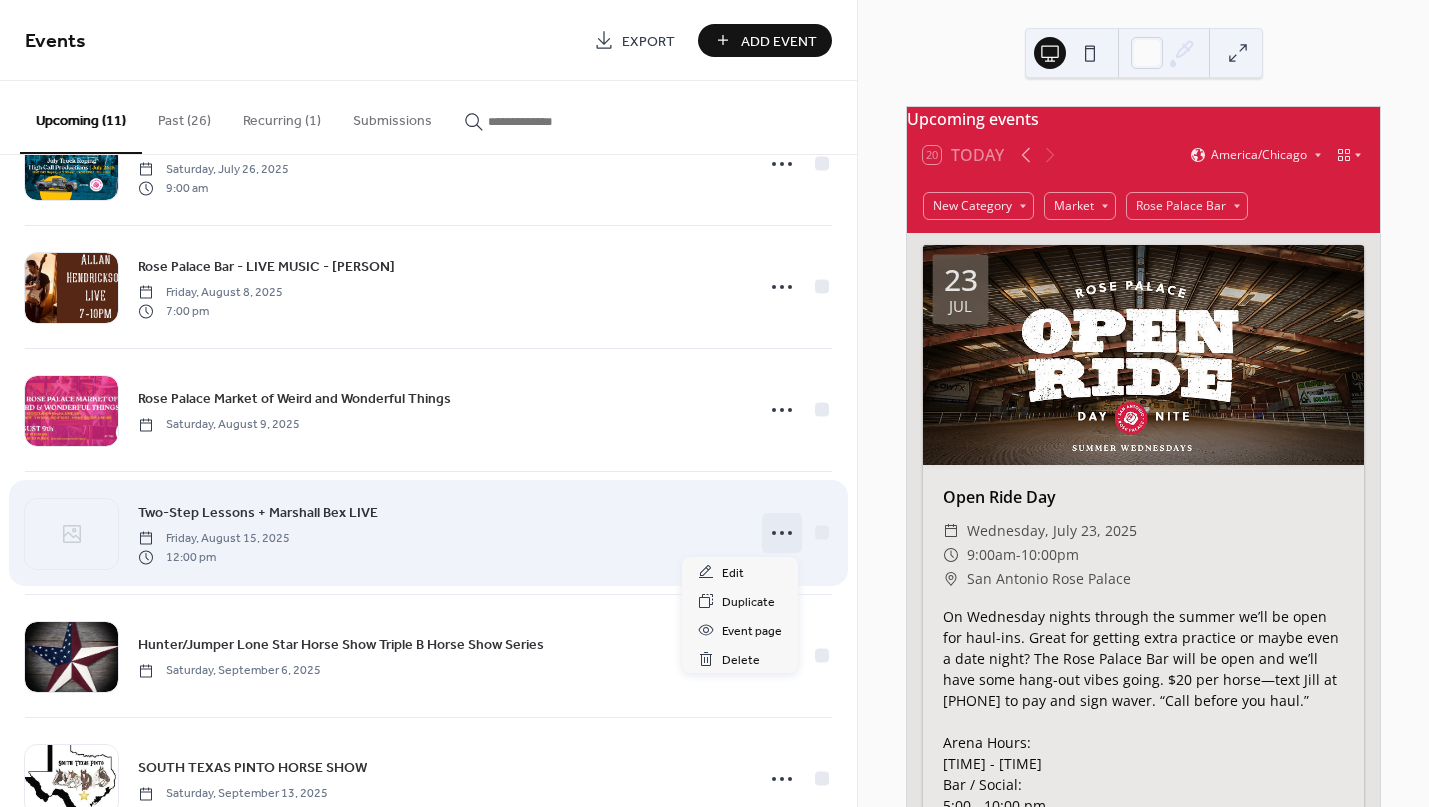 click 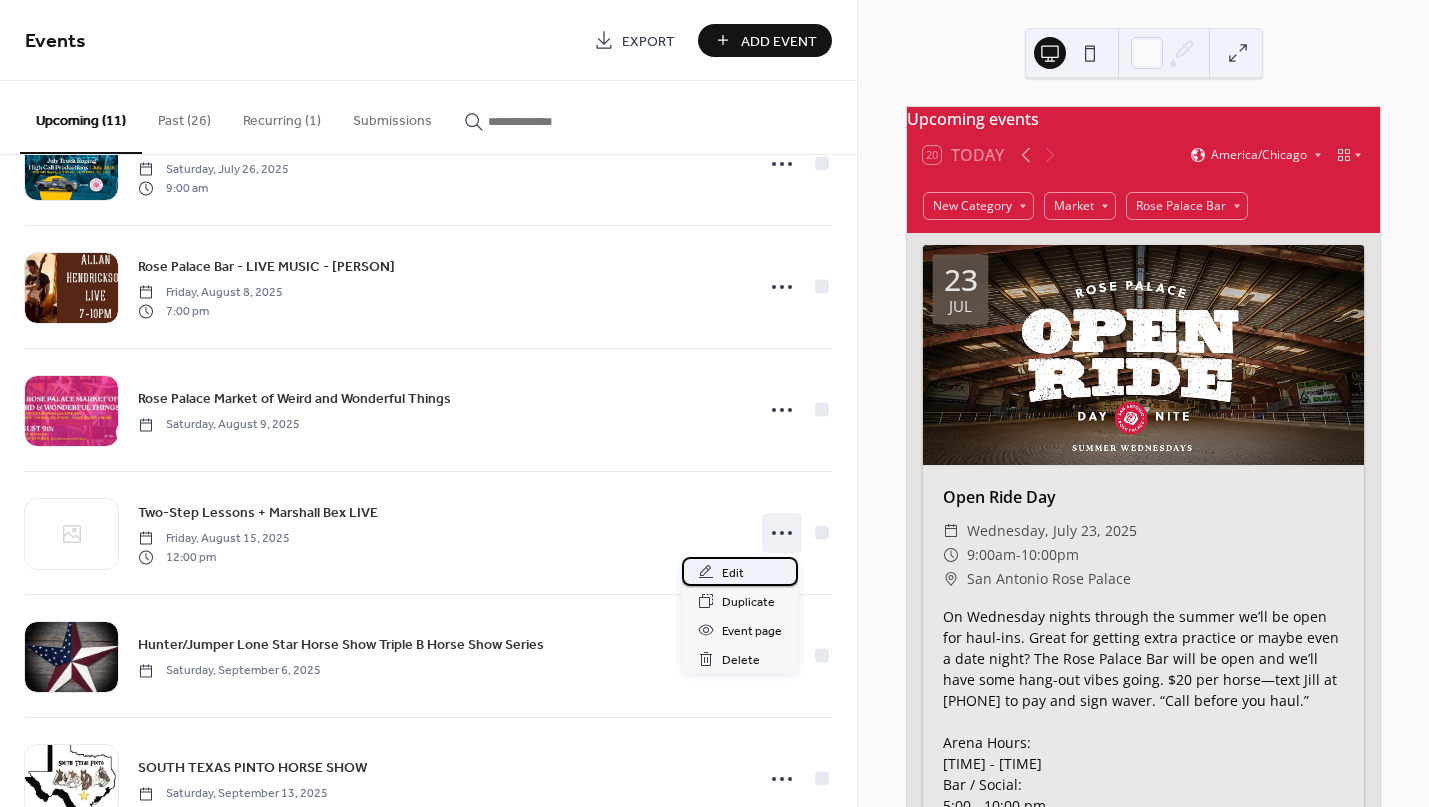 click on "Edit" at bounding box center [733, 573] 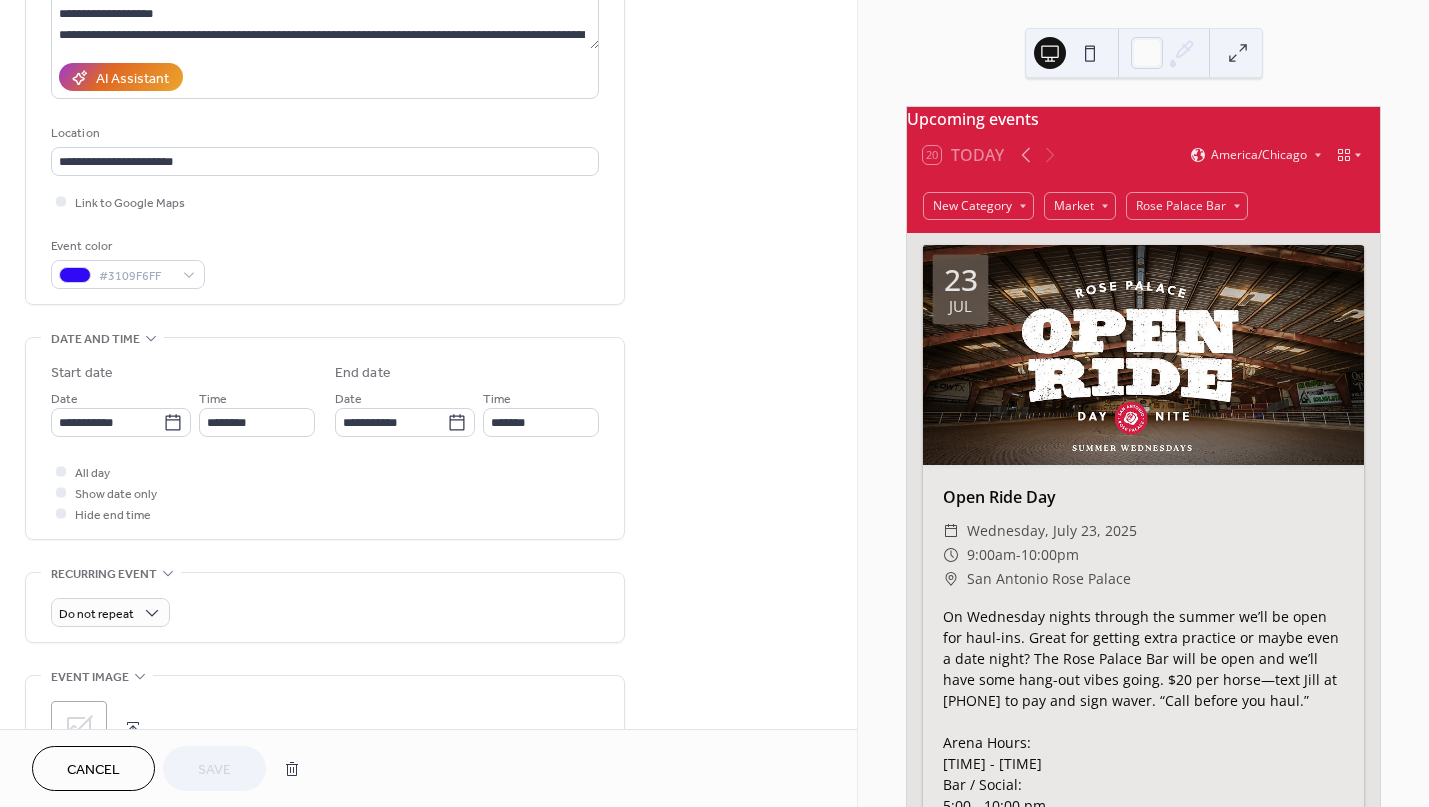 scroll, scrollTop: 315, scrollLeft: 0, axis: vertical 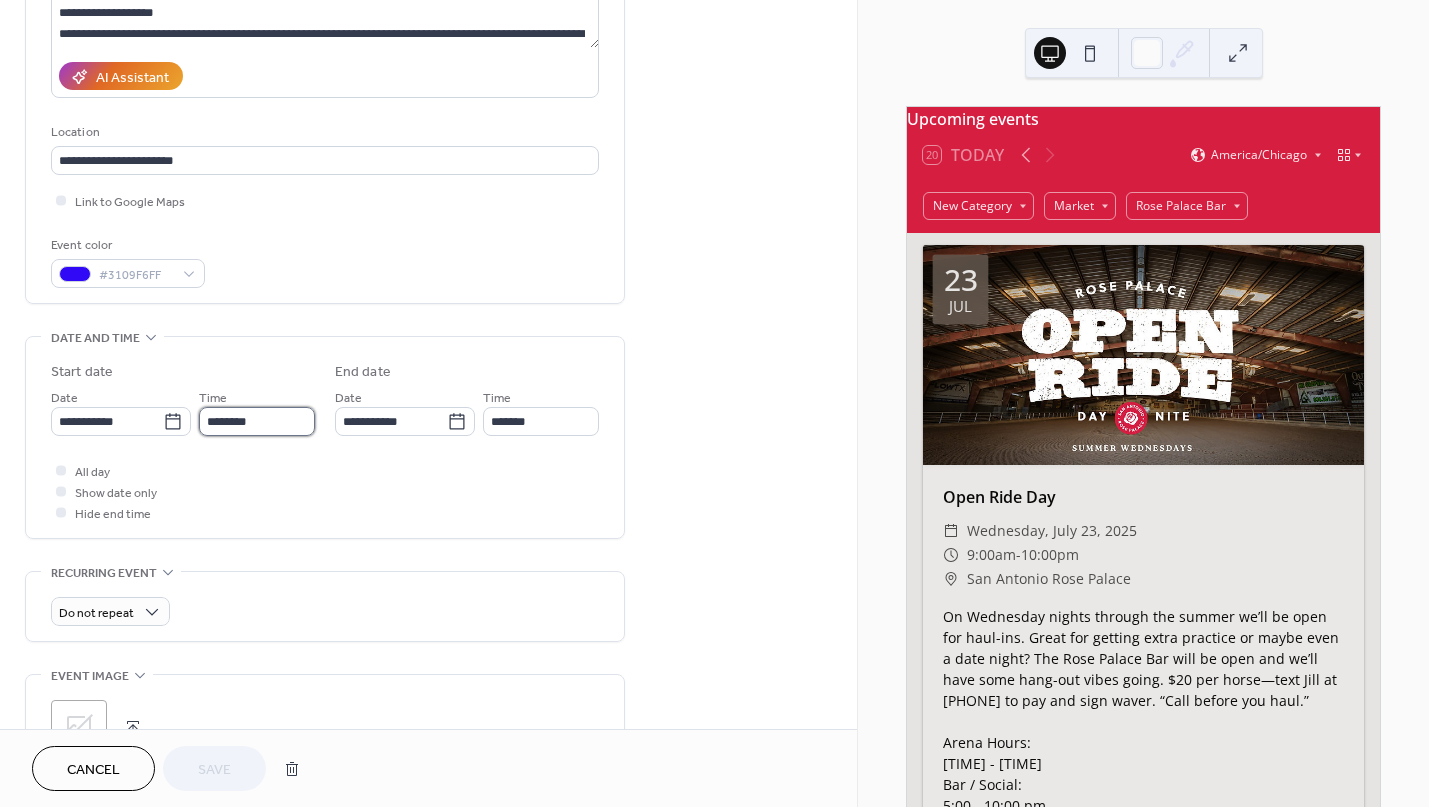 click on "********" at bounding box center [257, 421] 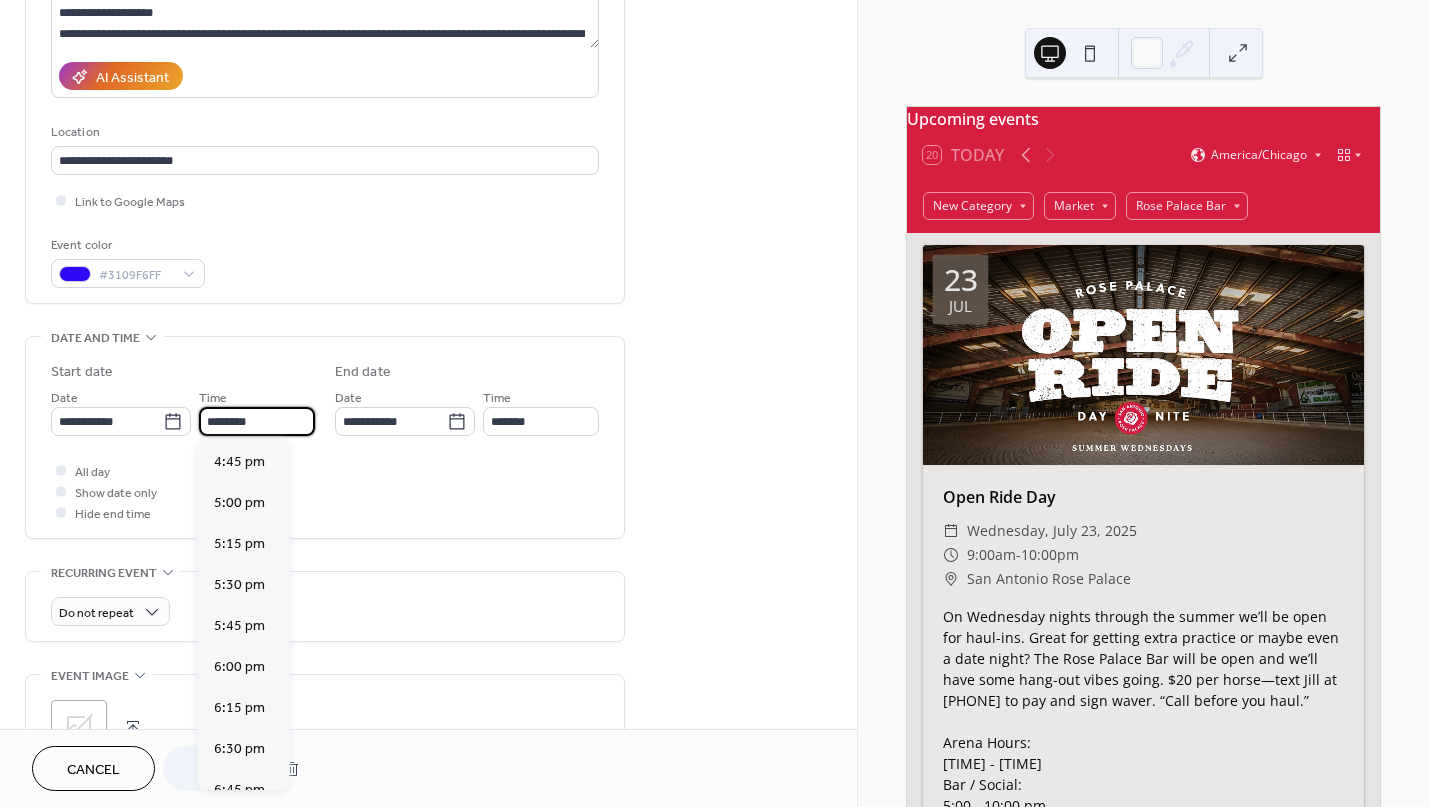scroll, scrollTop: 3028, scrollLeft: 0, axis: vertical 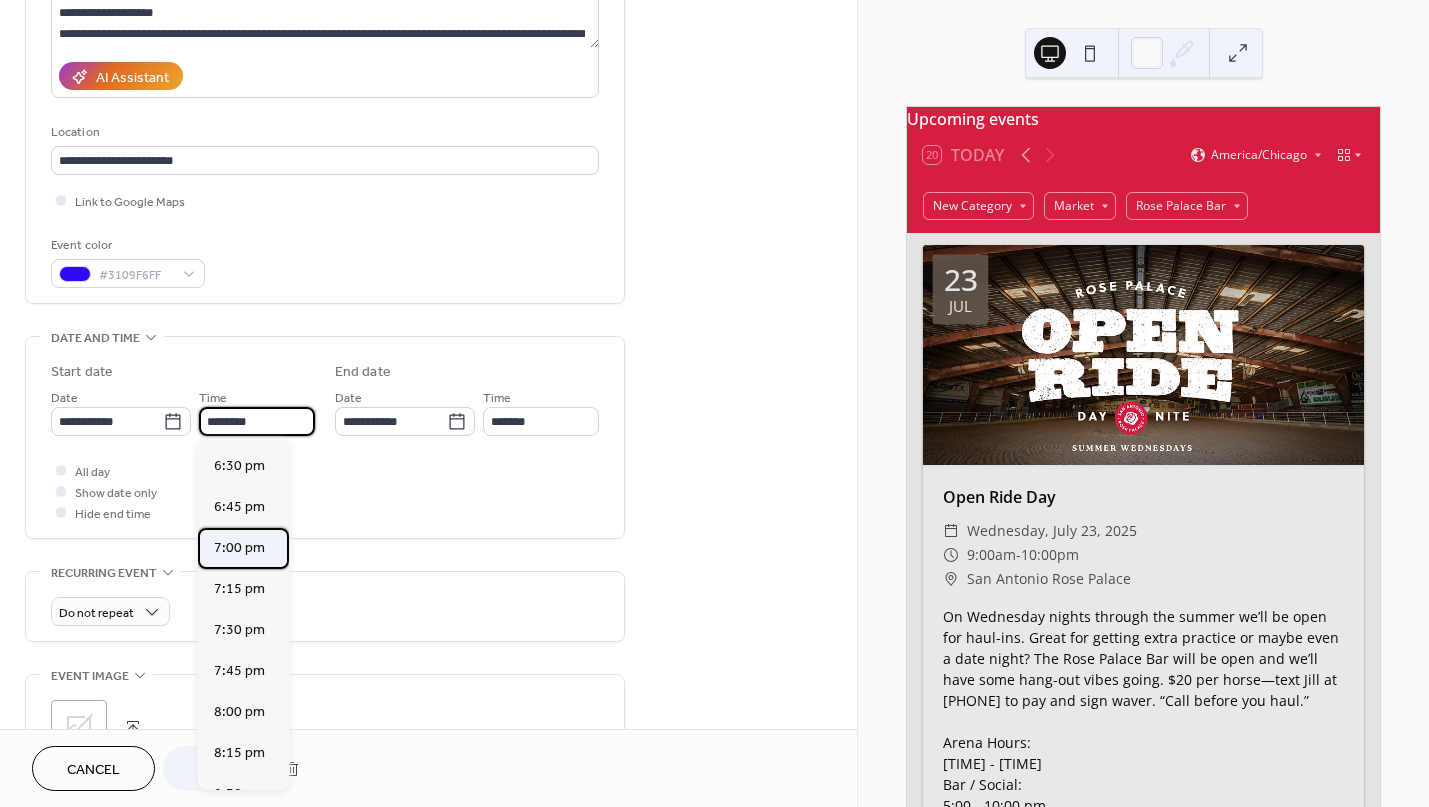 click on "7:00 pm" at bounding box center [239, 548] 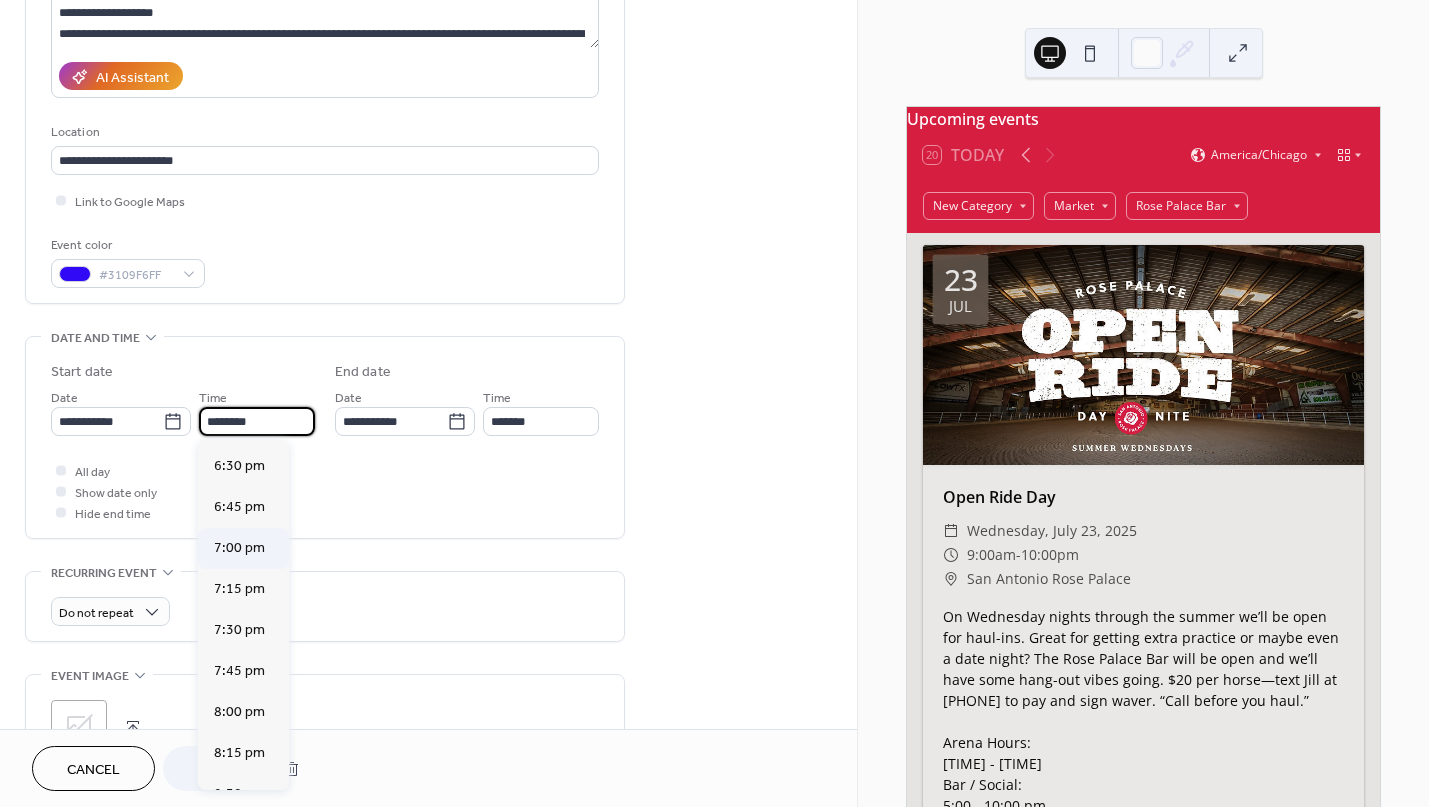 type on "*******" 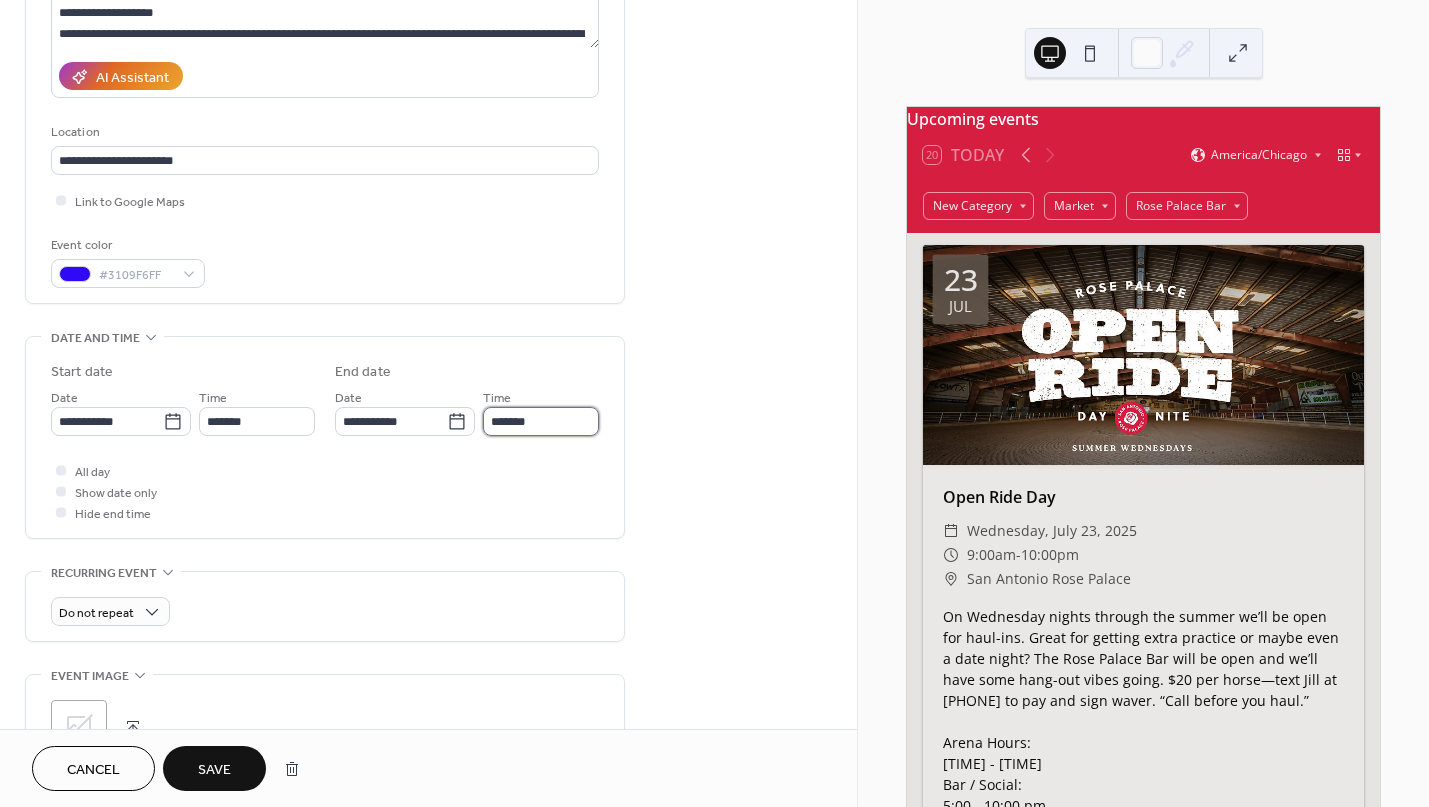 click on "*******" at bounding box center (541, 421) 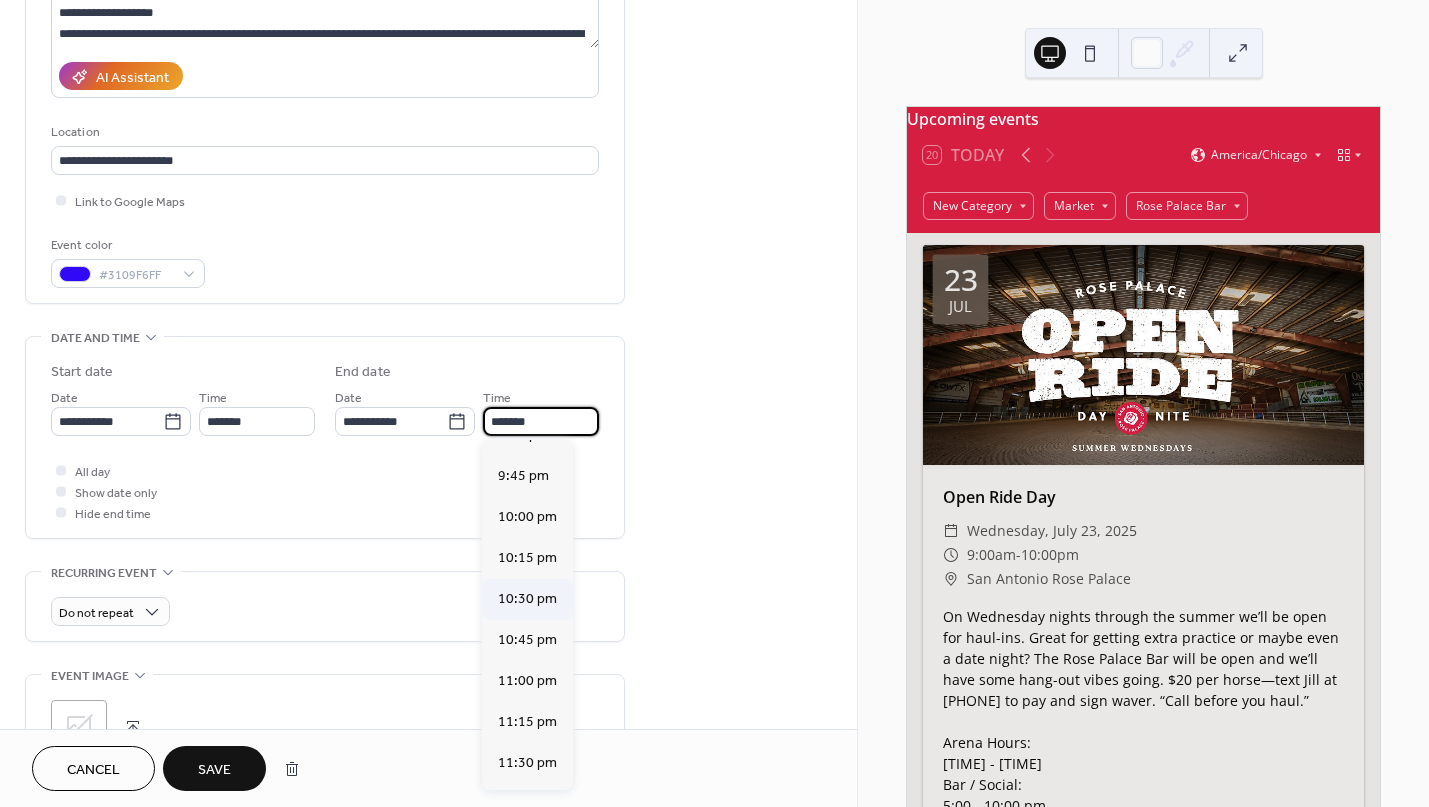 scroll, scrollTop: 403, scrollLeft: 0, axis: vertical 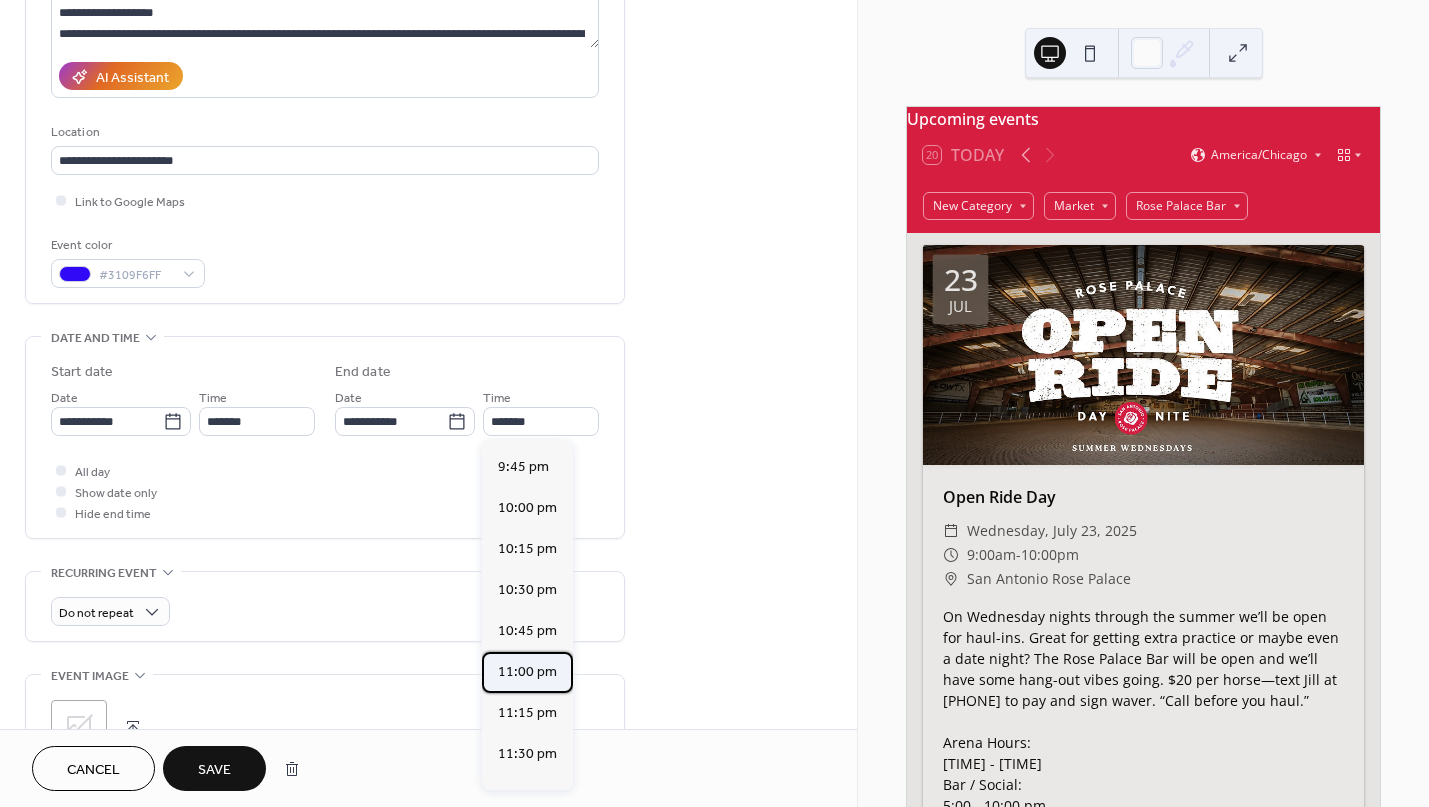 click on "11:00 pm" at bounding box center [527, 672] 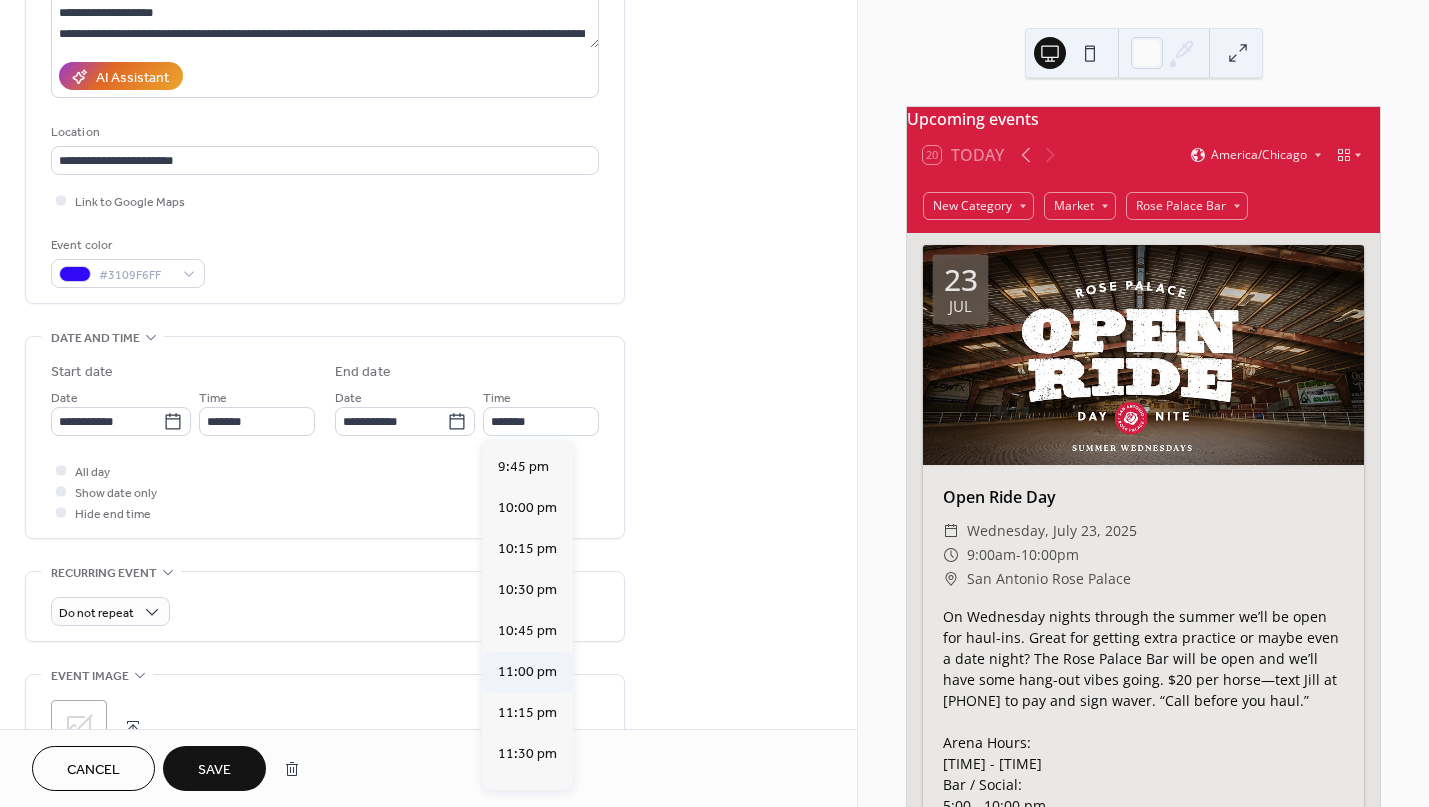 type on "********" 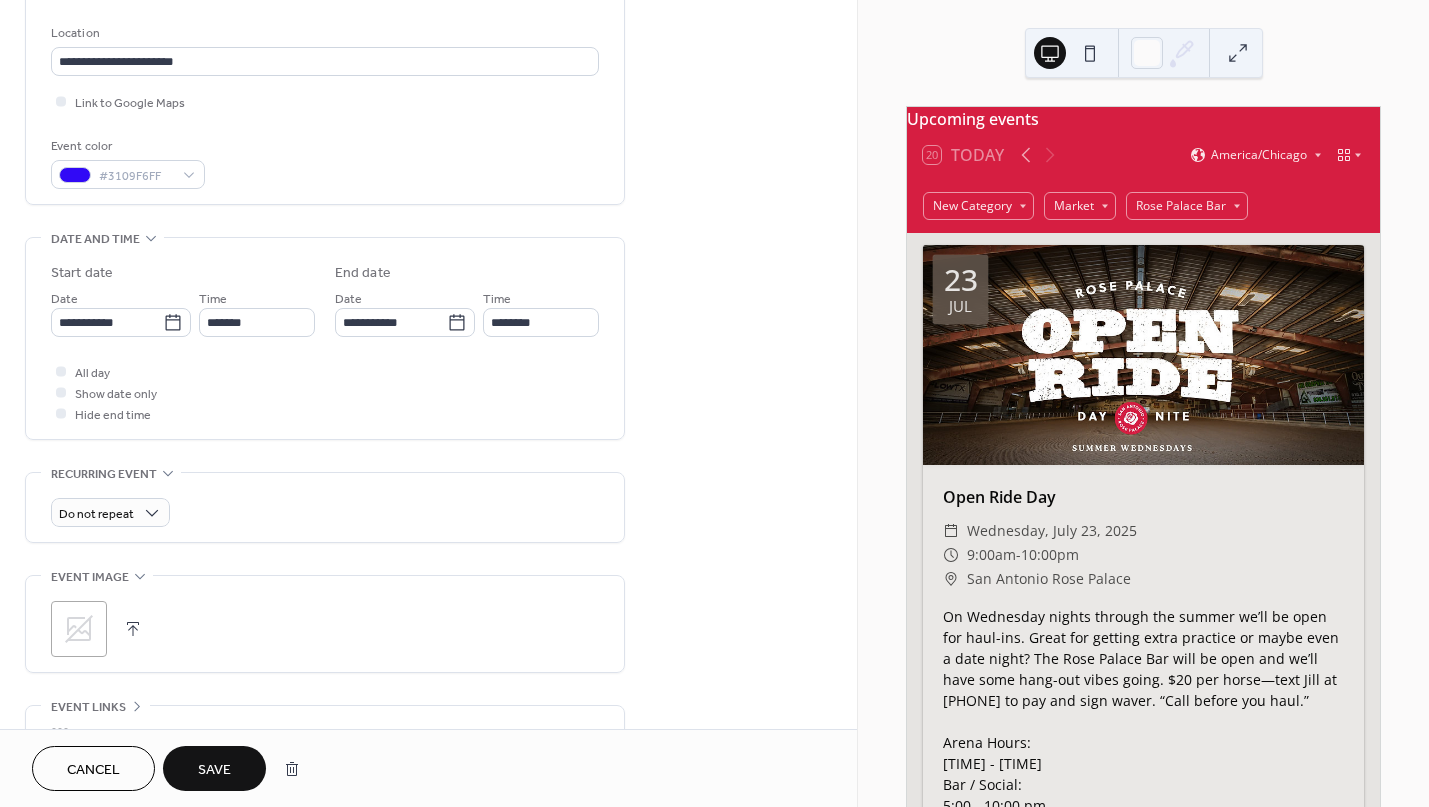scroll, scrollTop: 415, scrollLeft: 0, axis: vertical 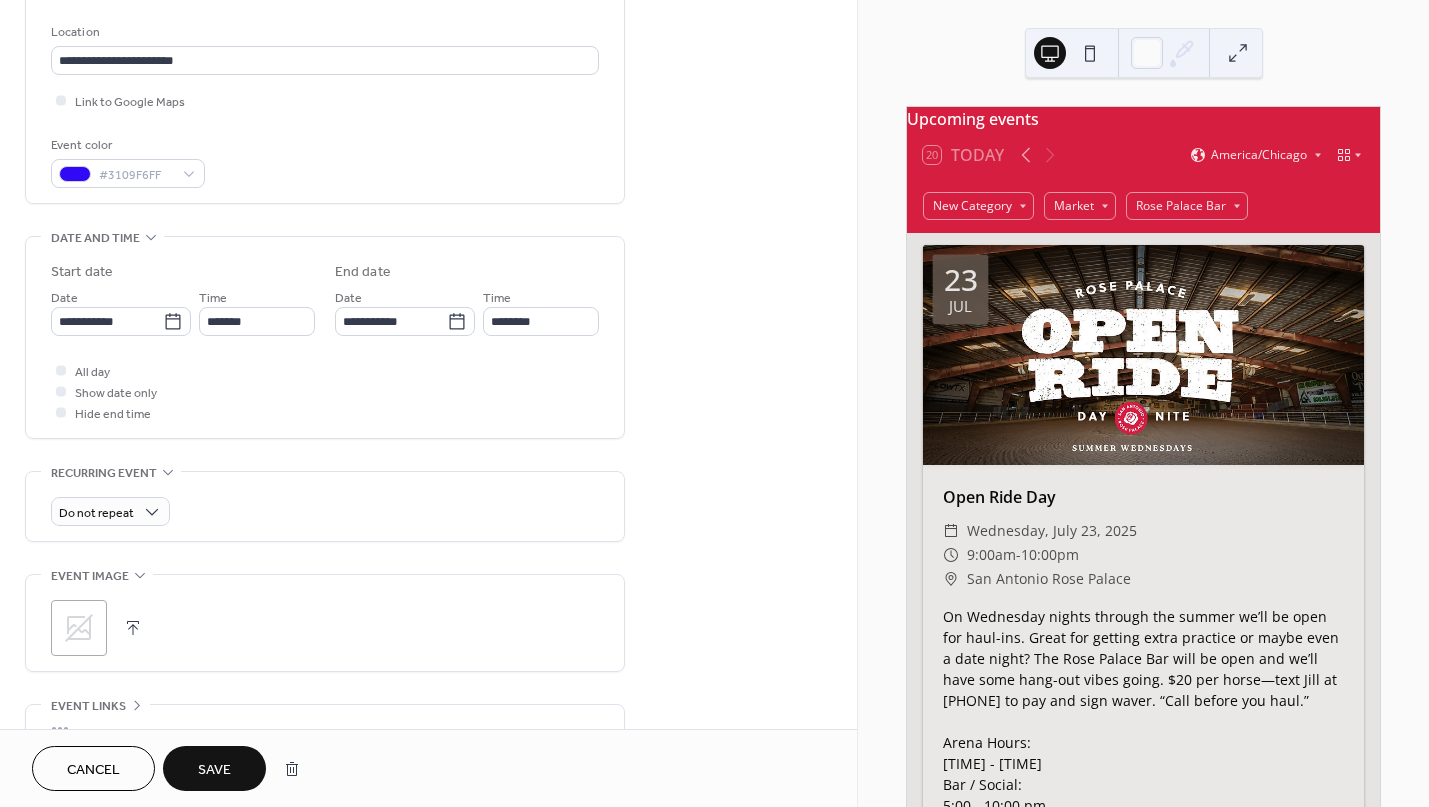click at bounding box center [133, 628] 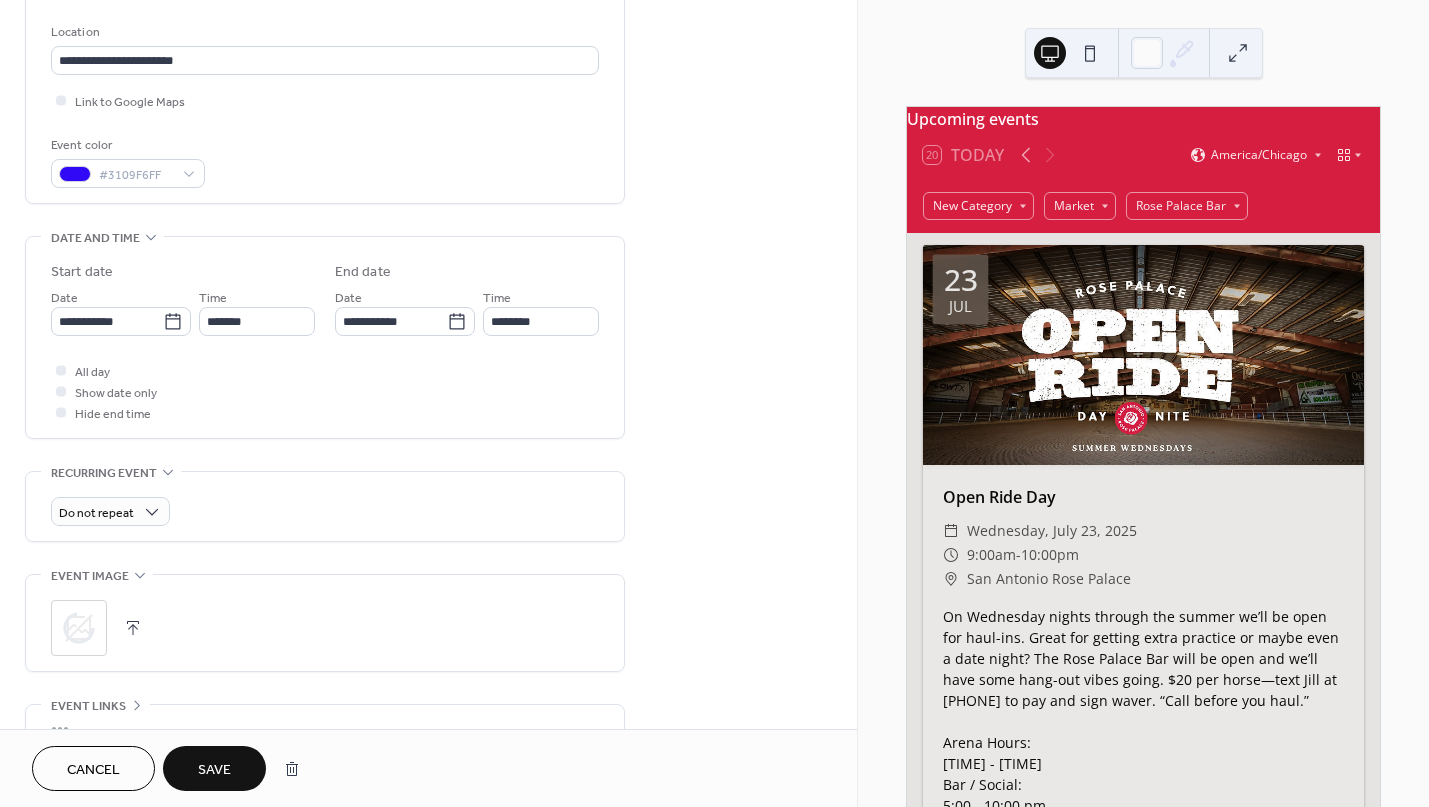 click on "Save" at bounding box center [214, 770] 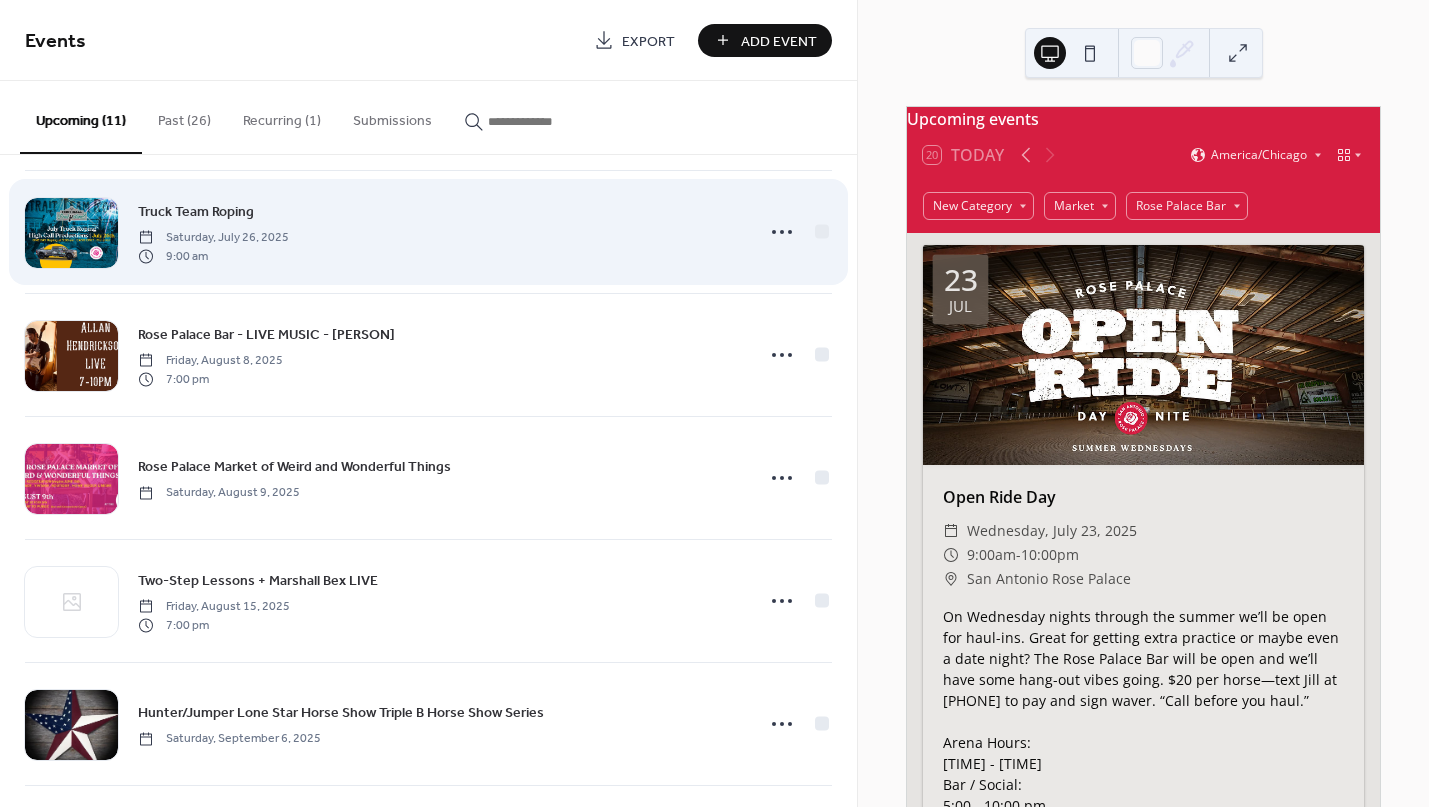 scroll, scrollTop: 139, scrollLeft: 0, axis: vertical 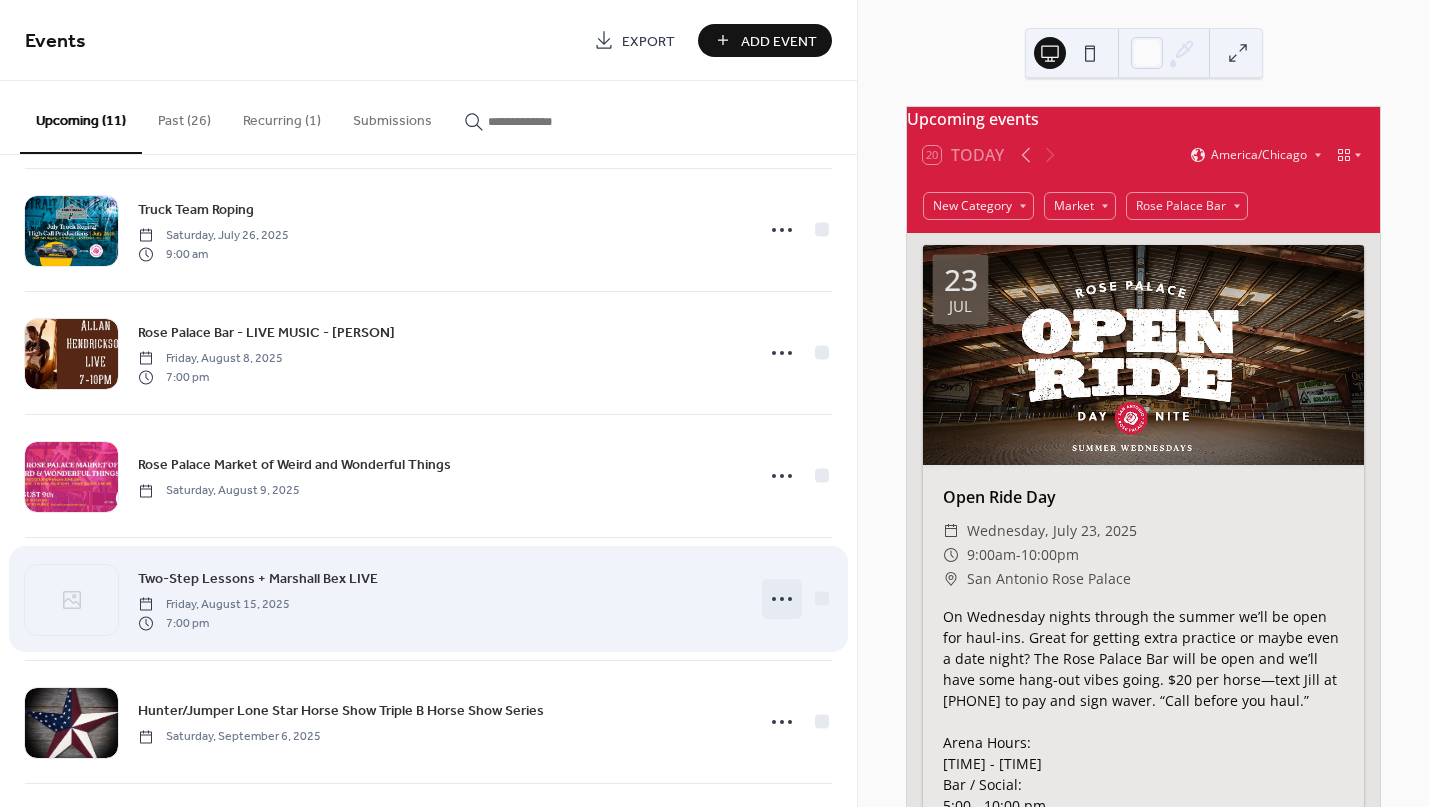 click 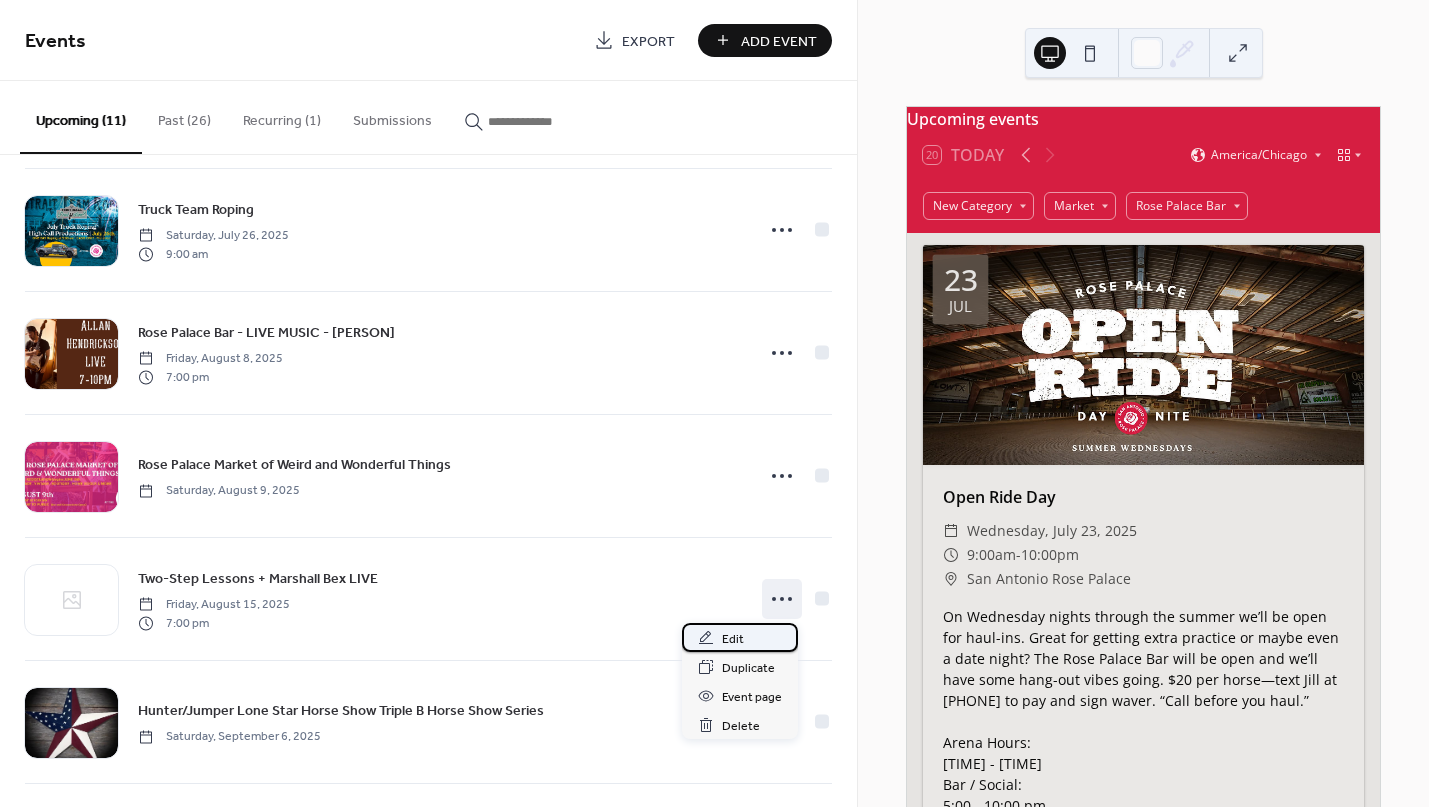 click on "Edit" at bounding box center (733, 639) 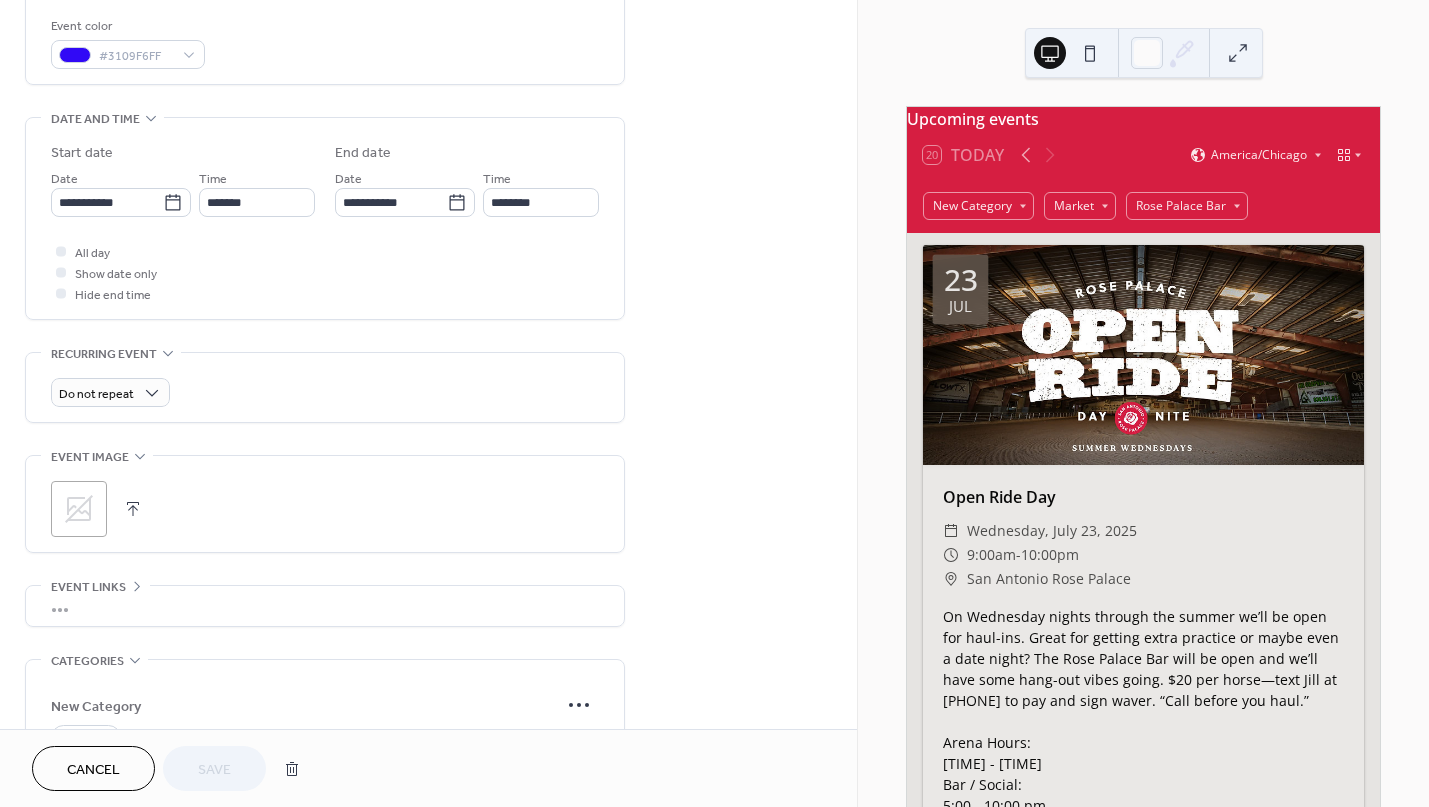 scroll, scrollTop: 550, scrollLeft: 0, axis: vertical 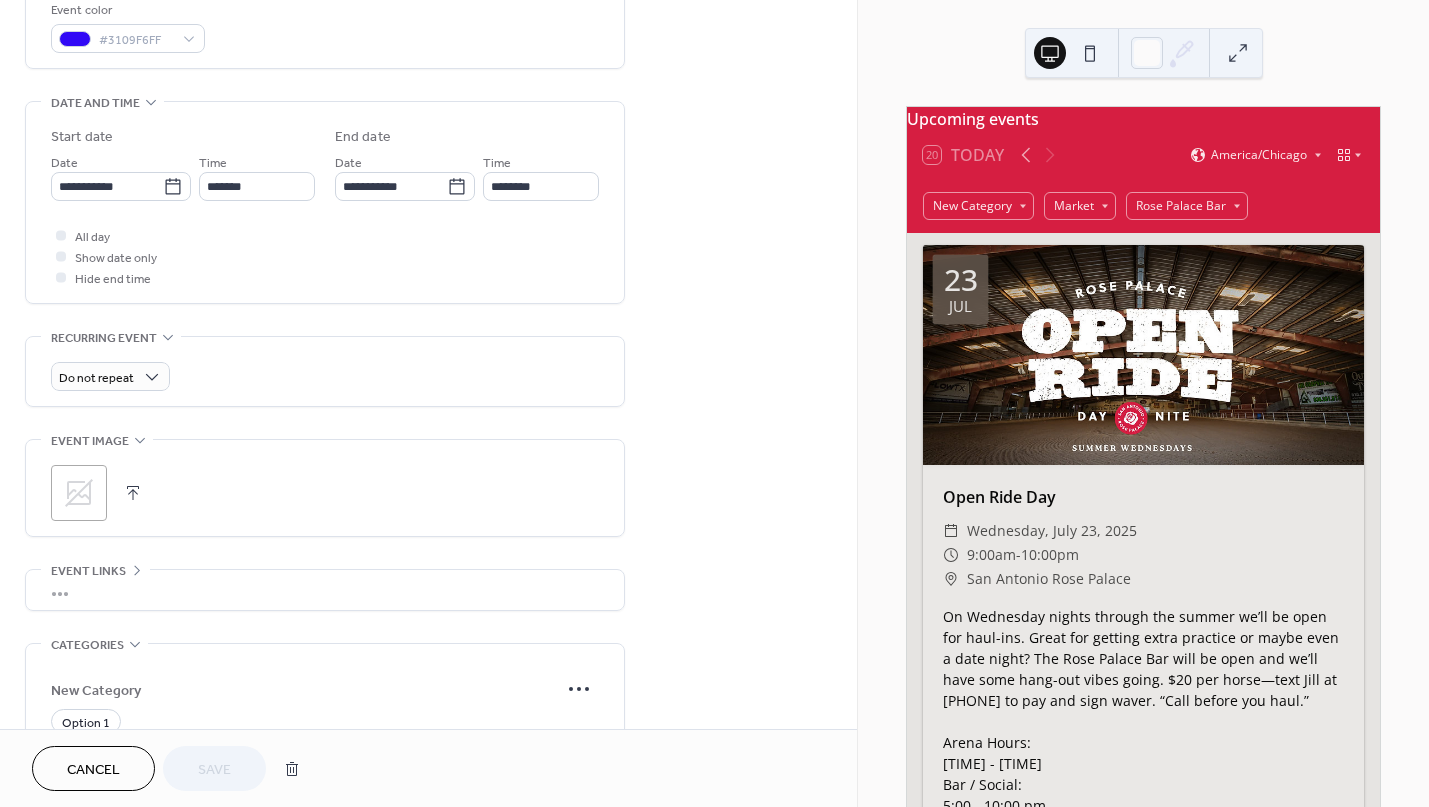 click at bounding box center (133, 493) 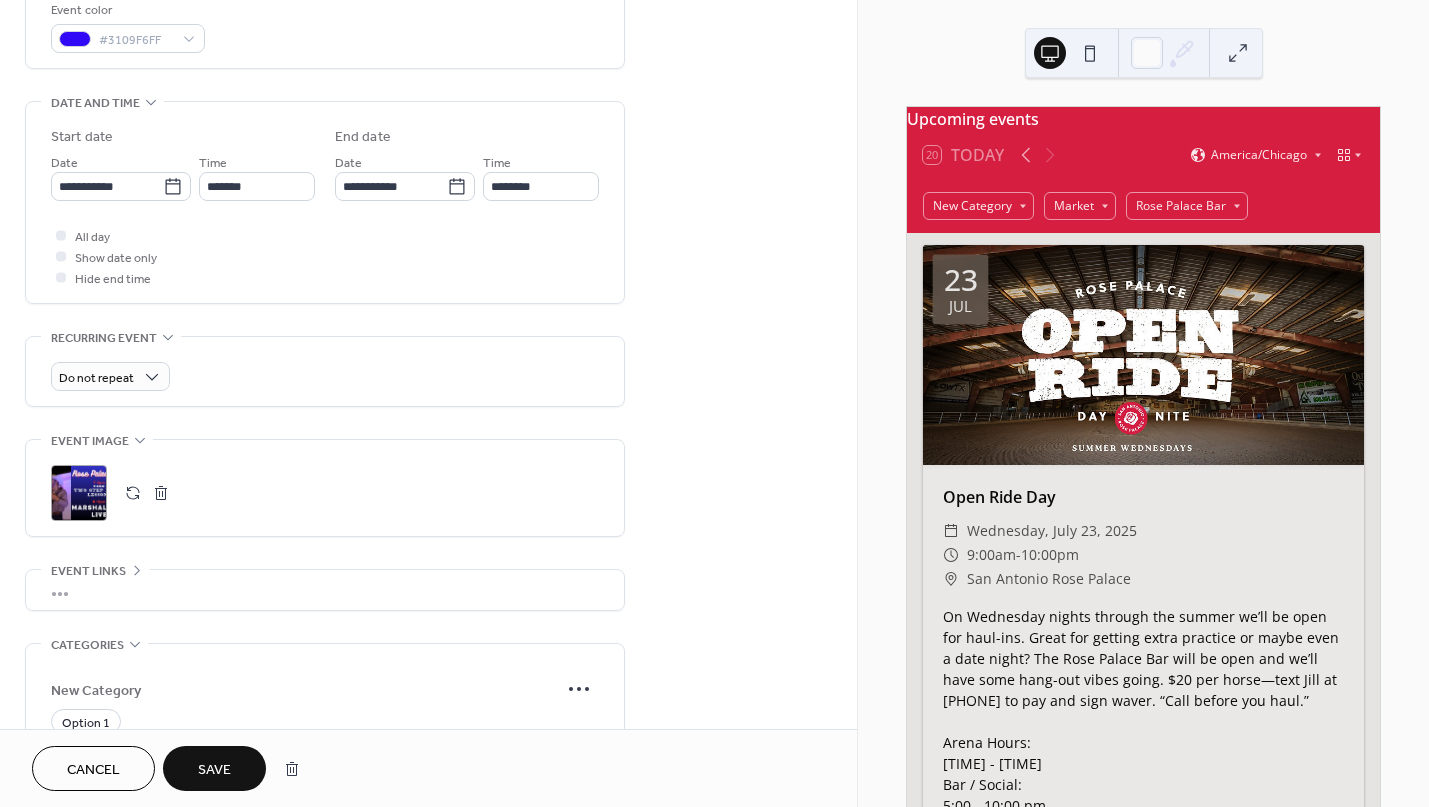 click on "Save" at bounding box center [214, 770] 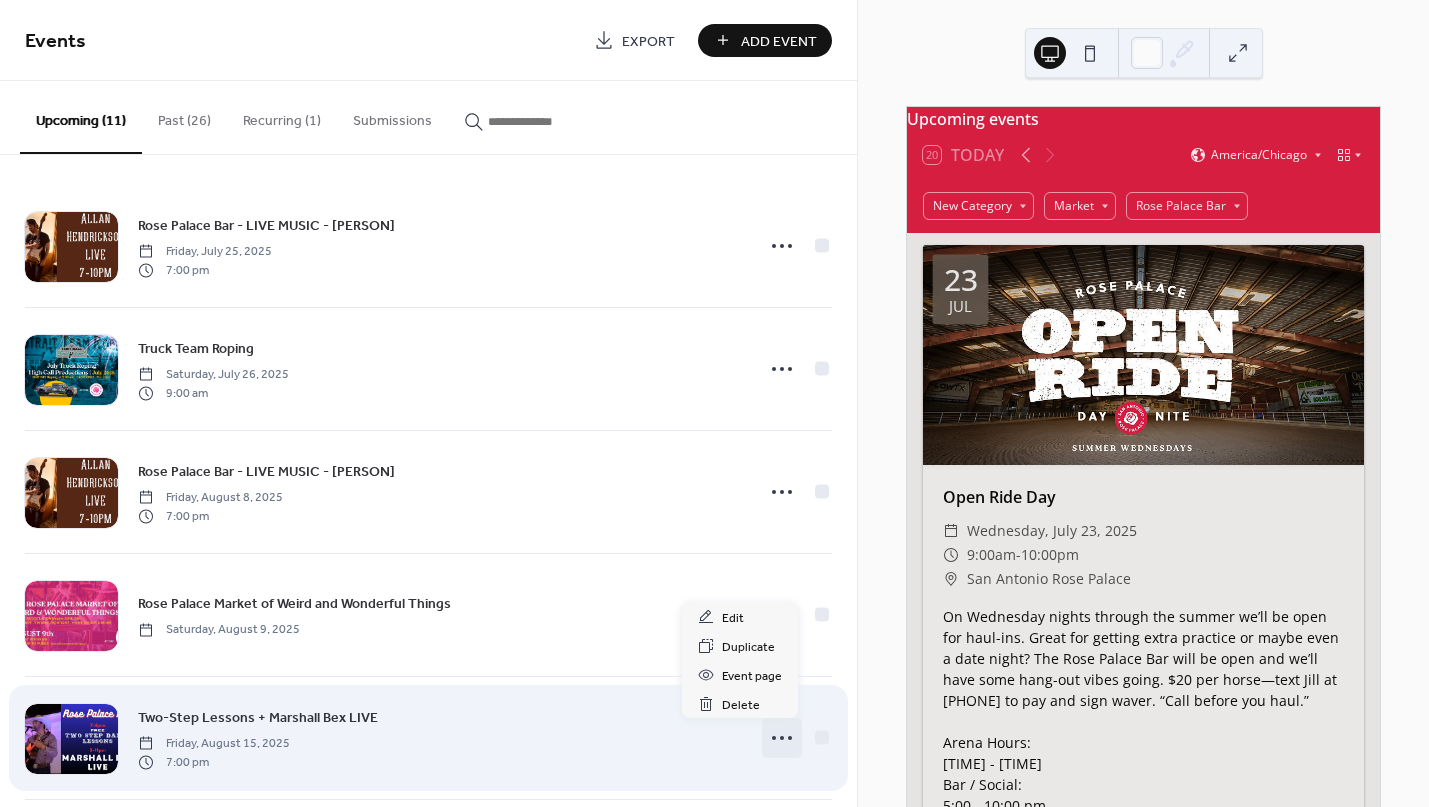click 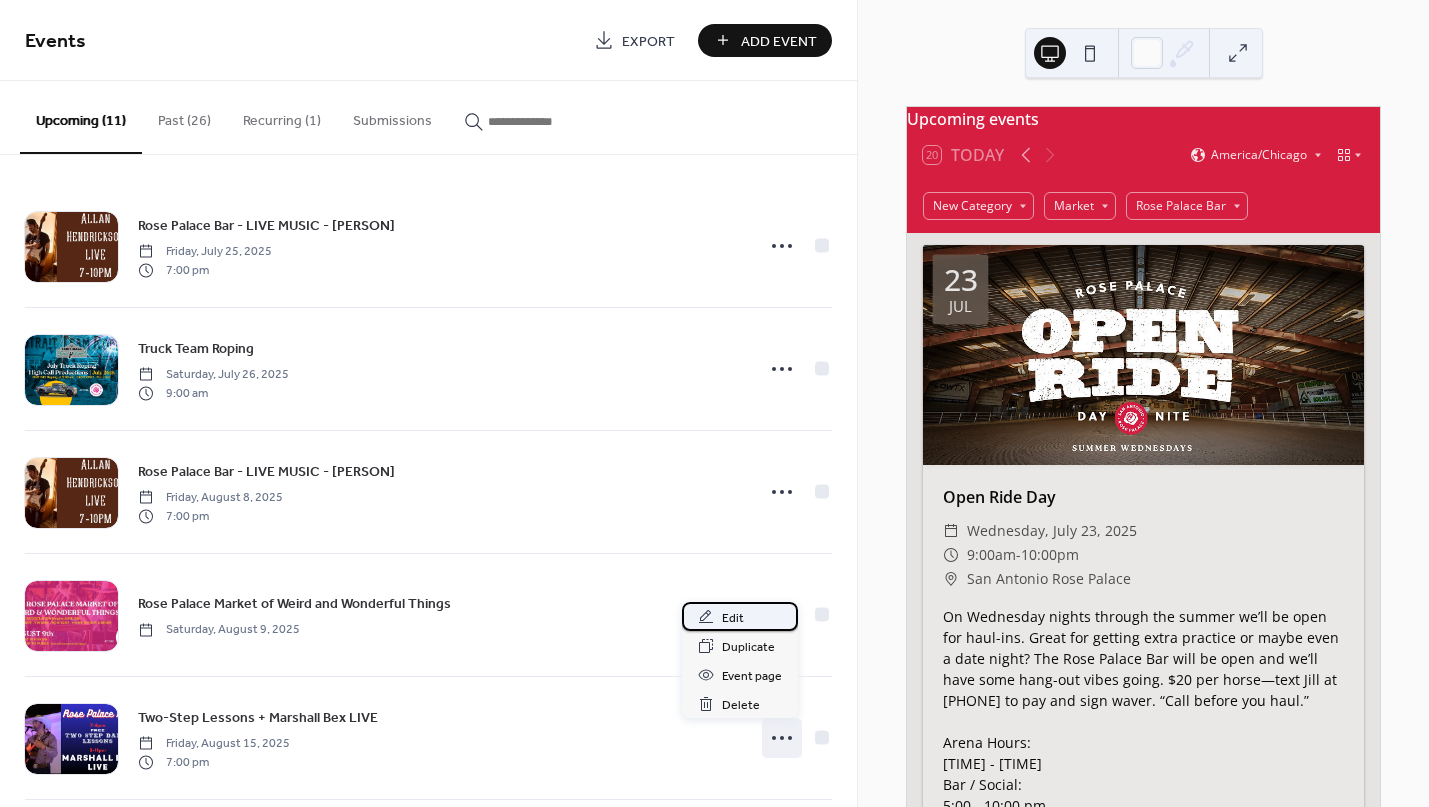 click on "Edit" at bounding box center [740, 616] 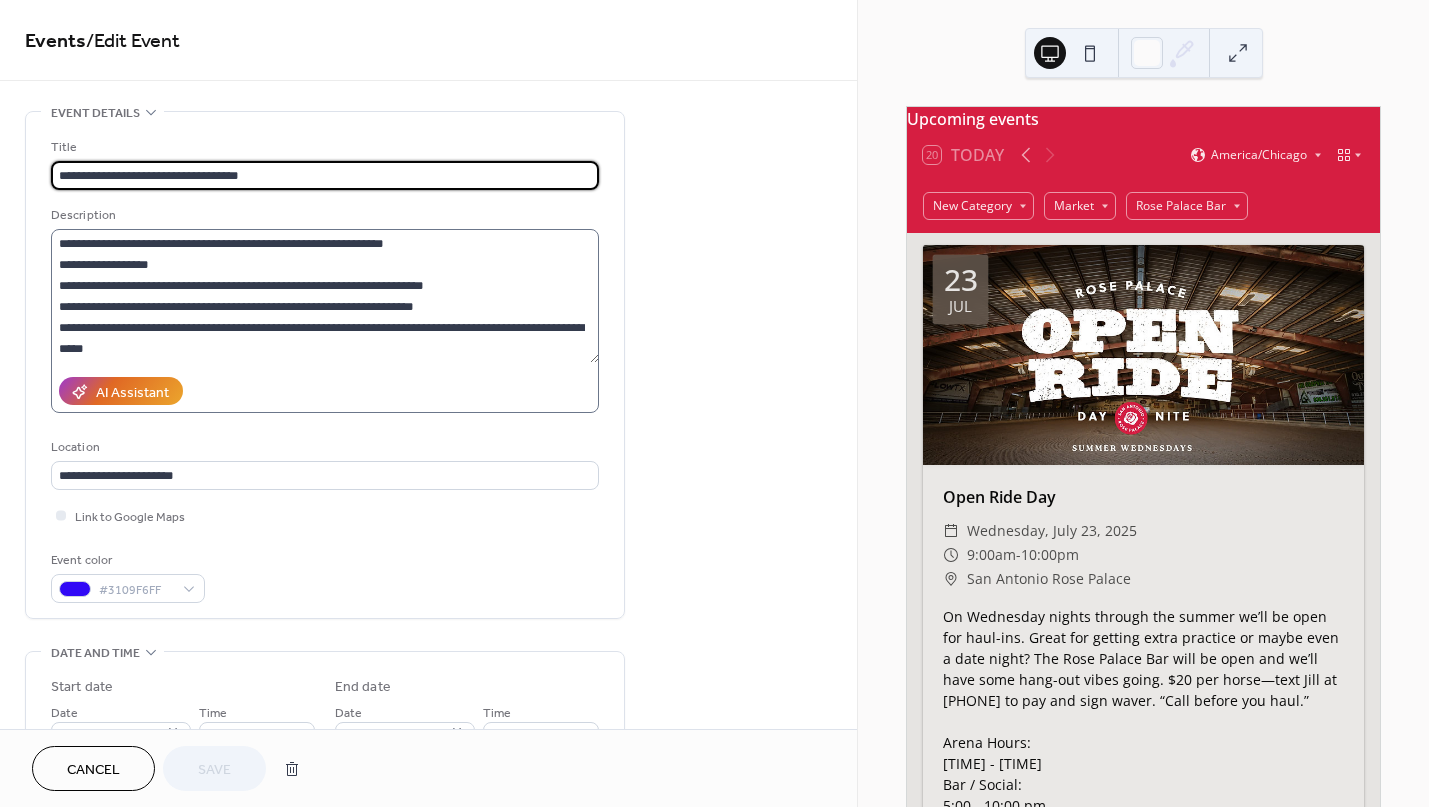 scroll, scrollTop: 90, scrollLeft: 0, axis: vertical 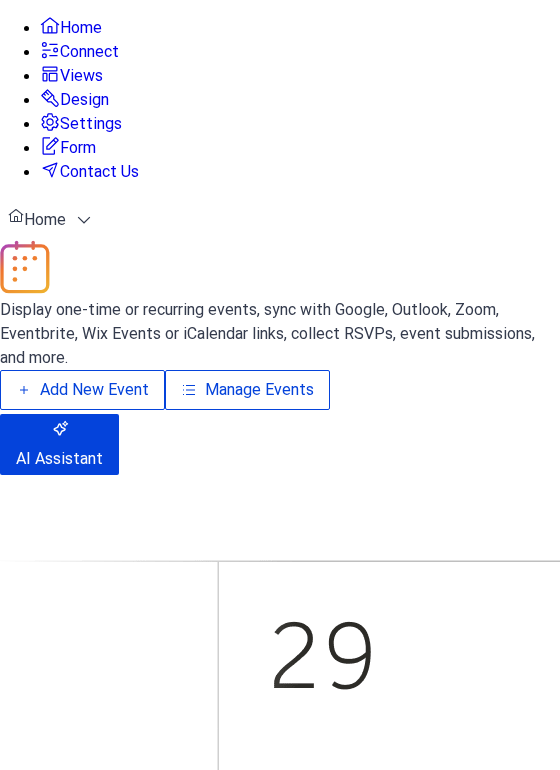 click on "Manage Events" at bounding box center [259, 390] 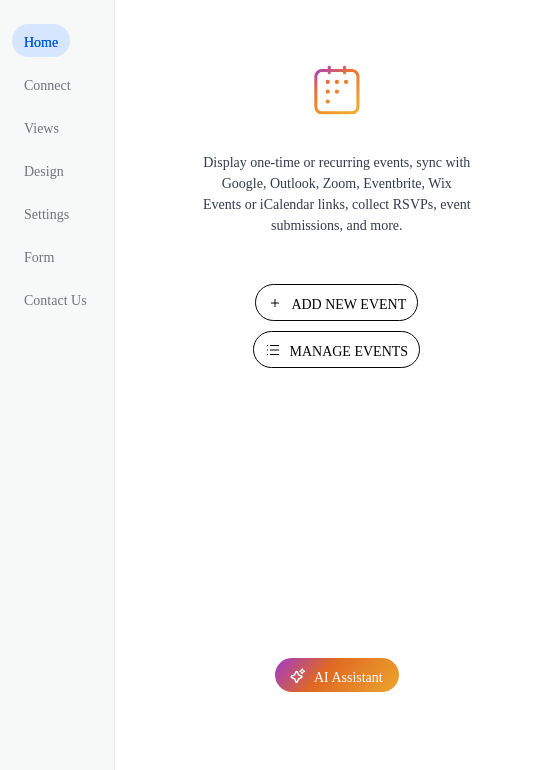 click on "Manage Events" at bounding box center (348, 351) 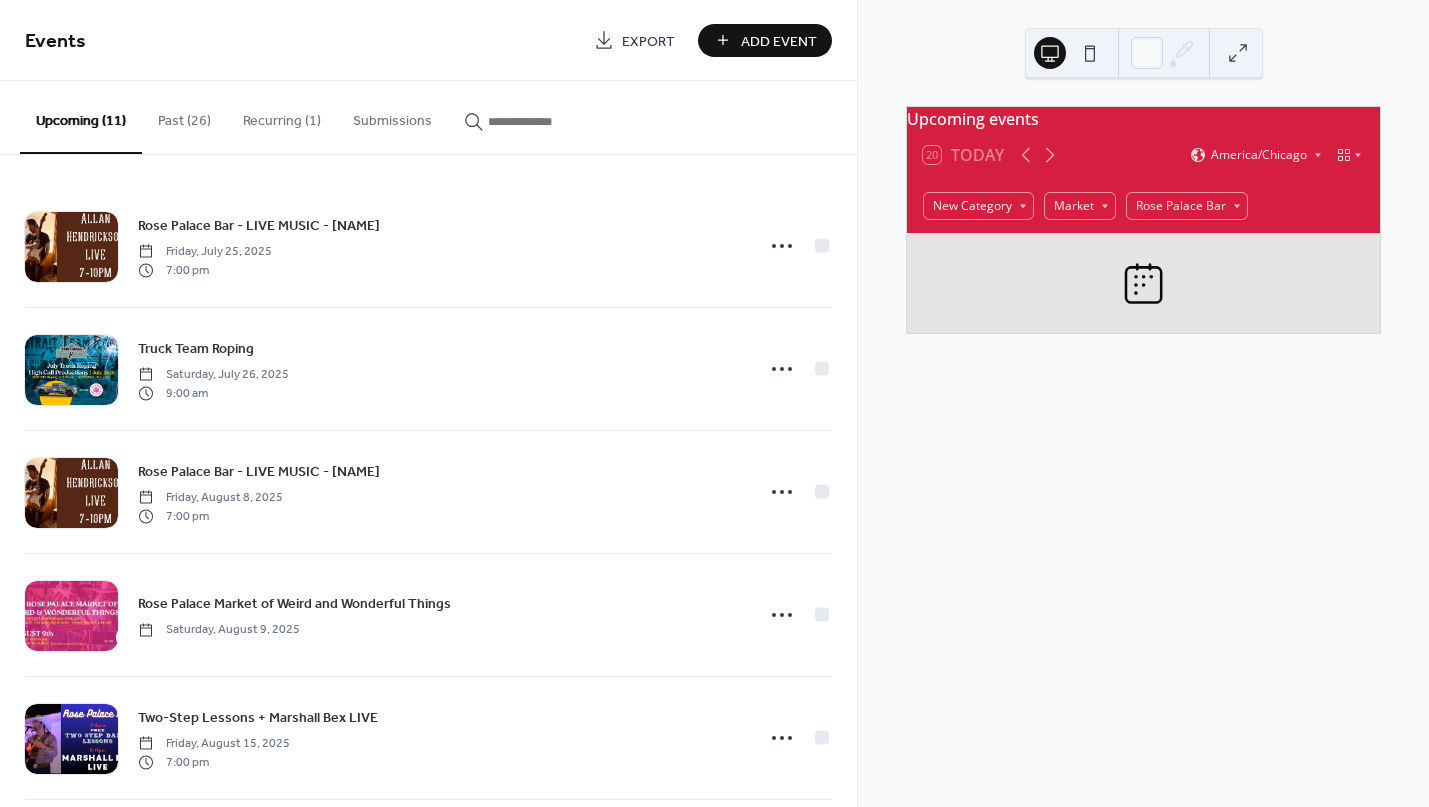 scroll, scrollTop: 0, scrollLeft: 0, axis: both 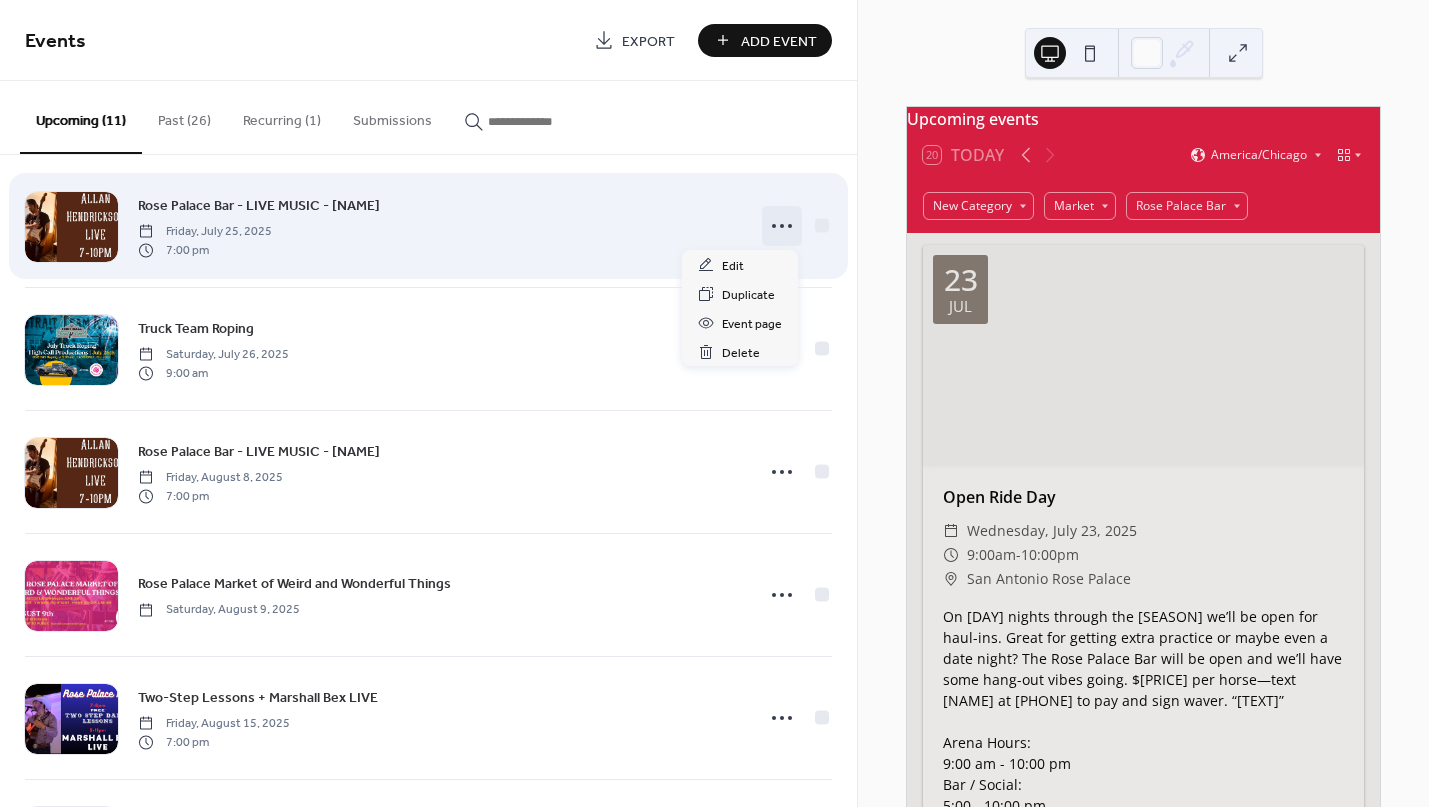 click 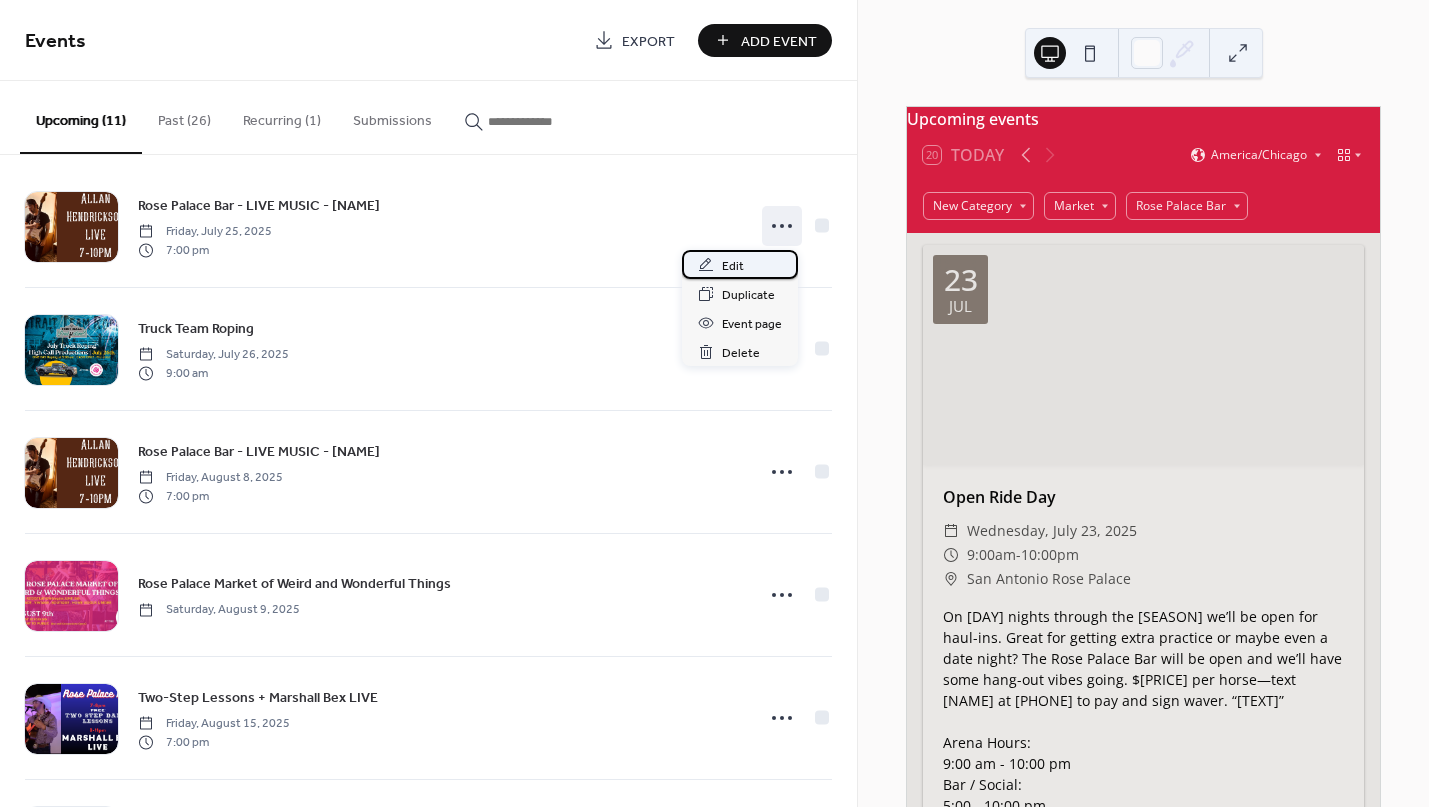 click on "Edit" at bounding box center [733, 266] 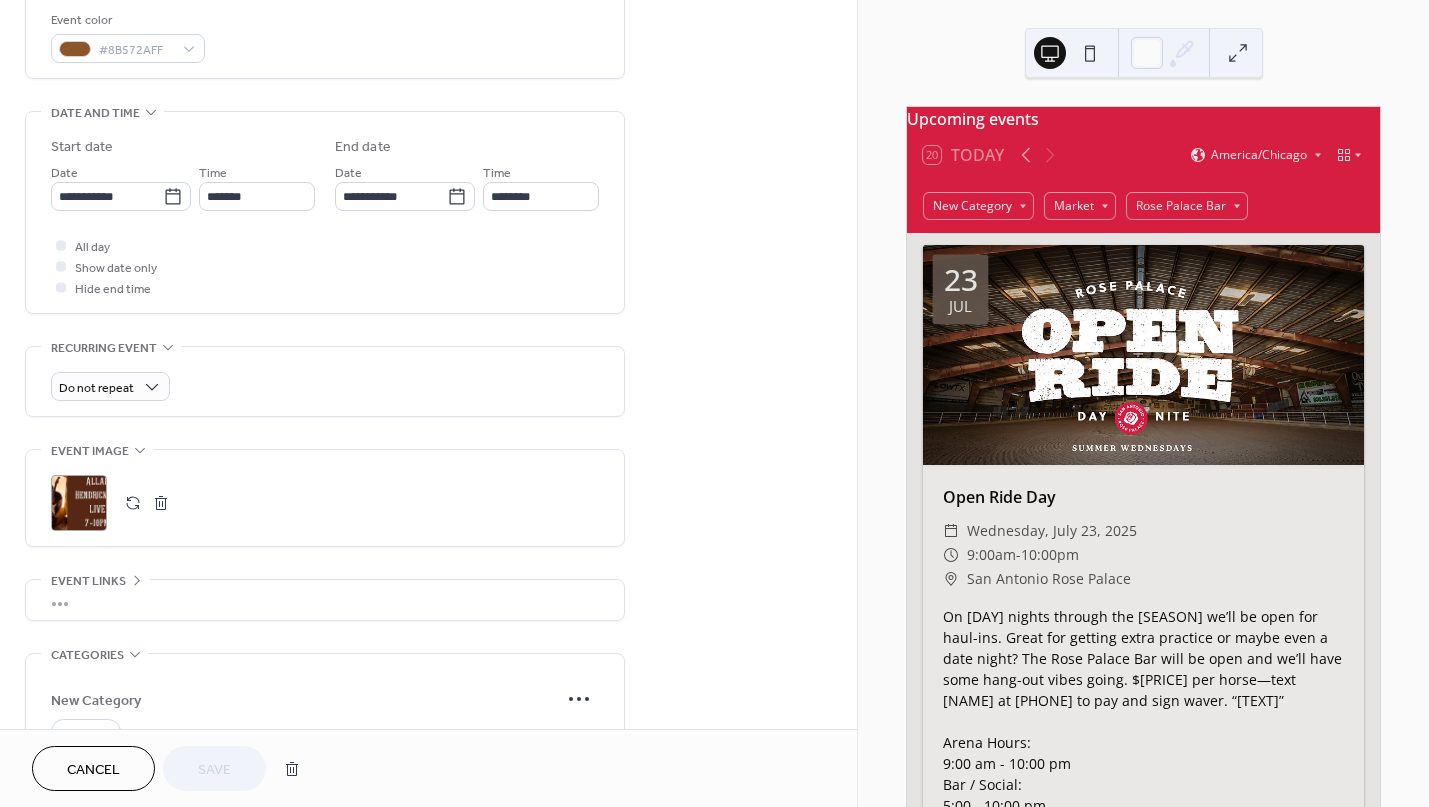 scroll, scrollTop: 553, scrollLeft: 0, axis: vertical 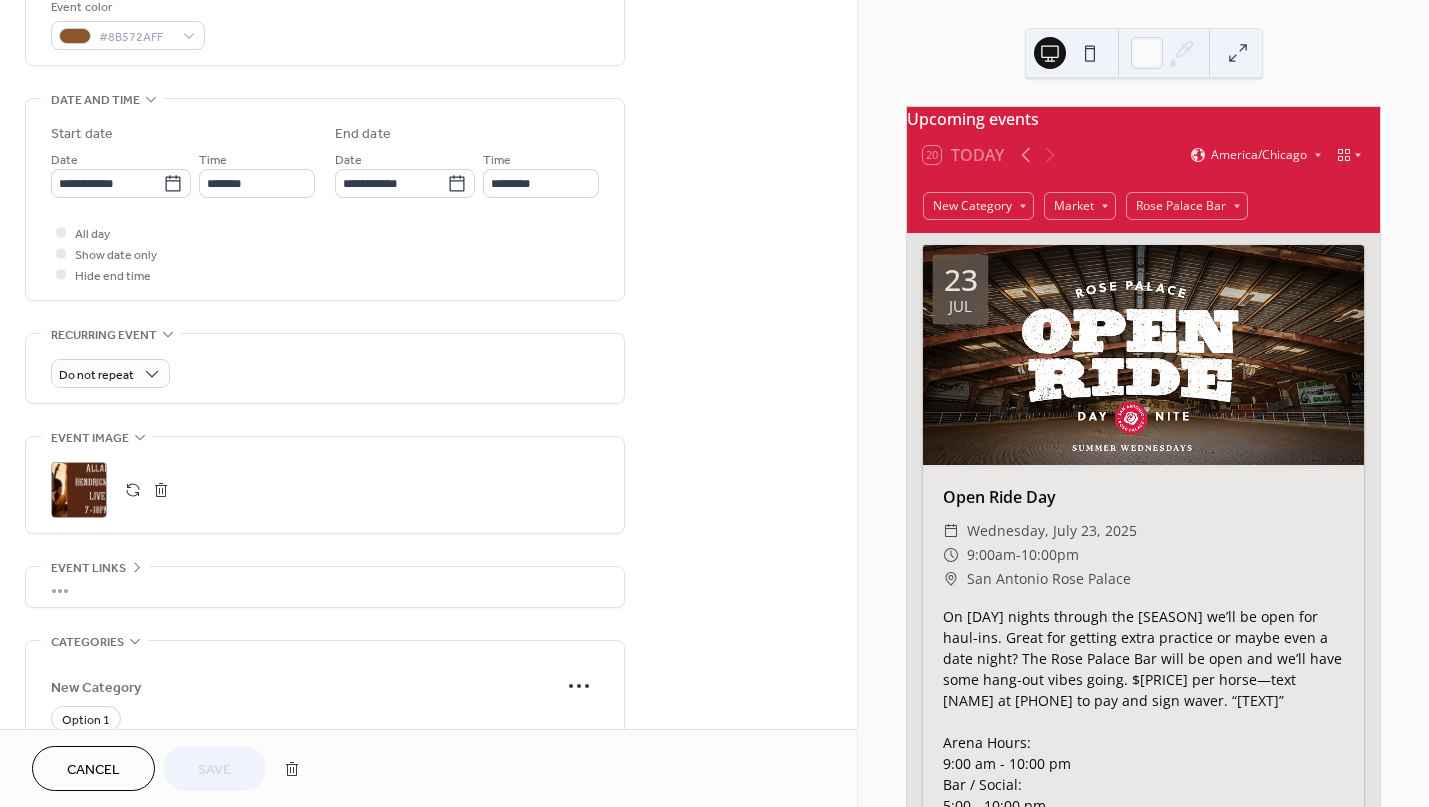 click at bounding box center (161, 490) 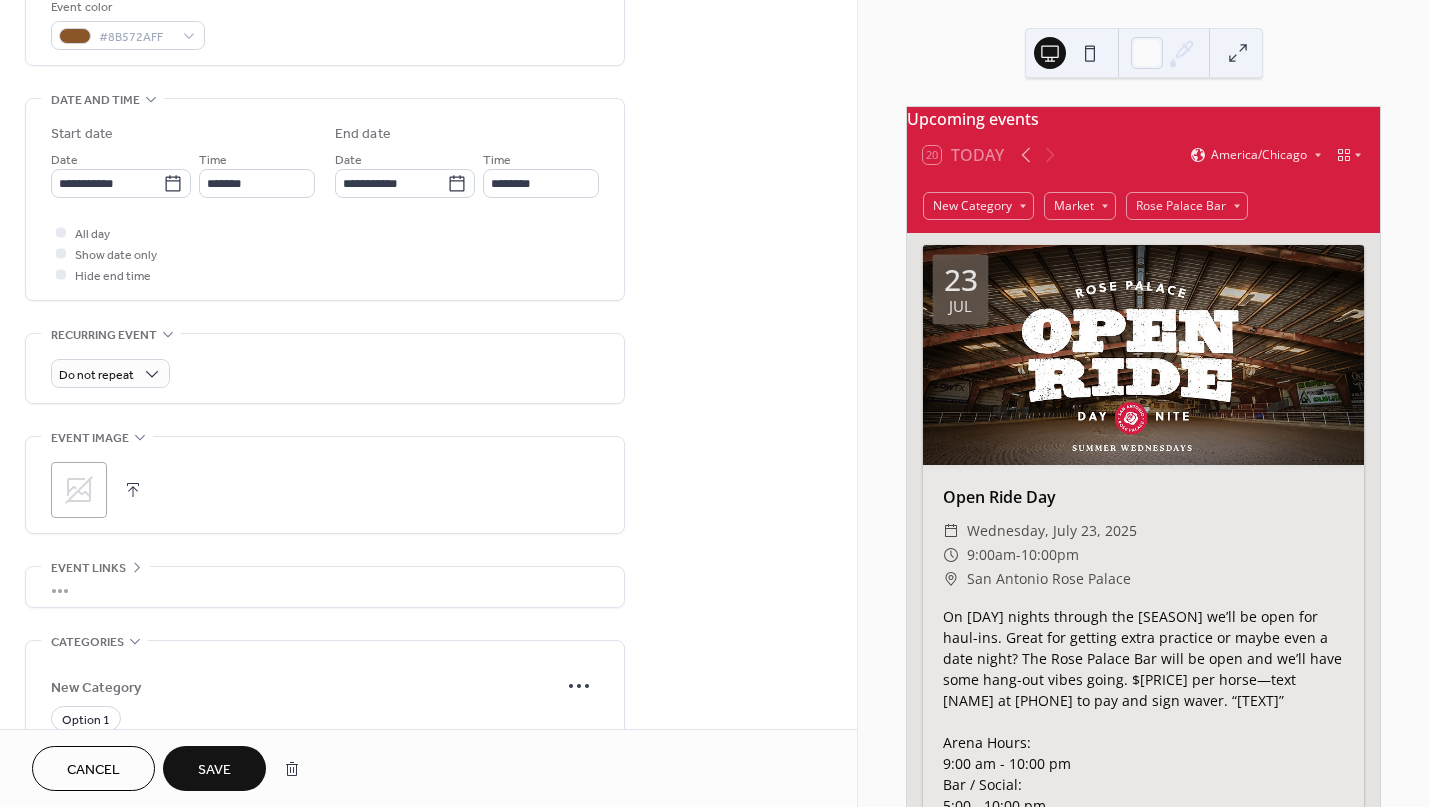 click at bounding box center (133, 490) 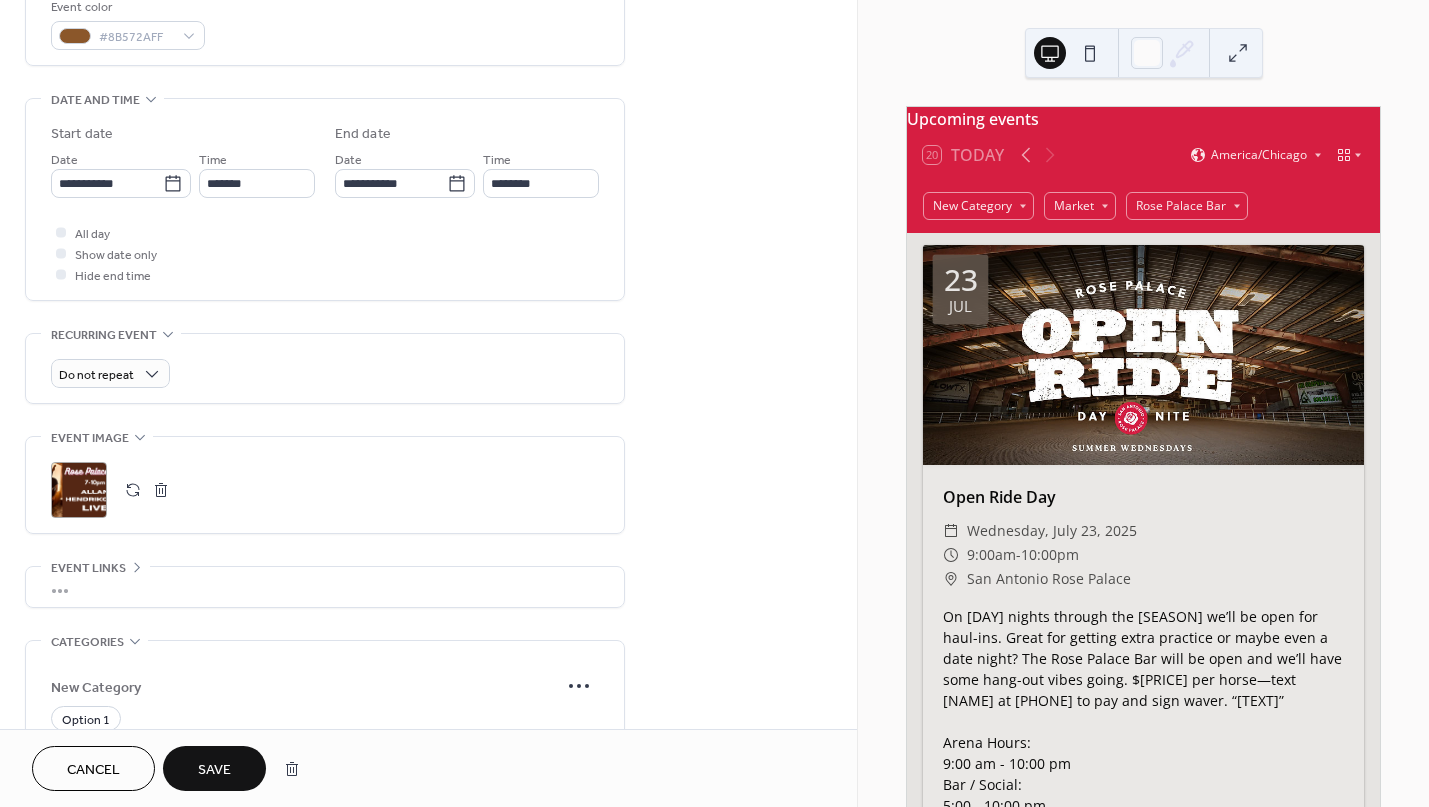 click on "Save" at bounding box center [214, 768] 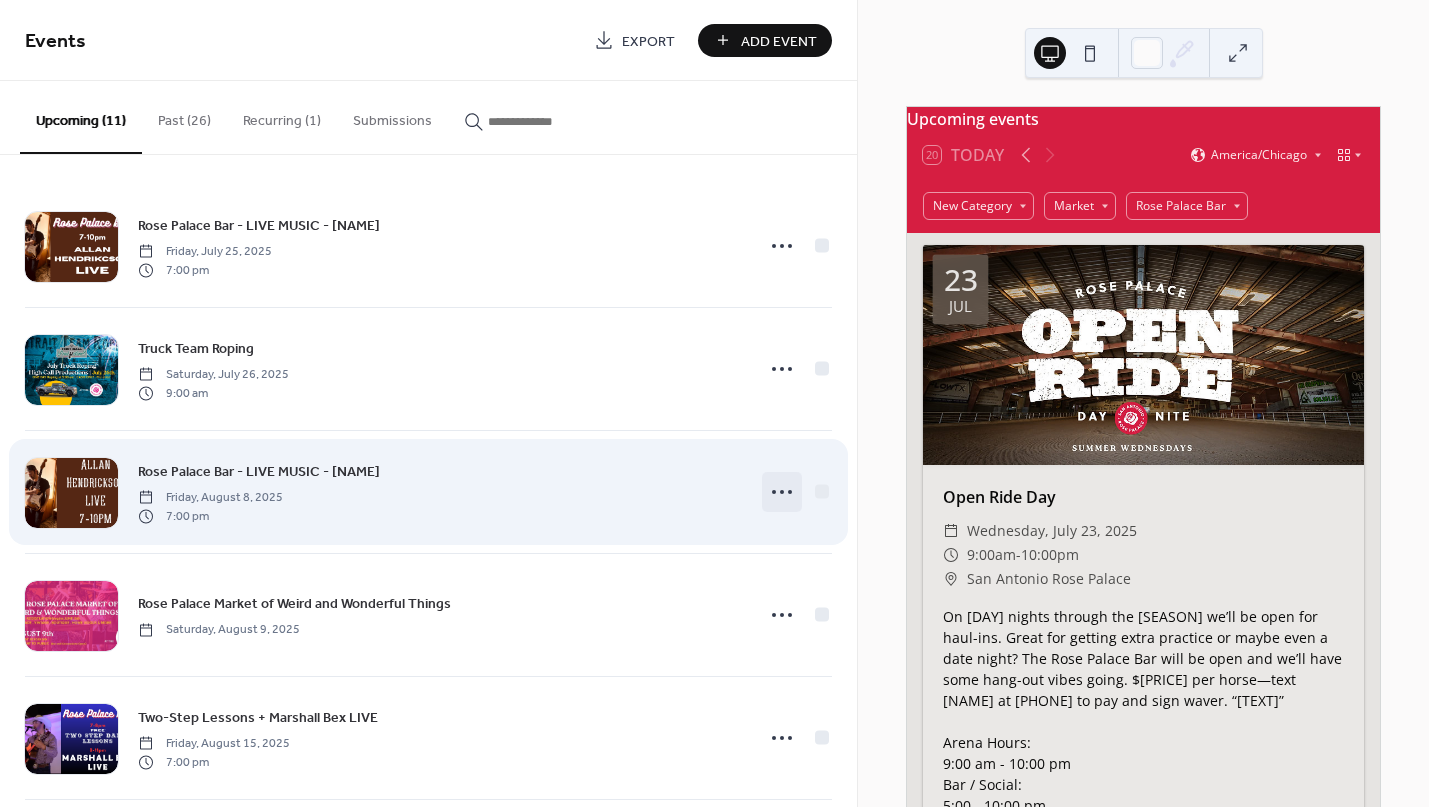 click 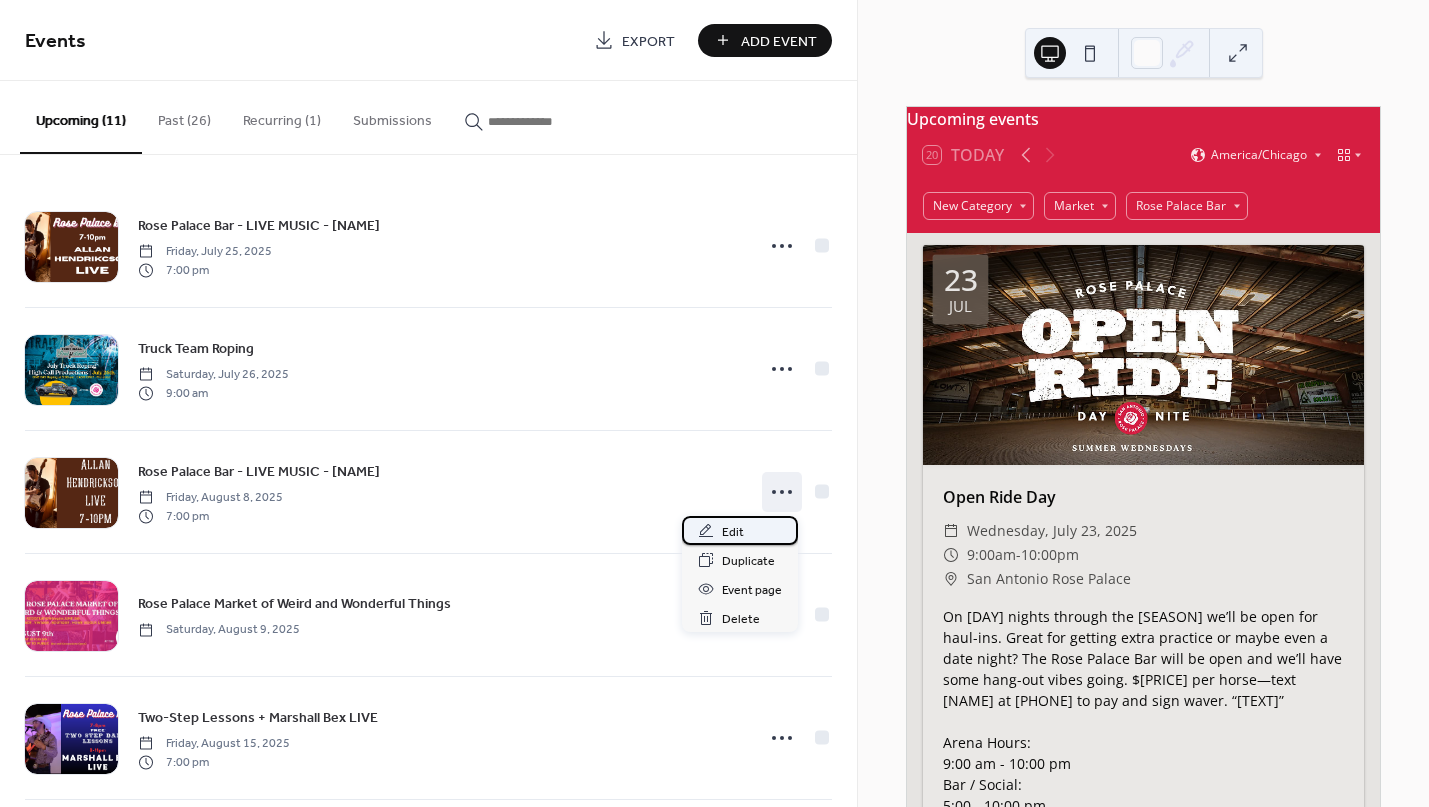 click on "Edit" at bounding box center [733, 532] 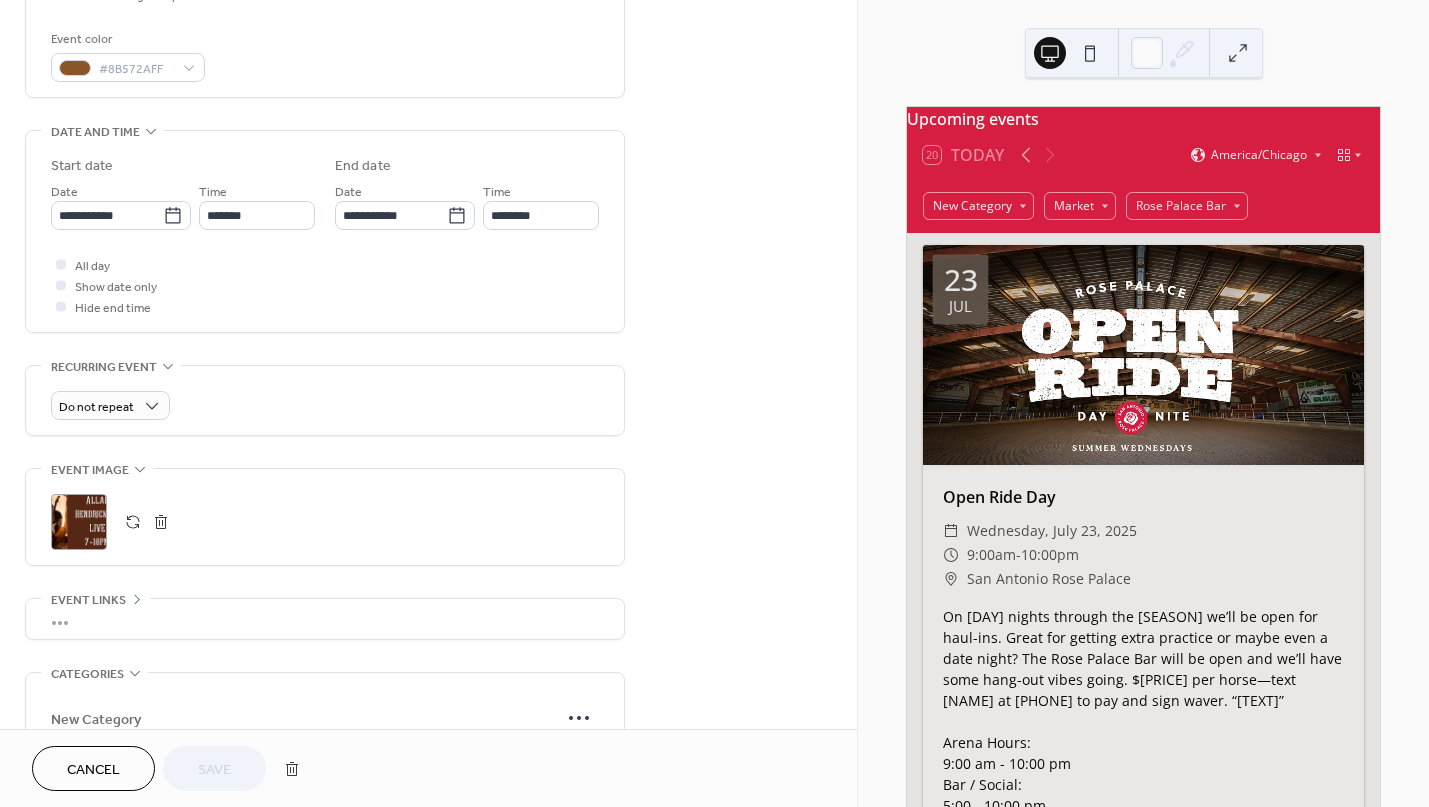 scroll, scrollTop: 522, scrollLeft: 0, axis: vertical 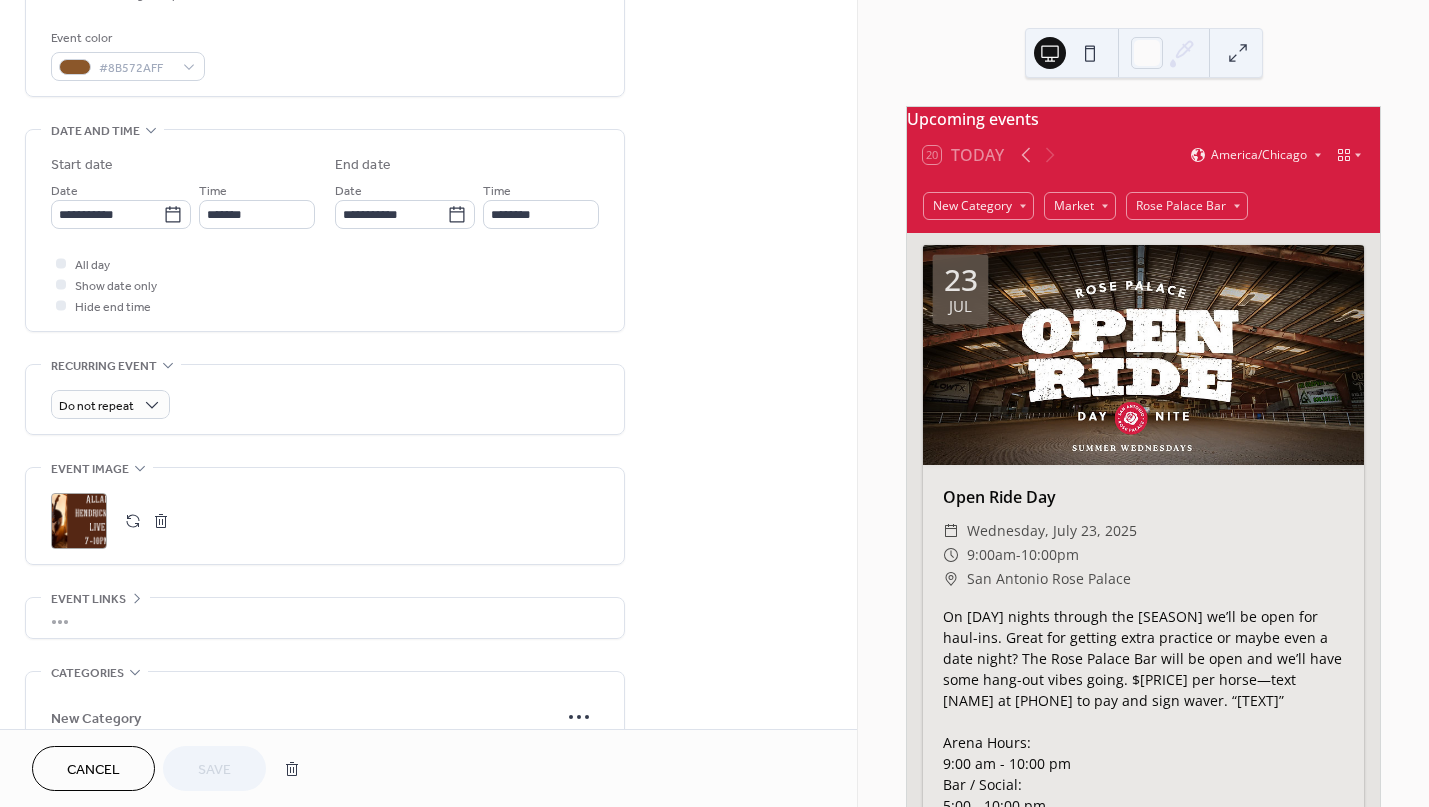 click at bounding box center (161, 521) 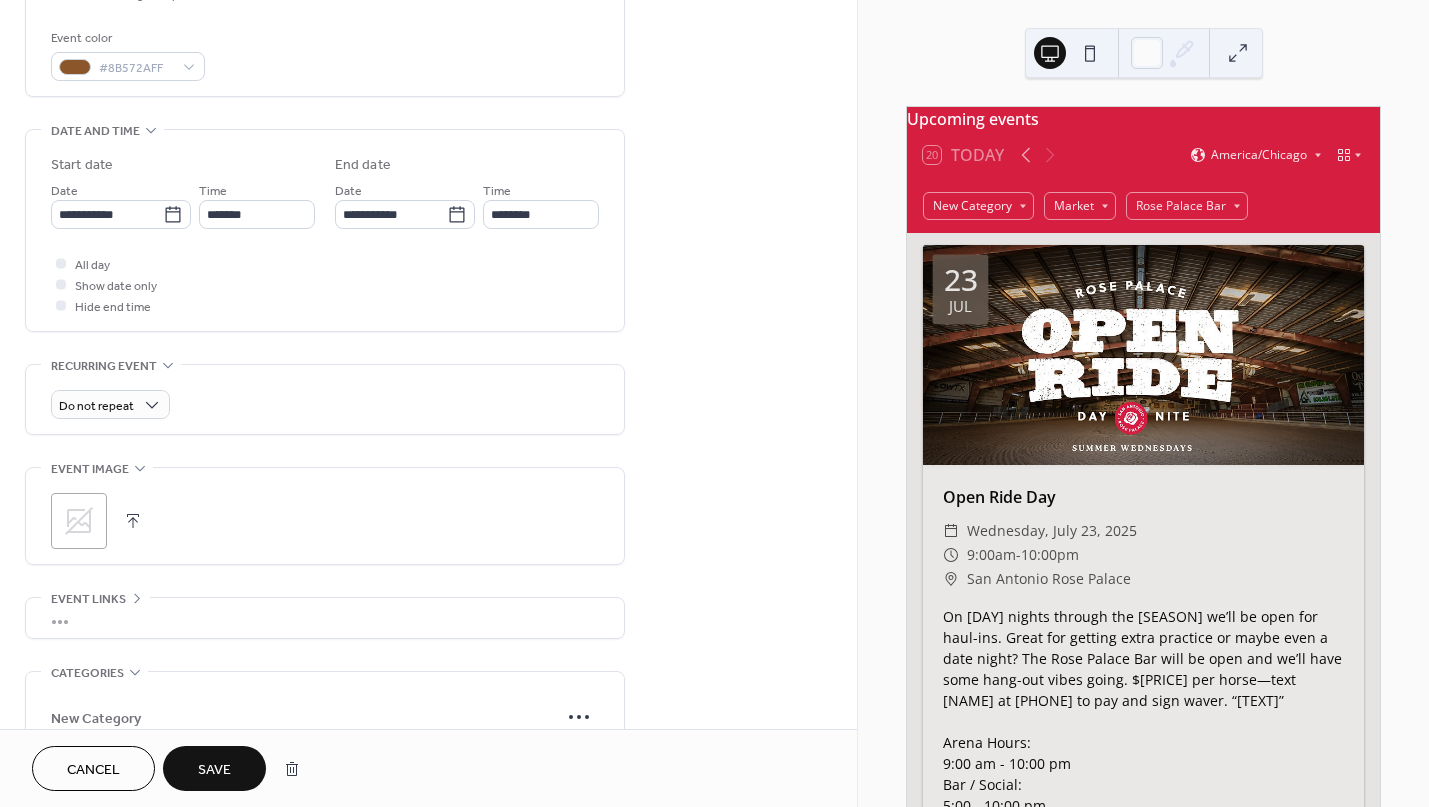 click at bounding box center (133, 521) 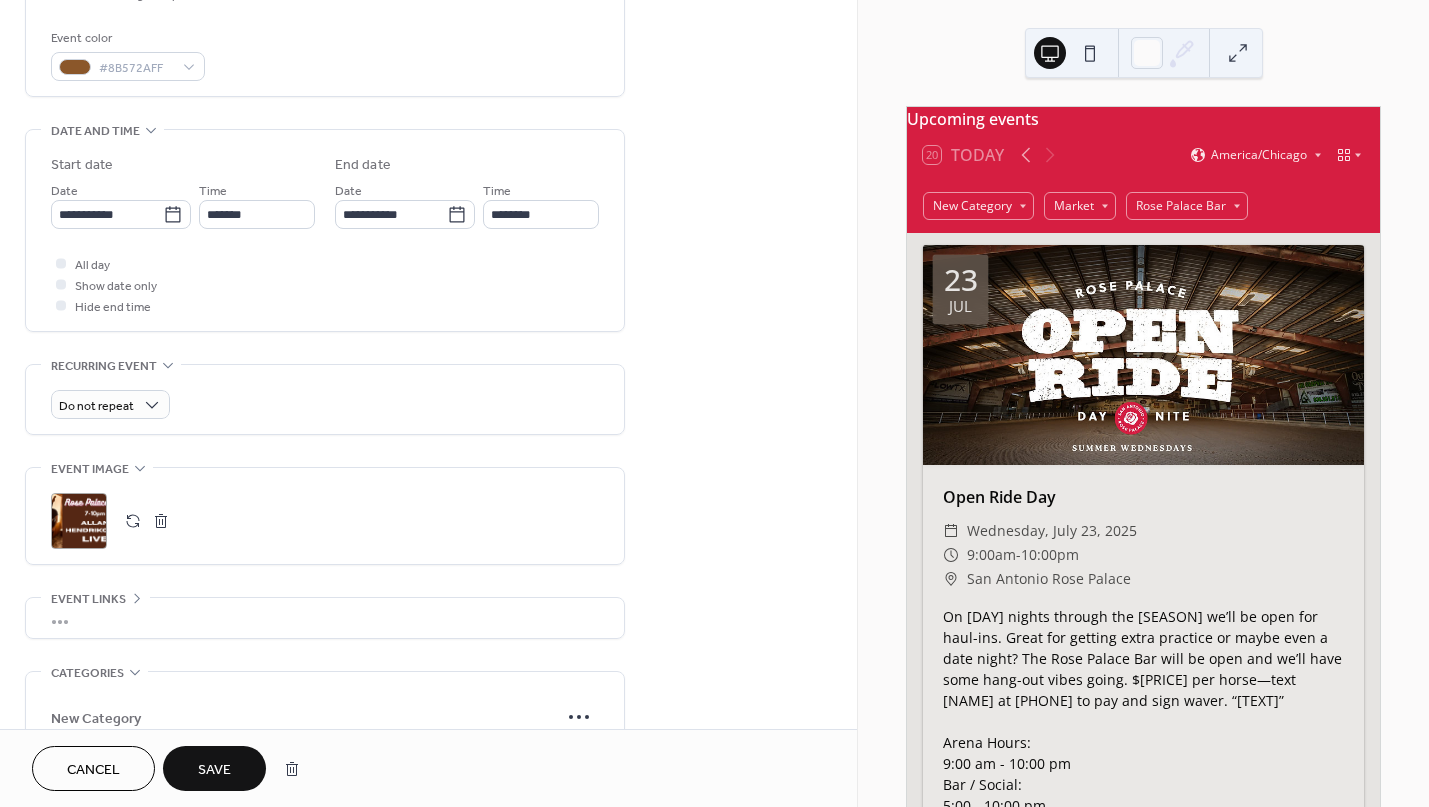 click on "Save" at bounding box center (214, 770) 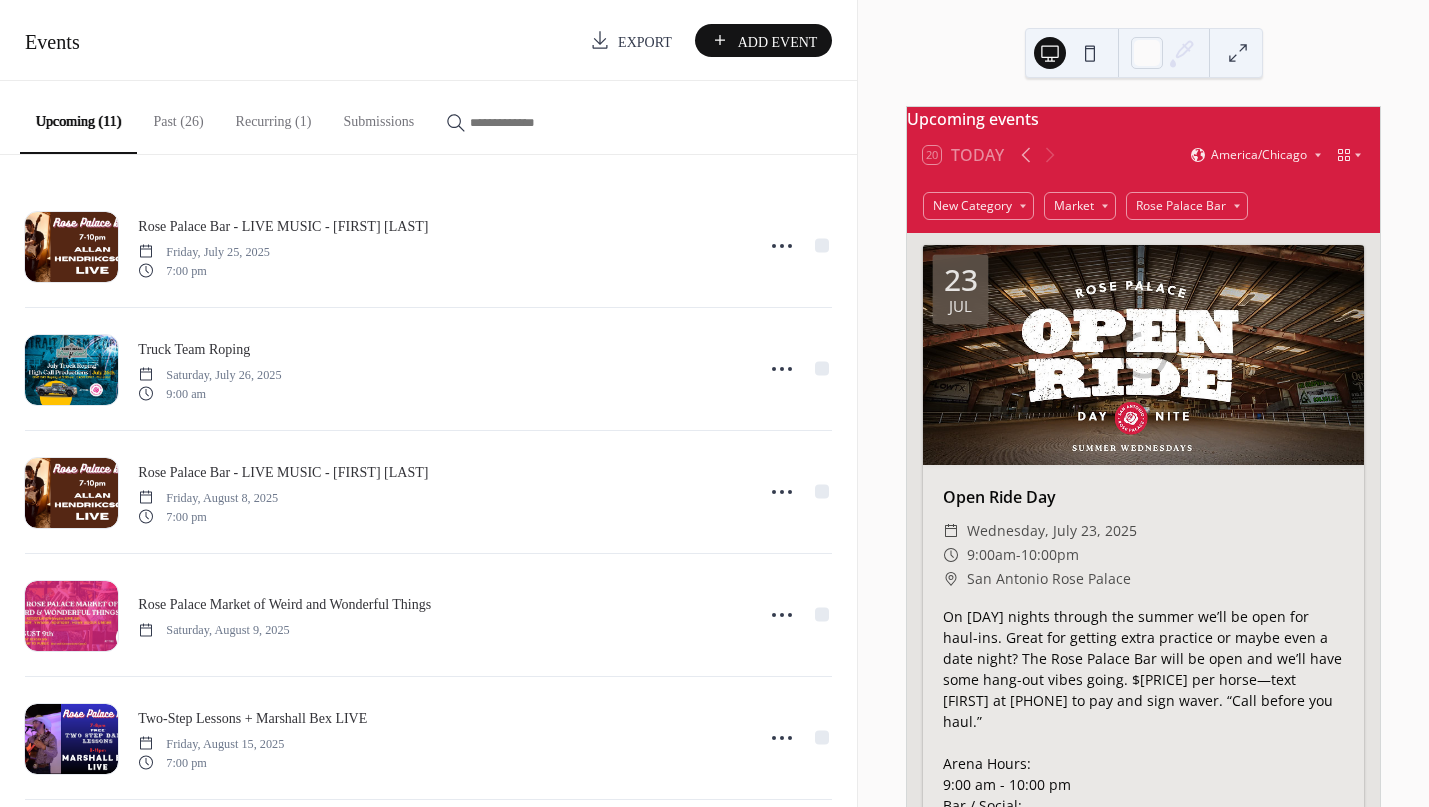 scroll, scrollTop: 0, scrollLeft: 0, axis: both 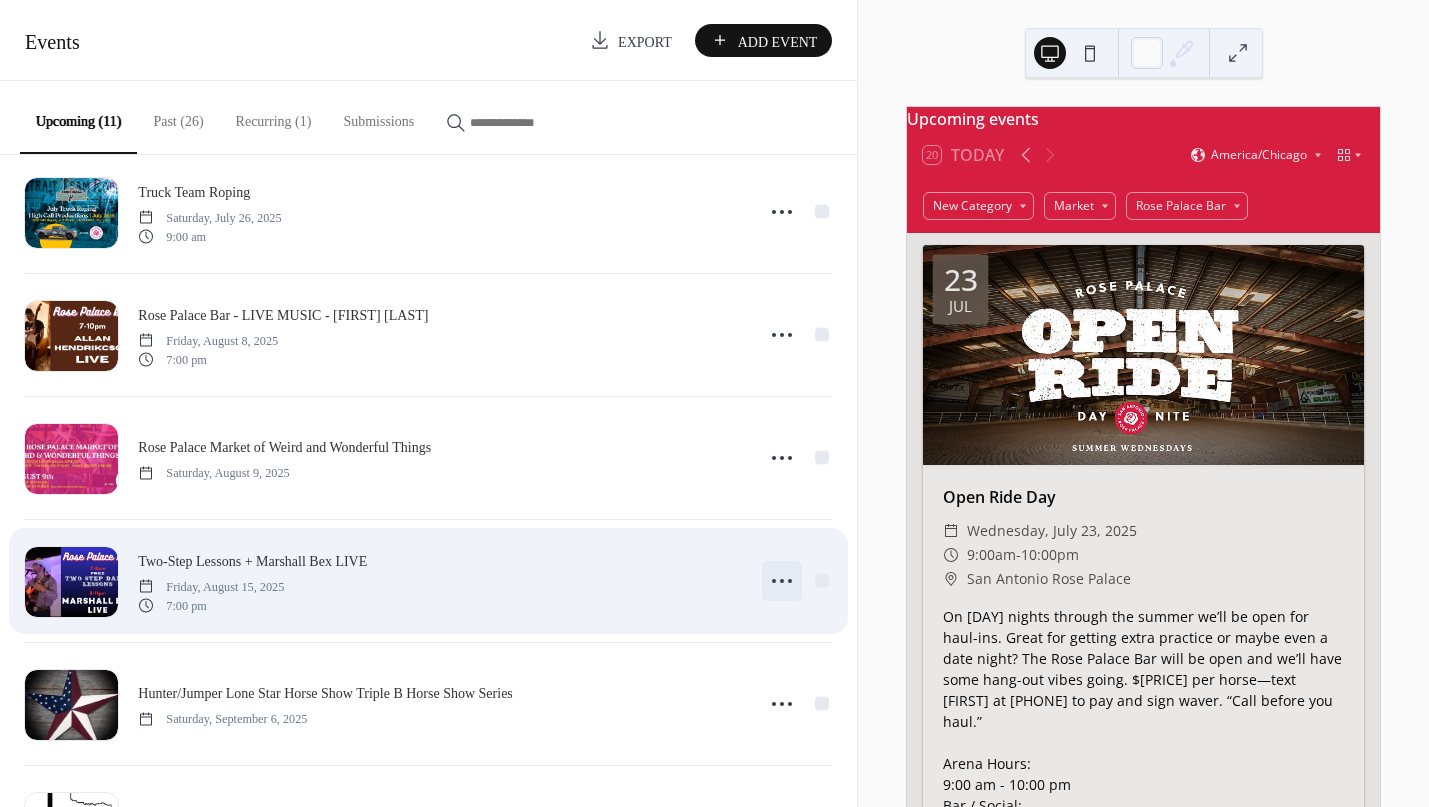 click 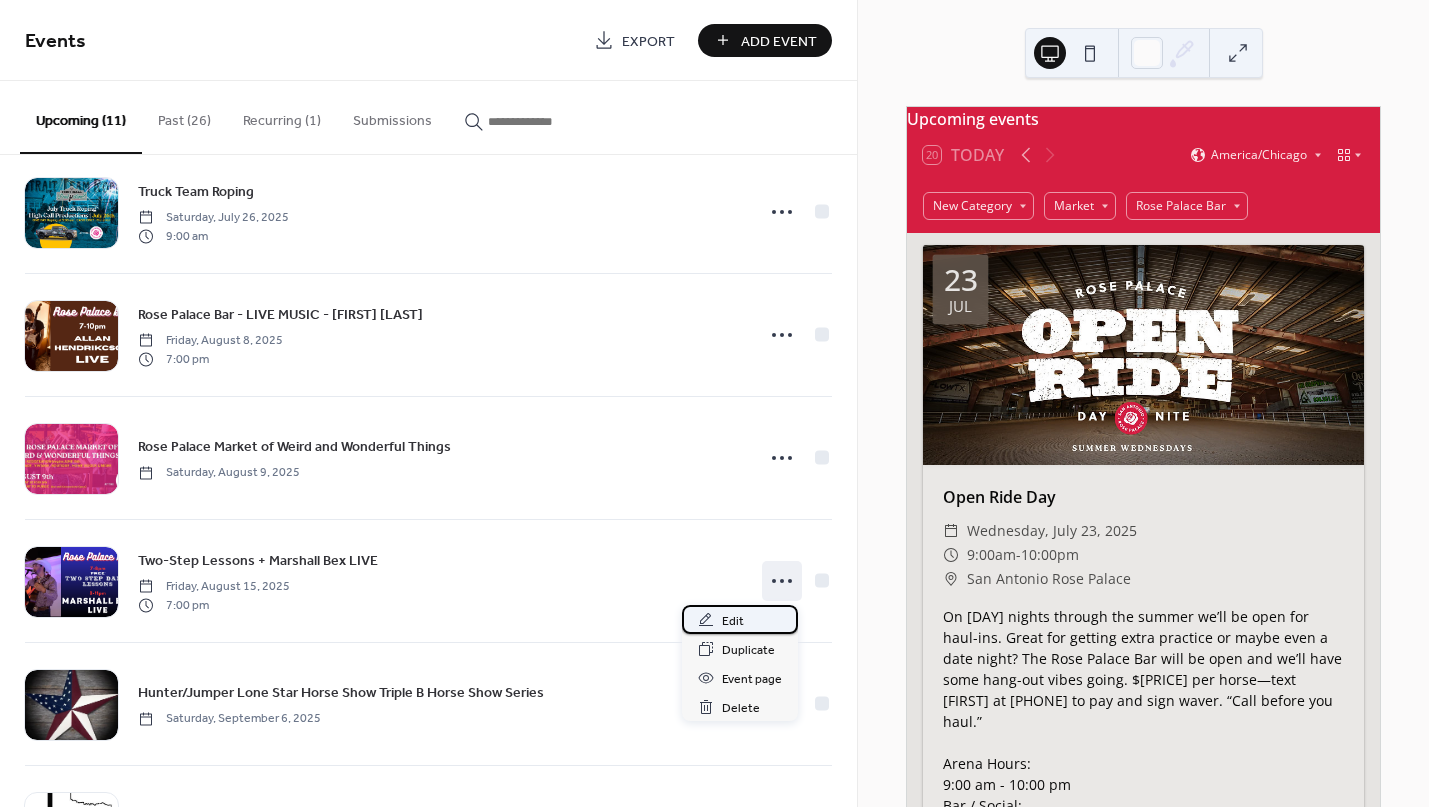 click on "Edit" at bounding box center [733, 621] 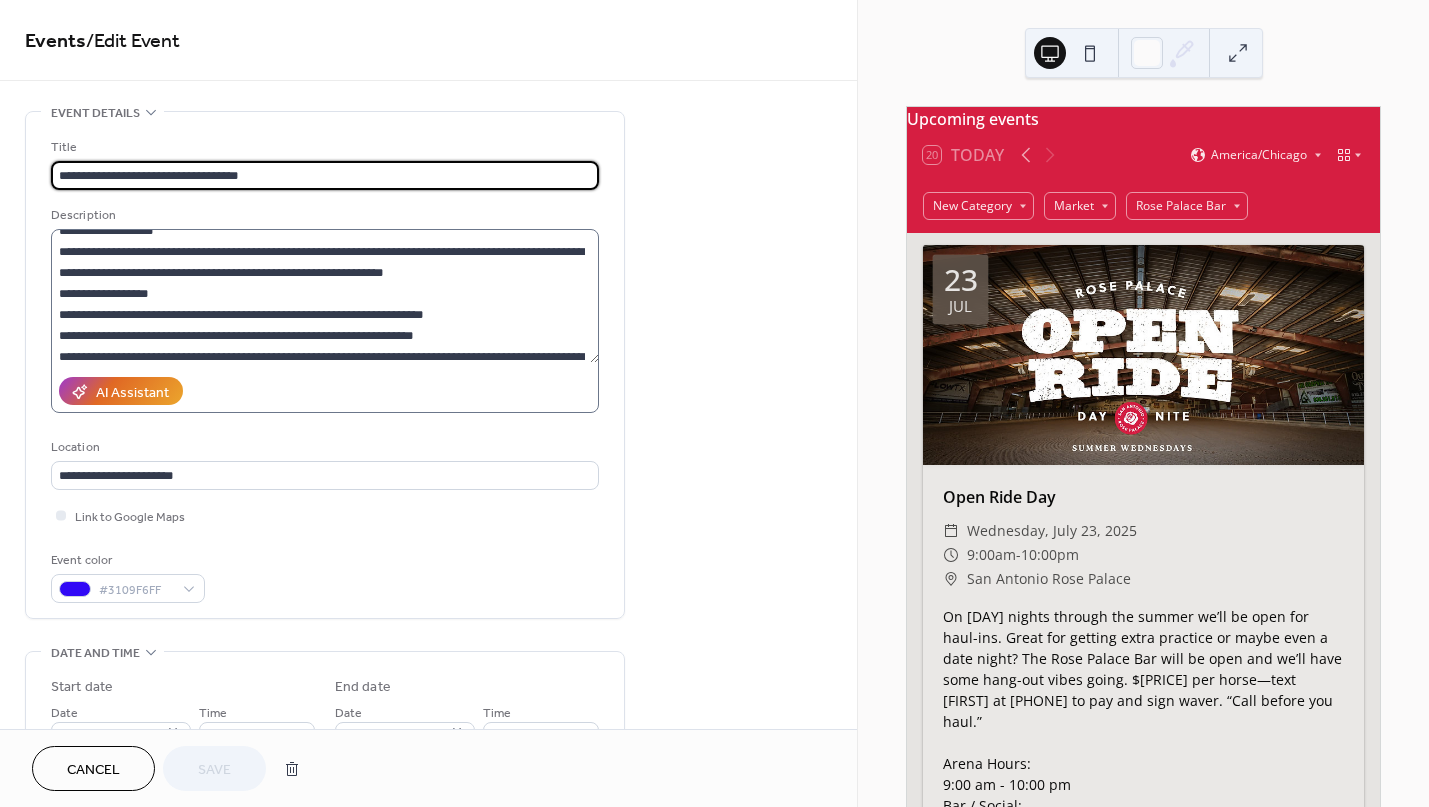 scroll, scrollTop: 92, scrollLeft: 0, axis: vertical 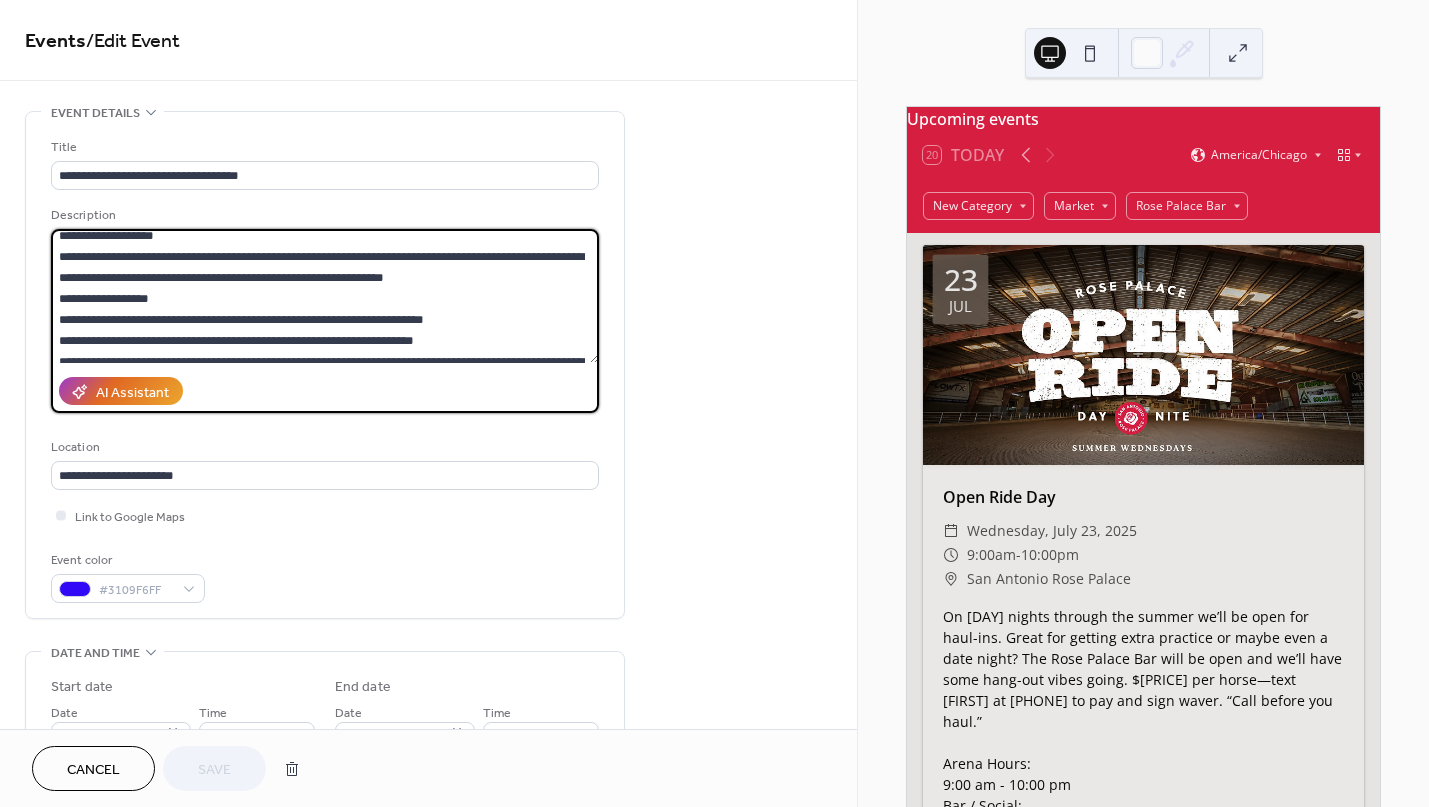drag, startPoint x: 397, startPoint y: 254, endPoint x: 437, endPoint y: 277, distance: 46.141087 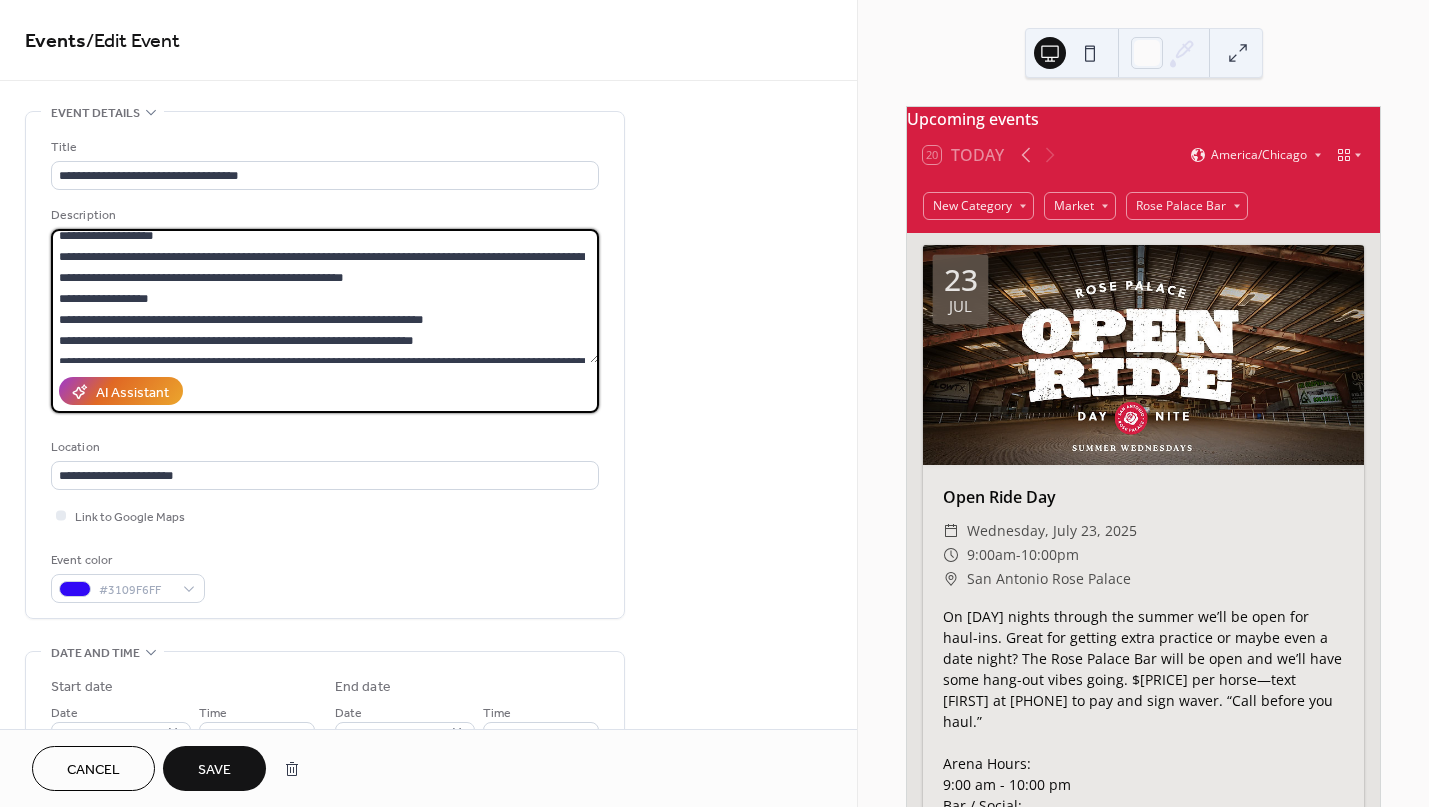type on "**********" 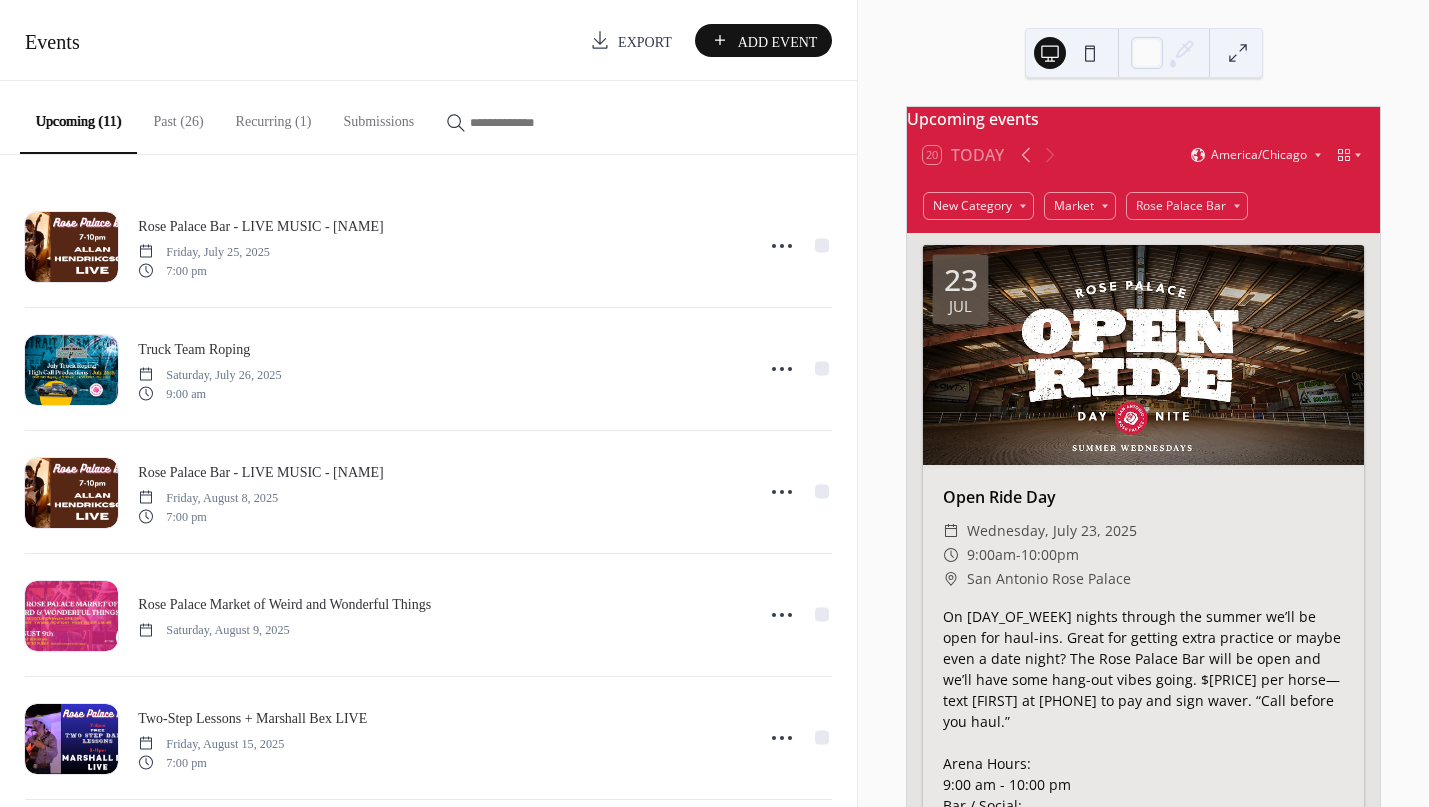 scroll, scrollTop: 0, scrollLeft: 0, axis: both 